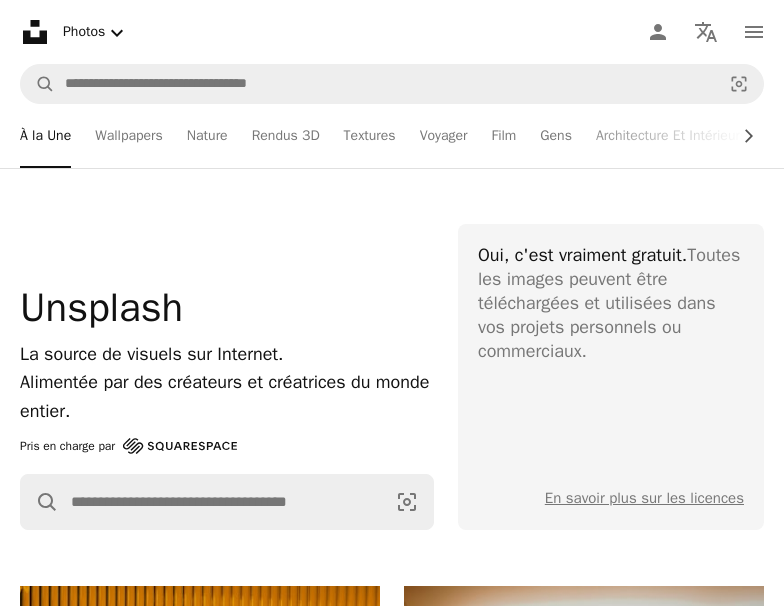 scroll, scrollTop: 2448, scrollLeft: 0, axis: vertical 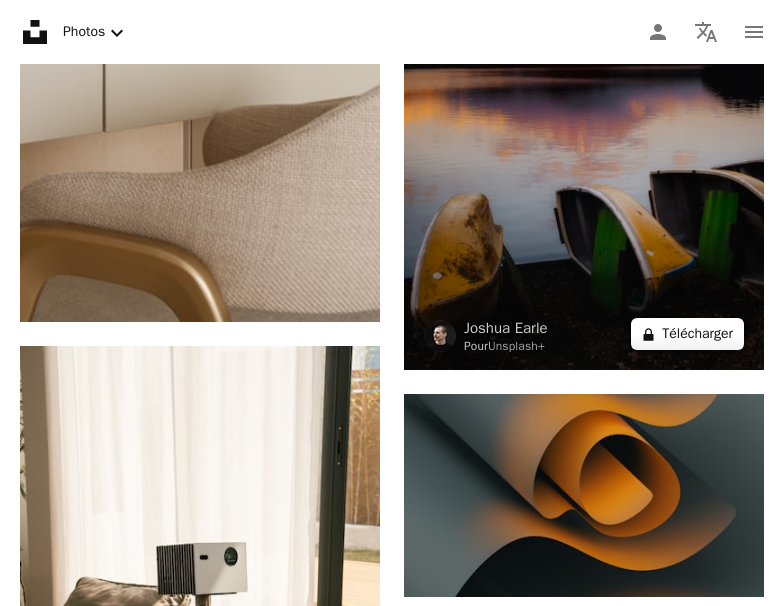 click on "A lock Télécharger" at bounding box center (687, 334) 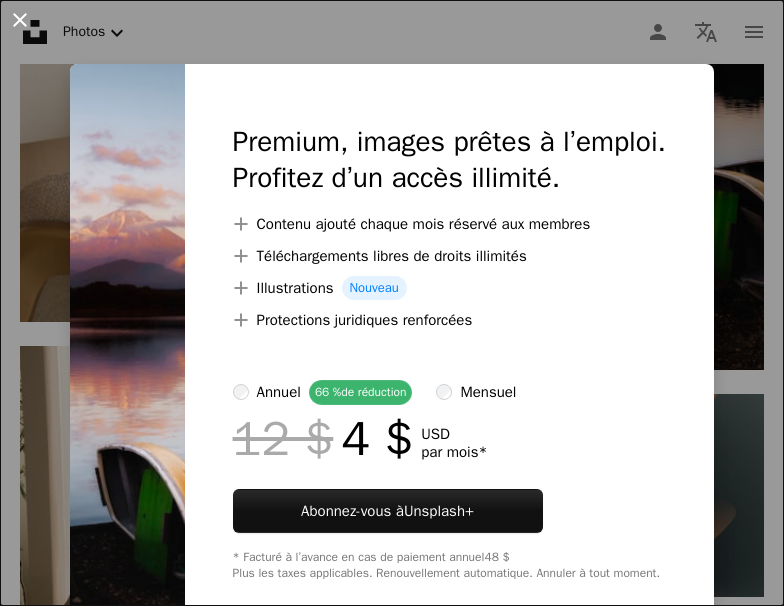 click on "An X shape" at bounding box center (20, 20) 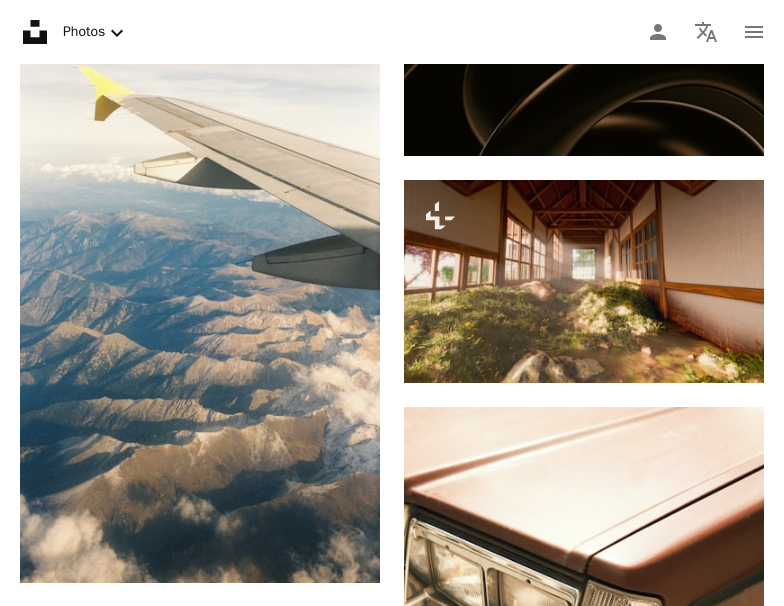 scroll, scrollTop: 5559, scrollLeft: 0, axis: vertical 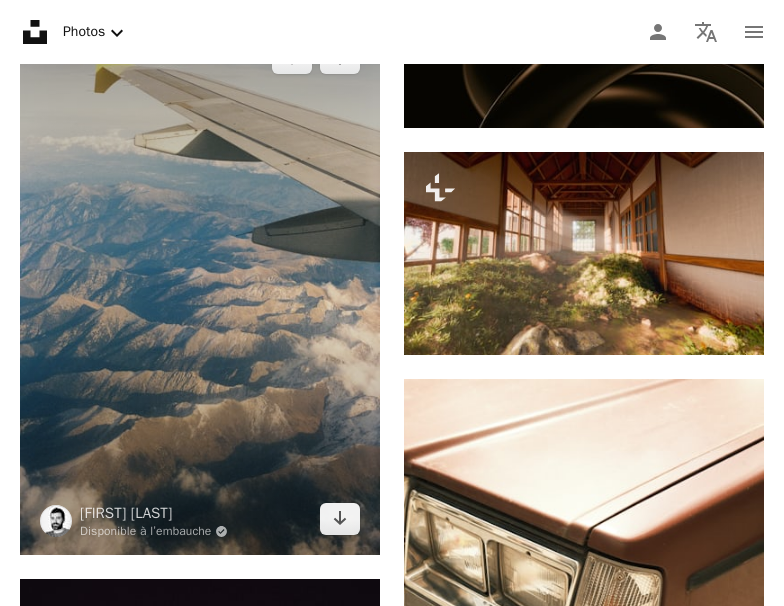 click at bounding box center [200, 289] 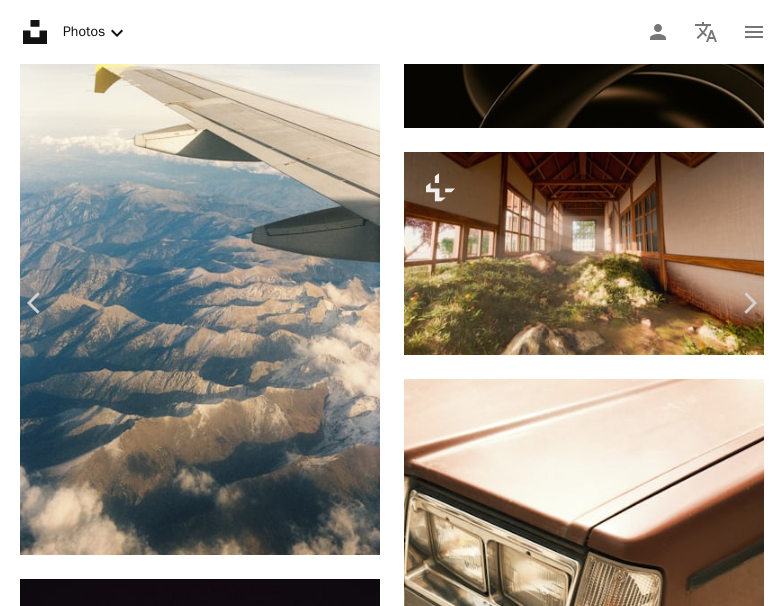 click on "An X shape Fermer Exprimez vos remerciements ! Remerciez  Pelayo [LAST]  sur les réseaux sociaux ou copiez le texte ci-dessous pour l’attribuer à l’artiste. A URL sharing icon (chains) Facebook icon X (formerly Twitter) icon Pinterest icon An envelope Photo de  Pelayo [LAST]  sur  Unsplash
Copy content Unsplash logo Accueil Unsplash A photo Pen Tool A compass A stack of folders Download Photos Chevron down Person Localization icon navigation menu A magnifying glass Vues 64 470 Téléchargements 216 Présentée dans Film A forward-right arrow Partager Info icon Infos More Actions A map marker Pre-Pyrenees, Spain Calendar outlined Publiée  il y a 6 jours Camera FUJI PHOTO FILM CO., LTD., SP-3000 Safety Utilisation gratuite sous la  Licence Unsplash photographie argentique Photo filmique photographie analogique Photographie analogique tourné sur pellicule photo analogique Photo analogique Espagne Images gratuites Parcourez des images premium sur iStock  |  - 20 % avec le code UNSPLASH20 Rendez-vous sur iStock  ↗ Images associées A heart A plus sign Sunira Moses Arrow pointing down A heart A plus sign Anisa Ryanda Putri Arrow pointing down A heart A plus sign Ant Rozetsky Arrow pointing down Plus sign for Unsplash+ A heart A plus sign Ahmed Pour  Unsplash+ A lock Télécharger A heart" at bounding box center [392, 2914] 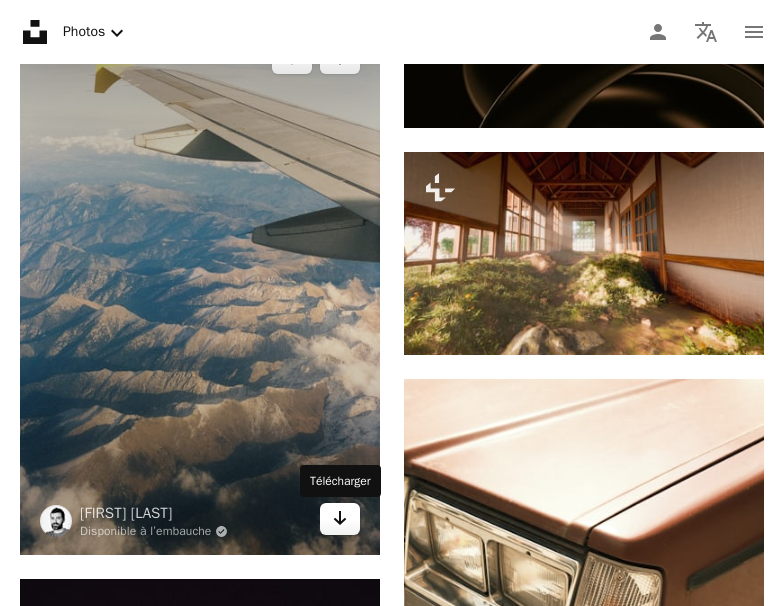 click on "Arrow pointing down" 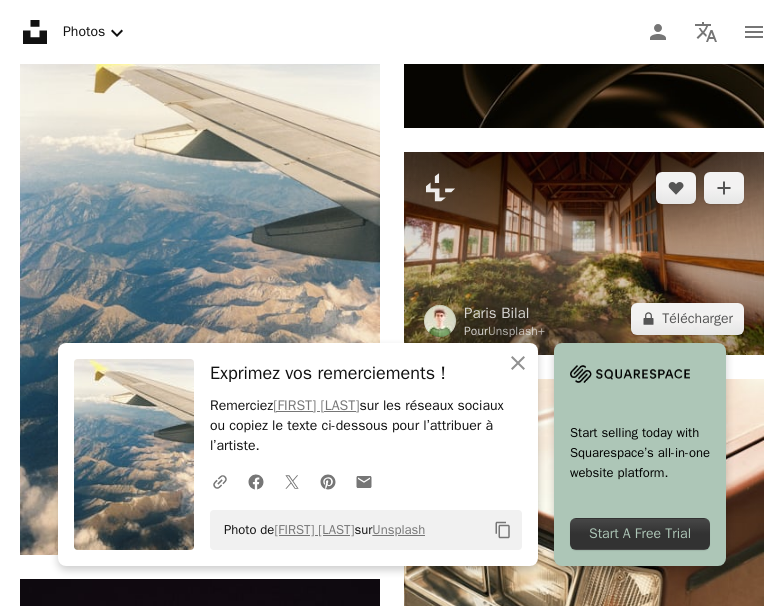 click at bounding box center (584, 253) 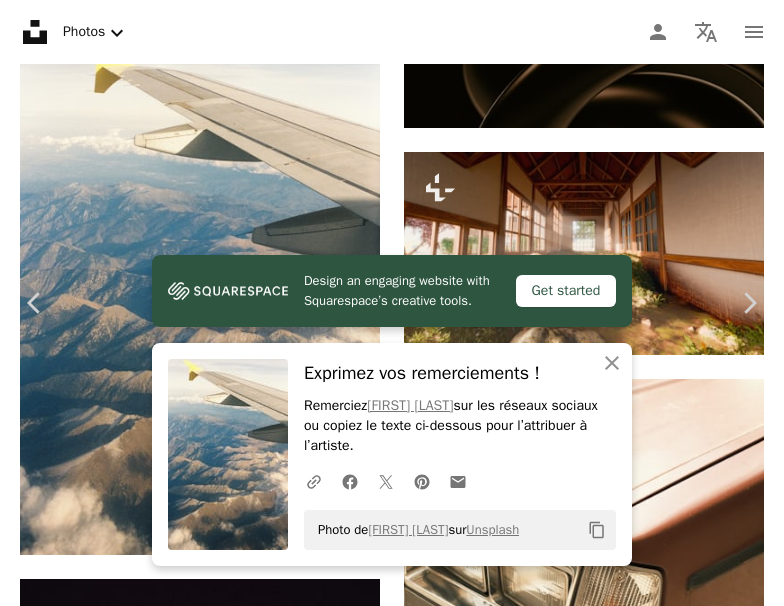click on "An X shape Fermer Exprimez vos remerciements ! Remerciez  Pelayo [LAST]  sur les réseaux sociaux ou copiez le texte ci-dessous pour l’attribuer à l’artiste. A URL sharing icon (chains) Facebook icon X (formerly Twitter) icon Pinterest icon An envelope Photo de  Pelayo [LAST]  sur  Unsplash
Copy content Paris Bilal Pour  Unsplash+ A heart A plus sign A lock Télécharger Zoom in A forward-right arrow Partager More Actions Calendar outlined Publiée  il y a 2 jours Safety Contenu cédé sous  Licence Unsplash+ intérieur intérieur Rendu 3D rendre surréel dedans dehors dedans Rend Images gratuites De cette série Chevron right Plus sign for Unsplash+ Plus sign for Unsplash+ Images associées Plus sign for Unsplash+ A heart A plus sign Paris Bilal Pour  Unsplash+ A lock Télécharger Plus sign for Unsplash+ A heart A plus sign Getty Images Pour  Unsplash+ A lock Télécharger Pour" at bounding box center (392, 2914) 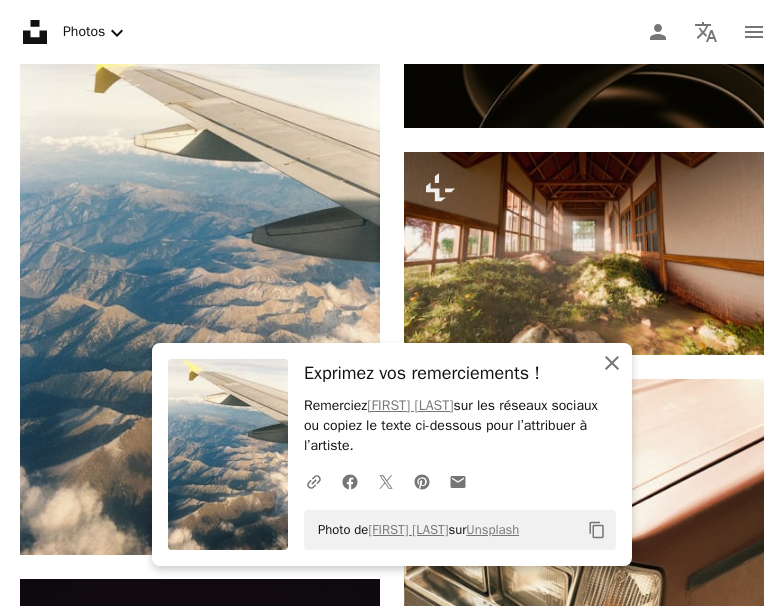 click on "An X shape" 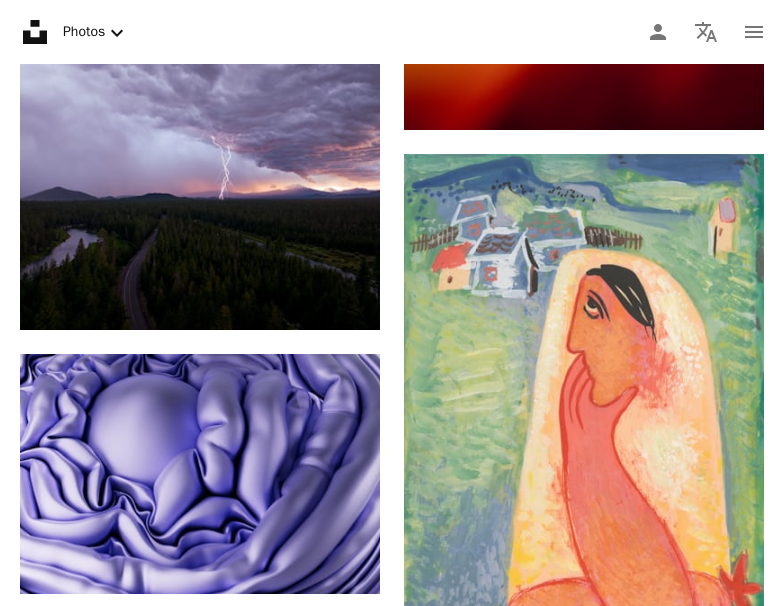 scroll, scrollTop: 14943, scrollLeft: 0, axis: vertical 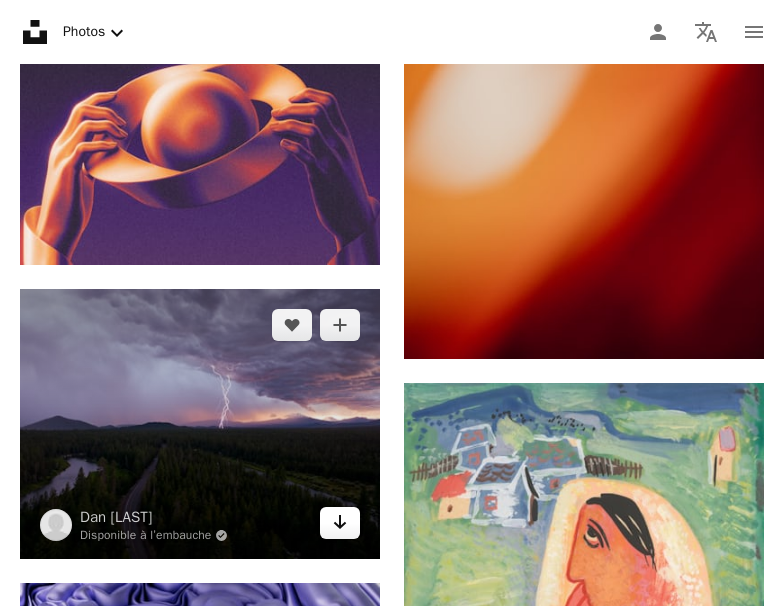 click on "Arrow pointing down" 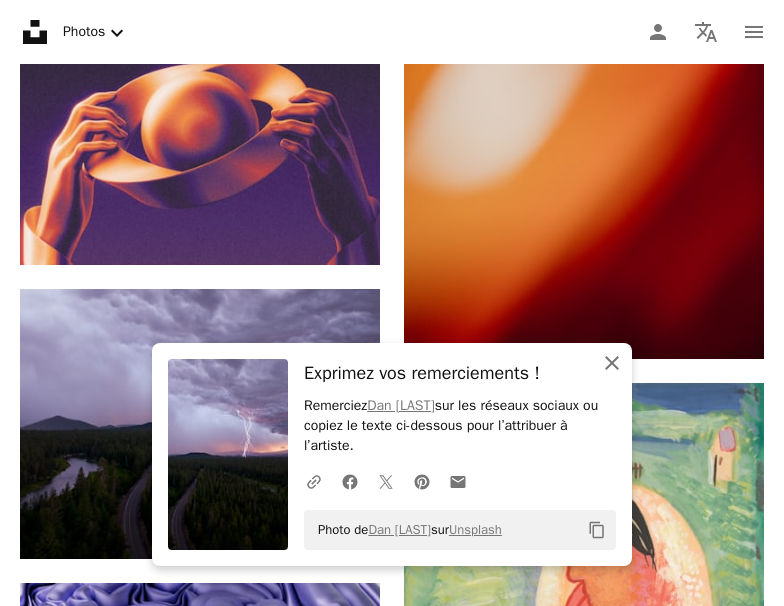 click 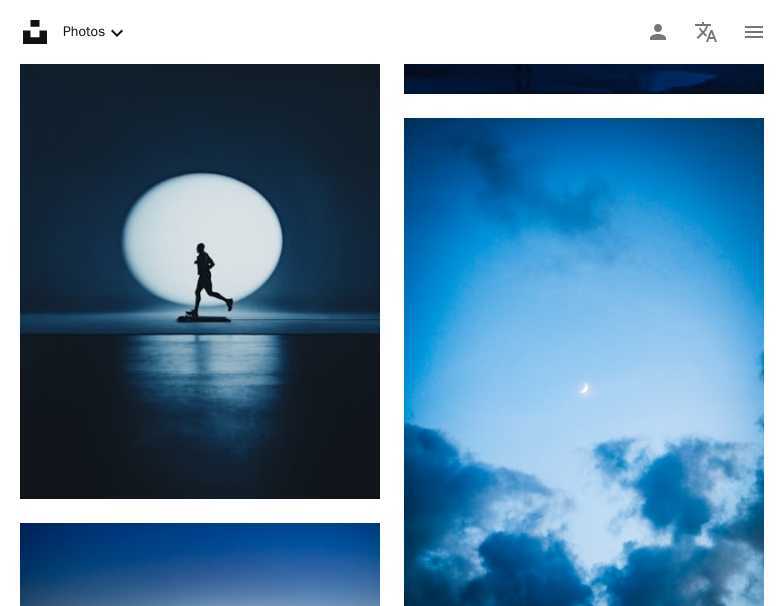 scroll, scrollTop: 19482, scrollLeft: 0, axis: vertical 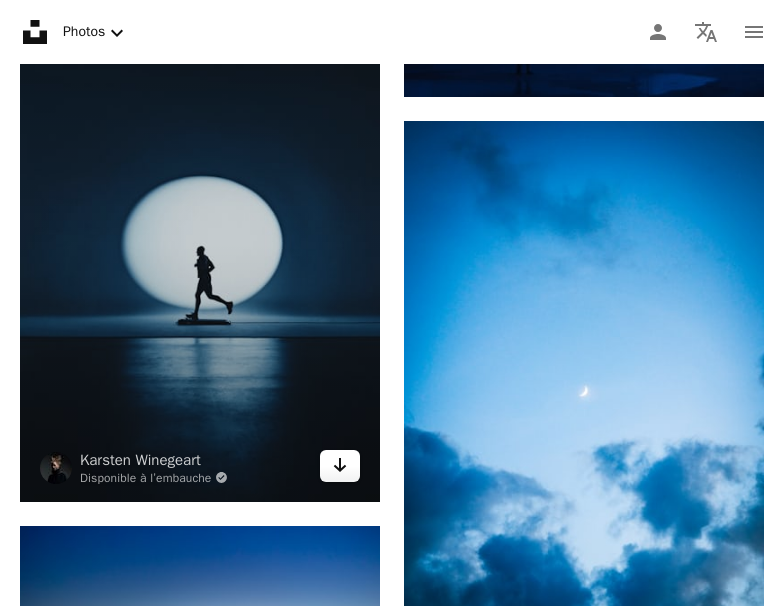 click on "Arrow pointing down" at bounding box center [340, 466] 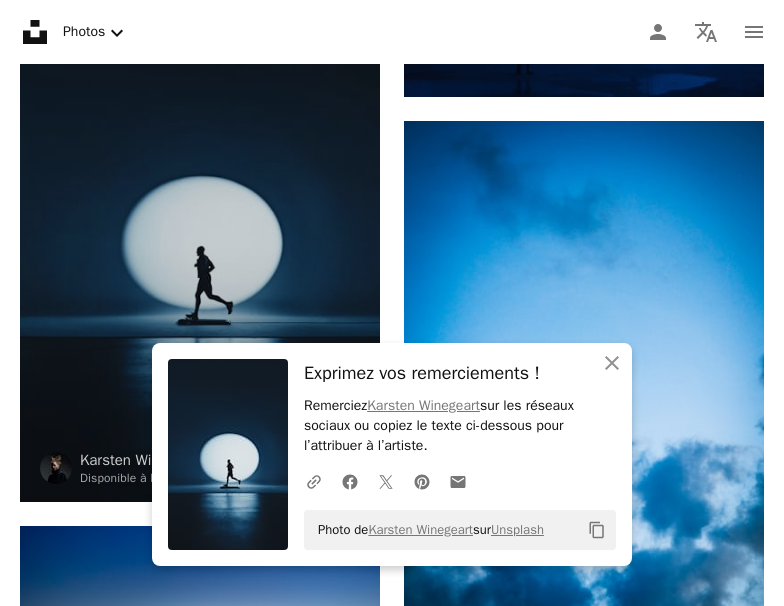 click at bounding box center (200, 231) 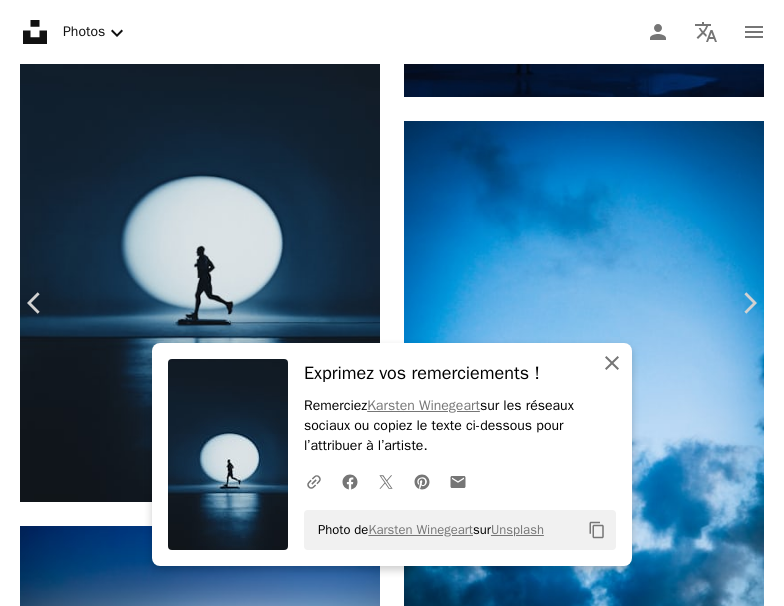 click 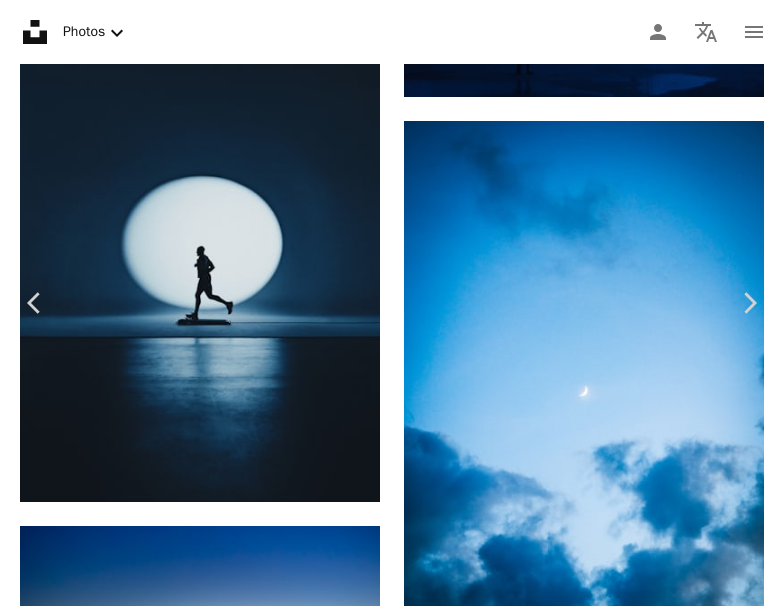click on "Zoom in" at bounding box center [384, 5900] 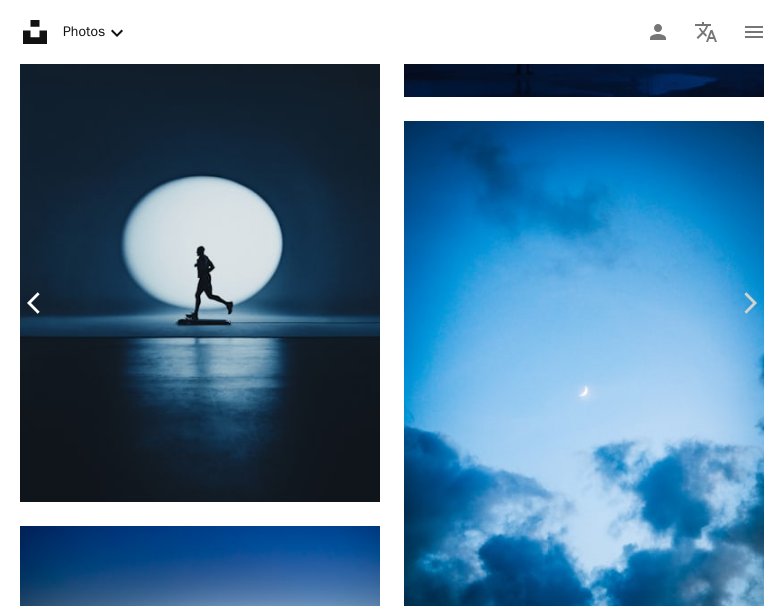 click on "Chevron left" at bounding box center [35, 303] 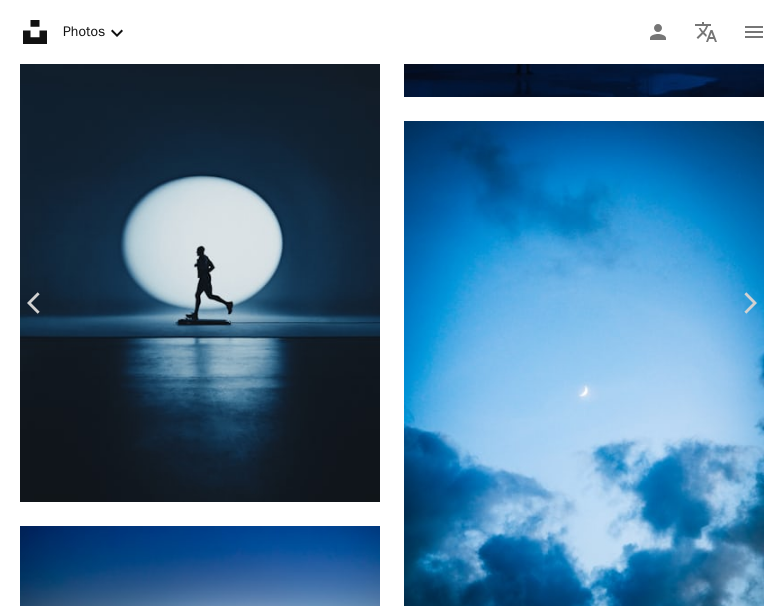 click on "An X shape" at bounding box center [20, 20] 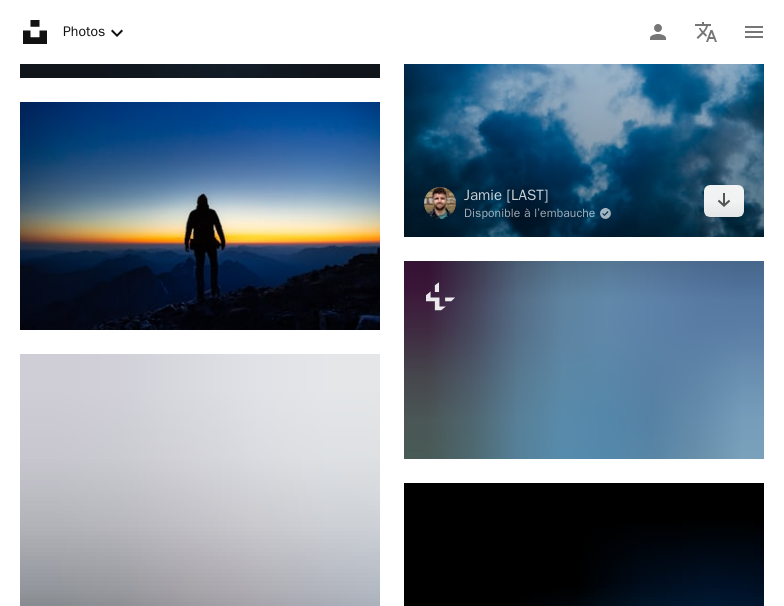 scroll, scrollTop: 19890, scrollLeft: 0, axis: vertical 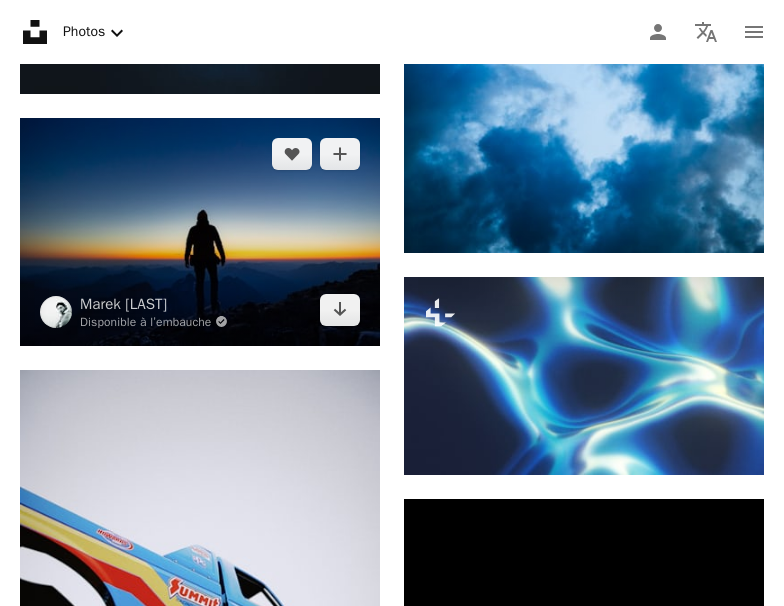 click at bounding box center [200, 232] 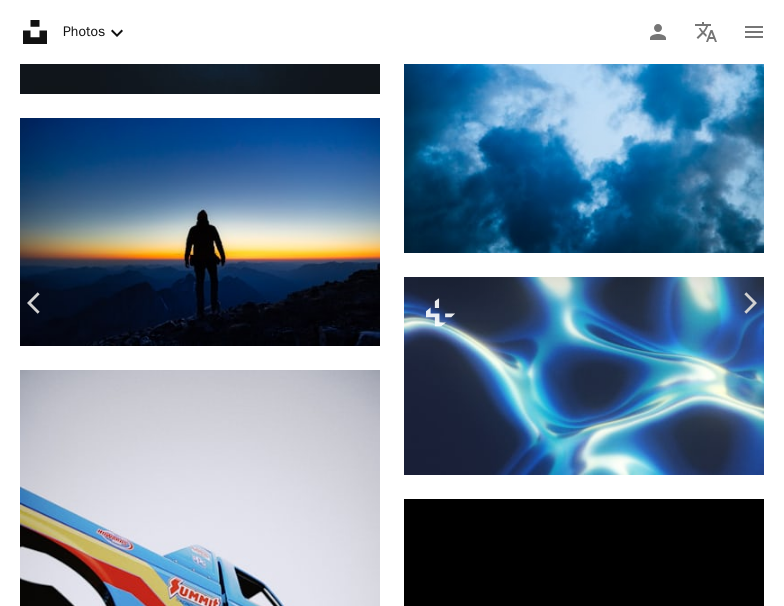 click on "An X shape" at bounding box center [20, 20] 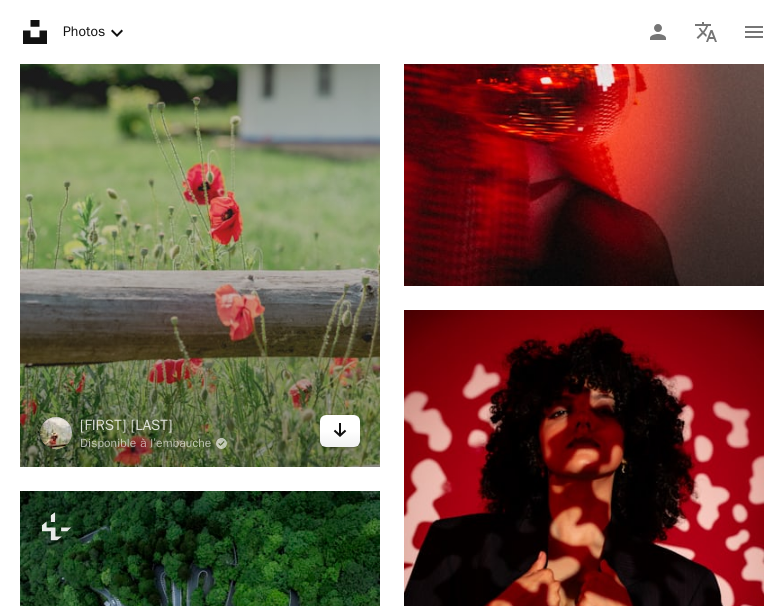 scroll, scrollTop: 22338, scrollLeft: 0, axis: vertical 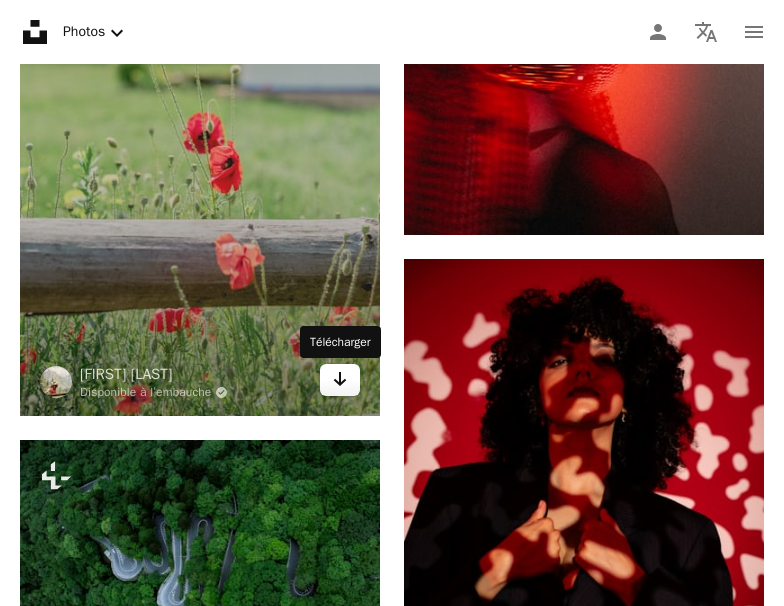 click on "Arrow pointing down" 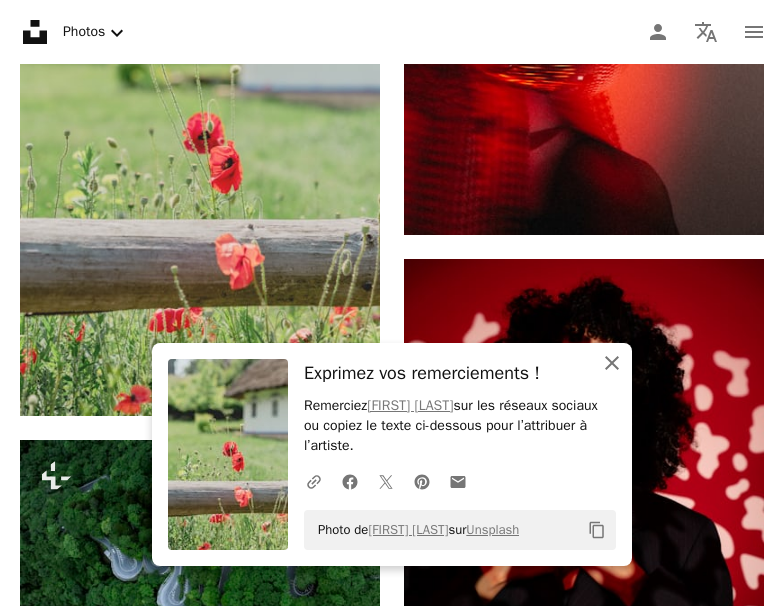 click 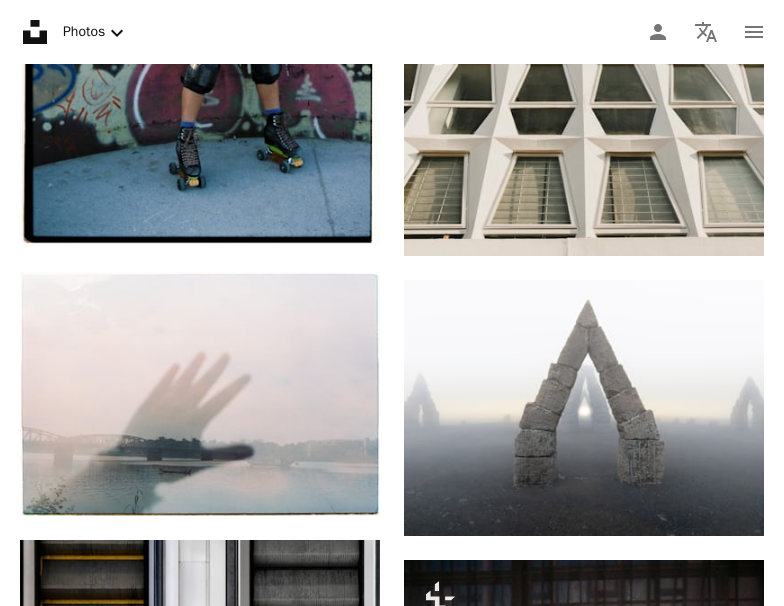 scroll, scrollTop: 31926, scrollLeft: 0, axis: vertical 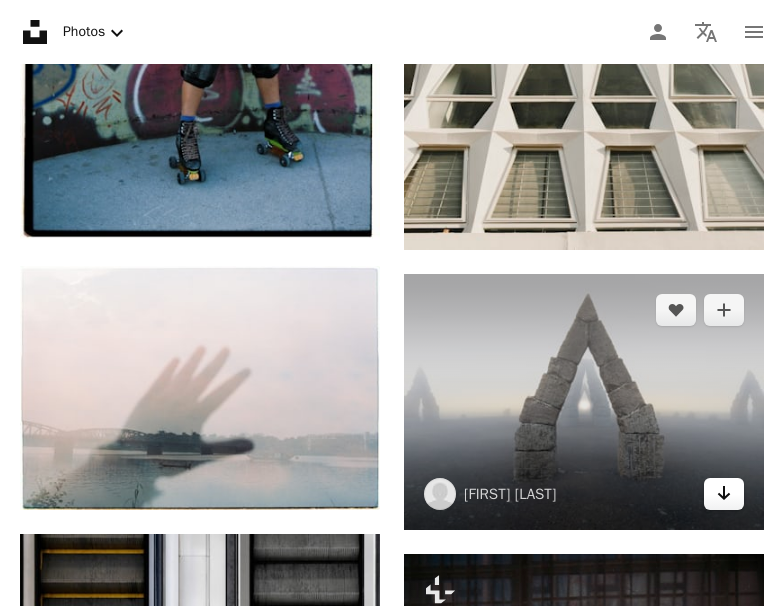click on "Arrow pointing down" at bounding box center (724, 494) 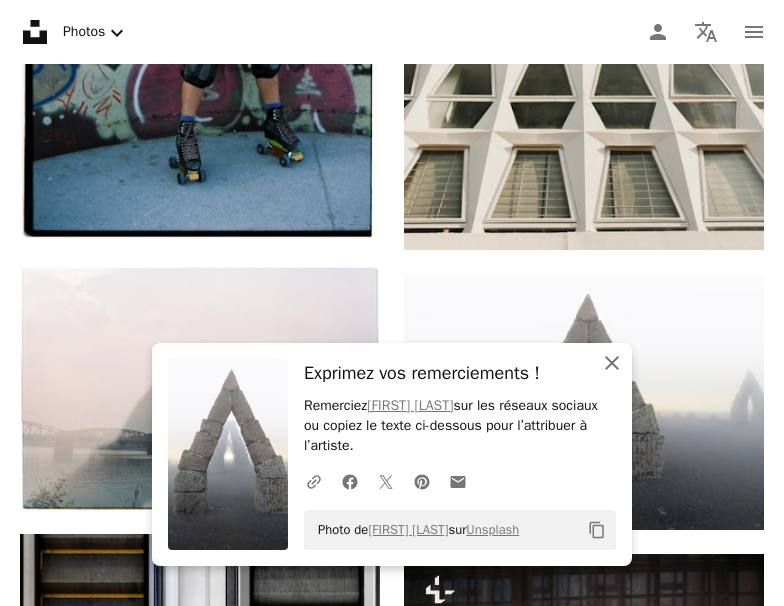 click 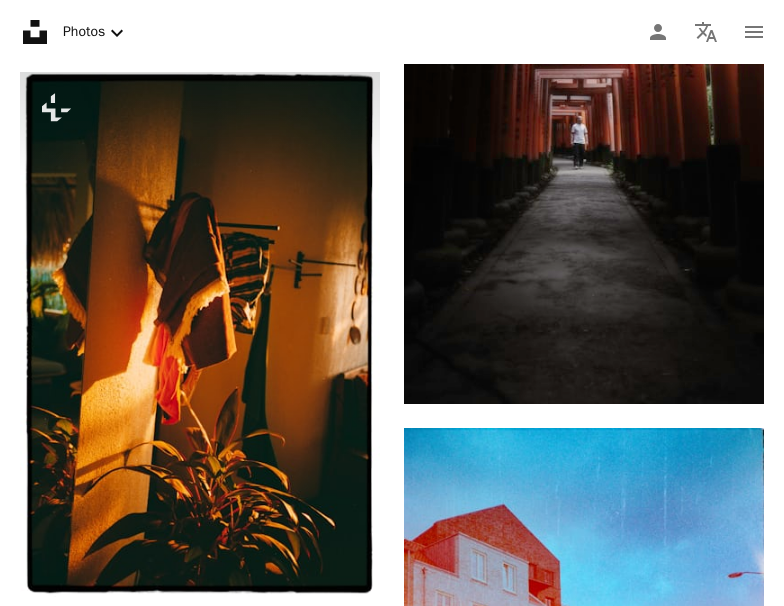 scroll, scrollTop: 10506, scrollLeft: 0, axis: vertical 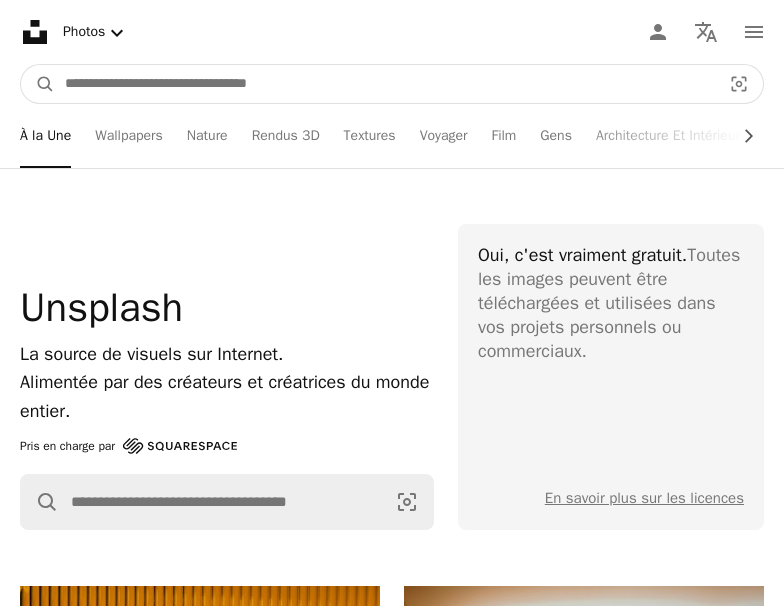 click at bounding box center (385, 84) 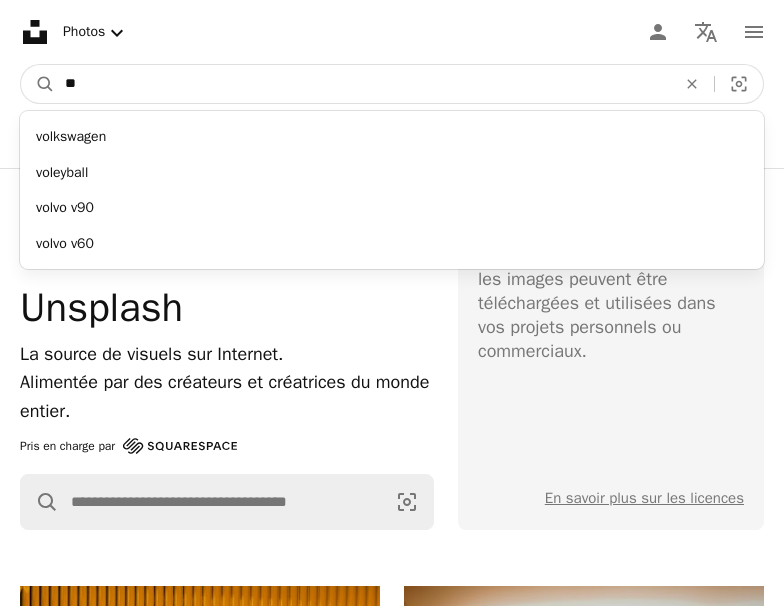 type on "*" 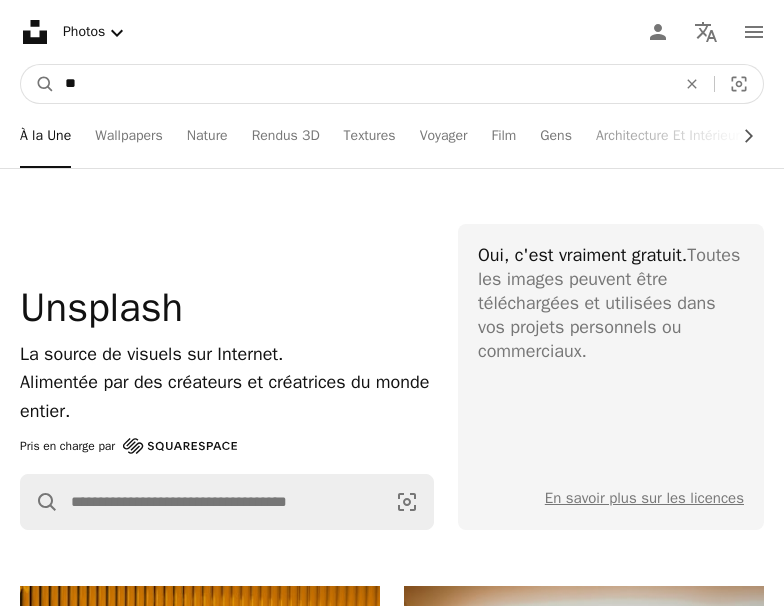 type on "*" 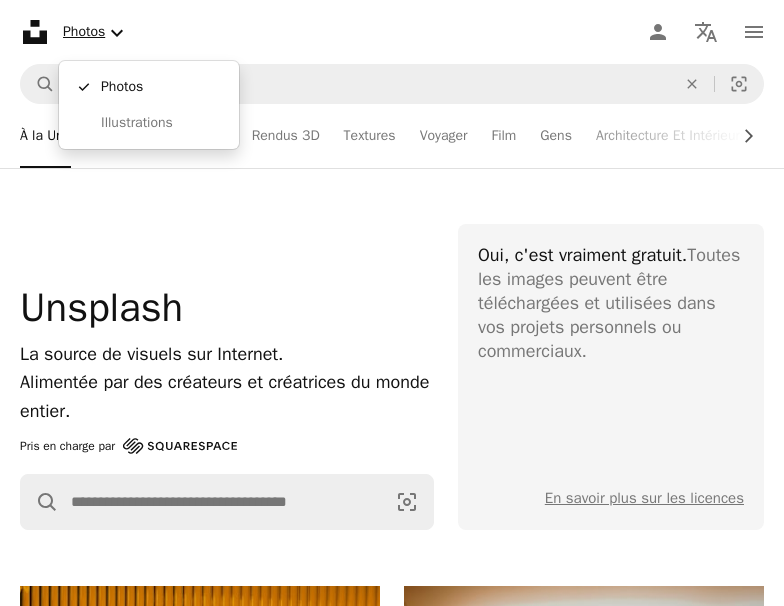click on "Chevron down" 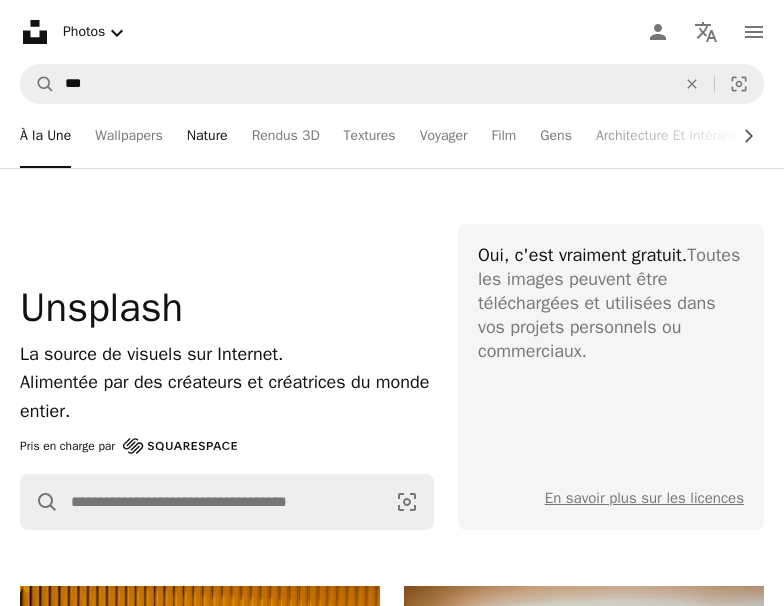 click on "Nature" at bounding box center (207, 136) 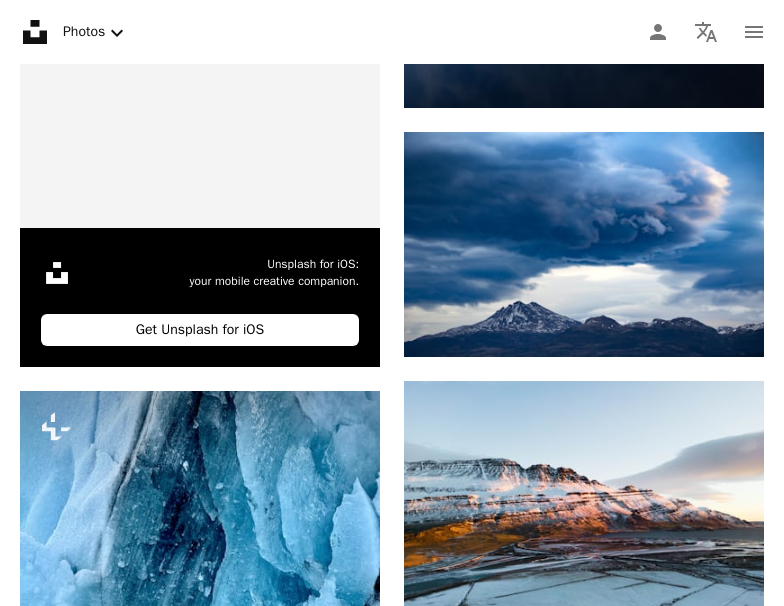 scroll, scrollTop: 736, scrollLeft: 0, axis: vertical 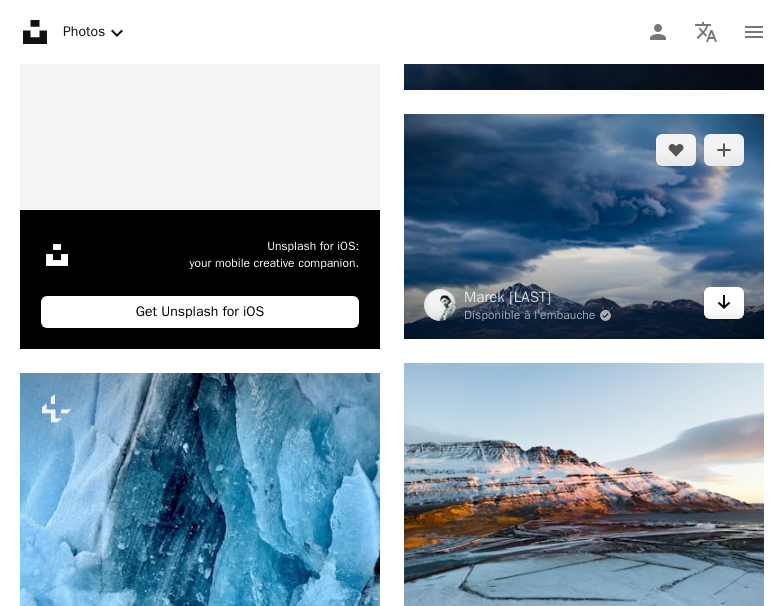 click 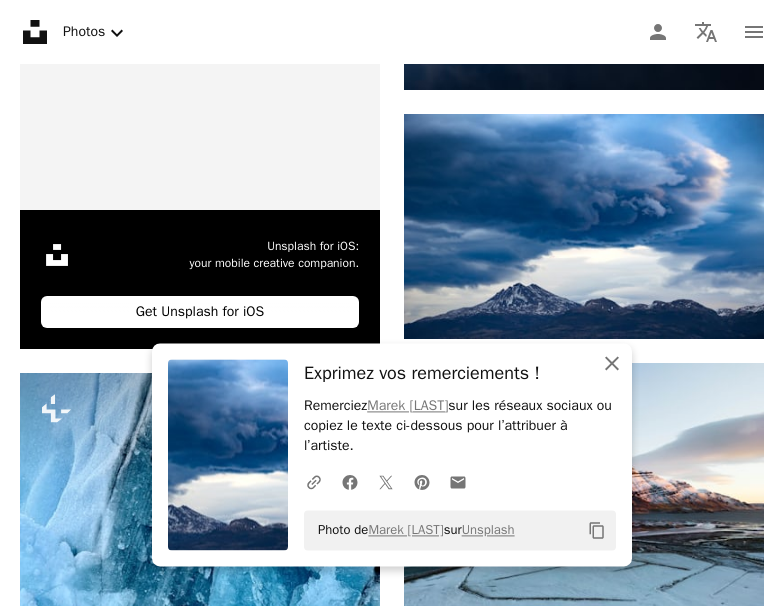 click on "An X shape" 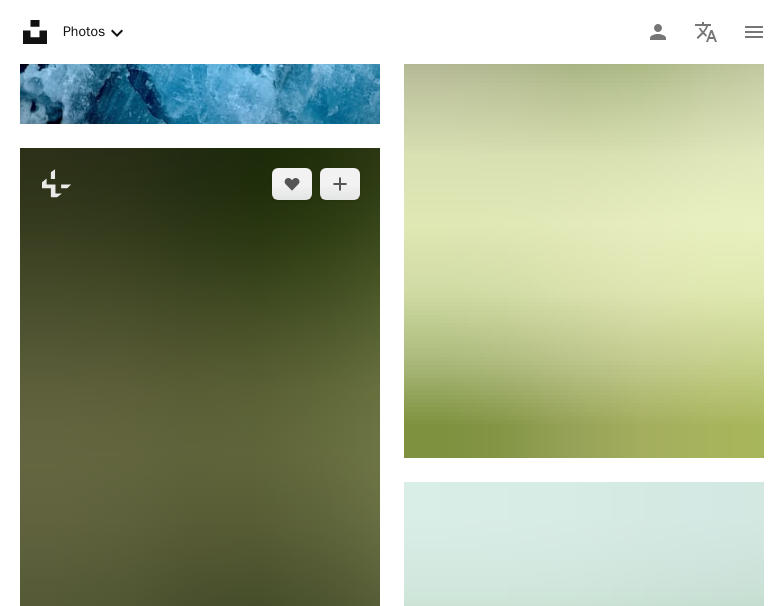 scroll, scrollTop: 1450, scrollLeft: 0, axis: vertical 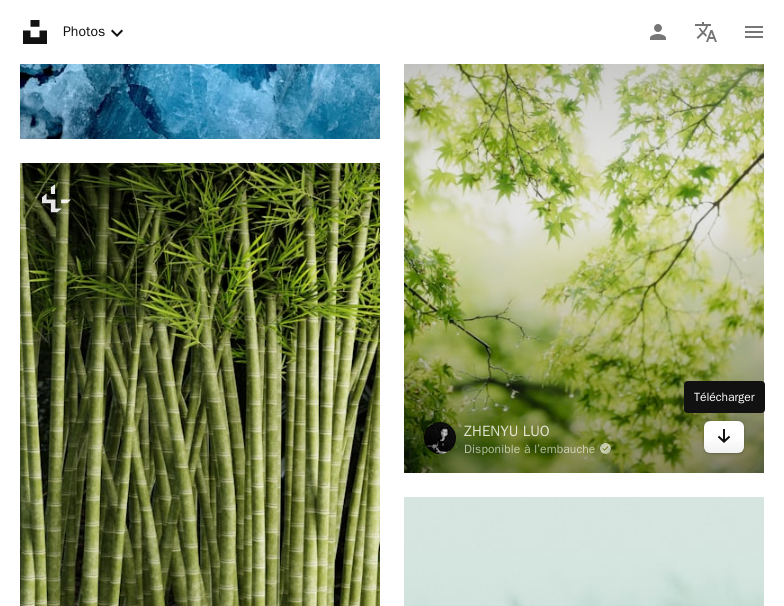 click on "Arrow pointing down" at bounding box center (724, 437) 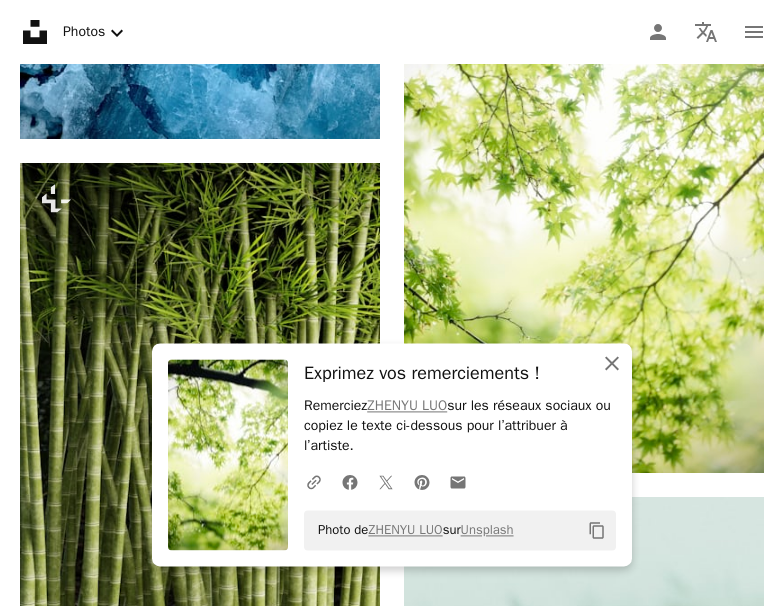 click on "An X shape" 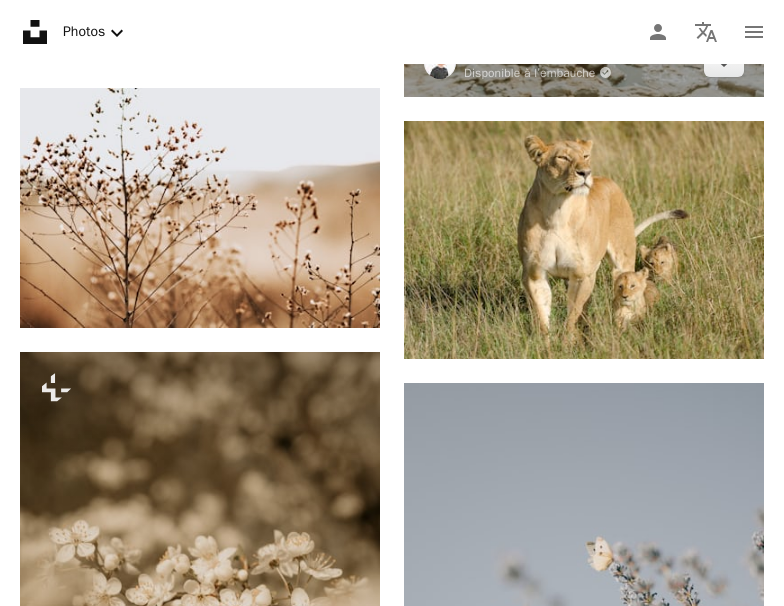 scroll, scrollTop: 3184, scrollLeft: 0, axis: vertical 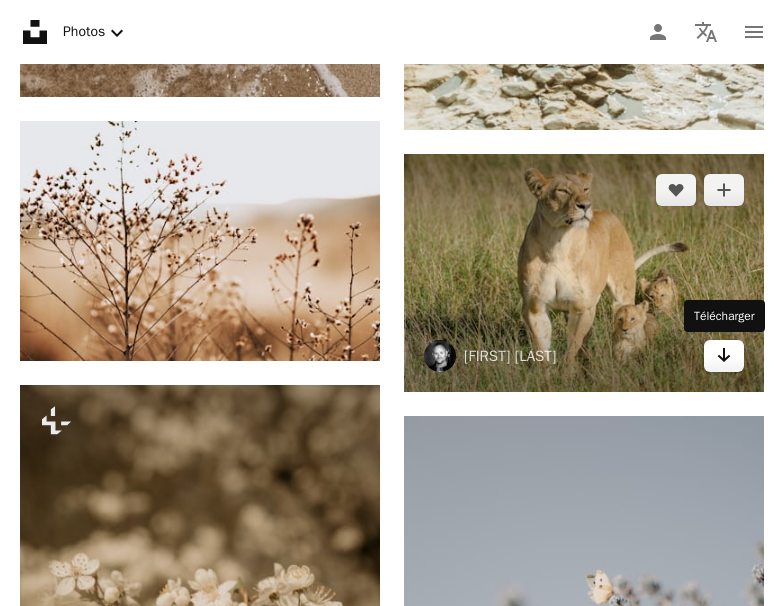 click on "Arrow pointing down" 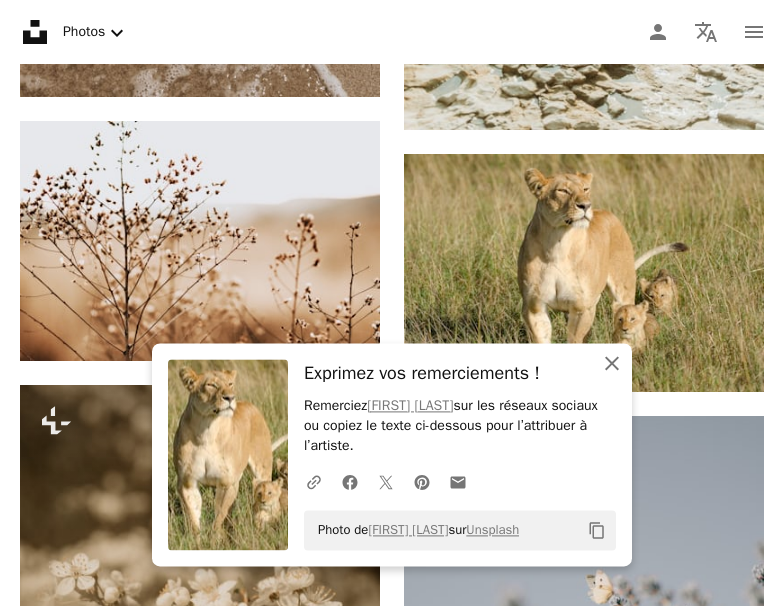 click on "An X shape" 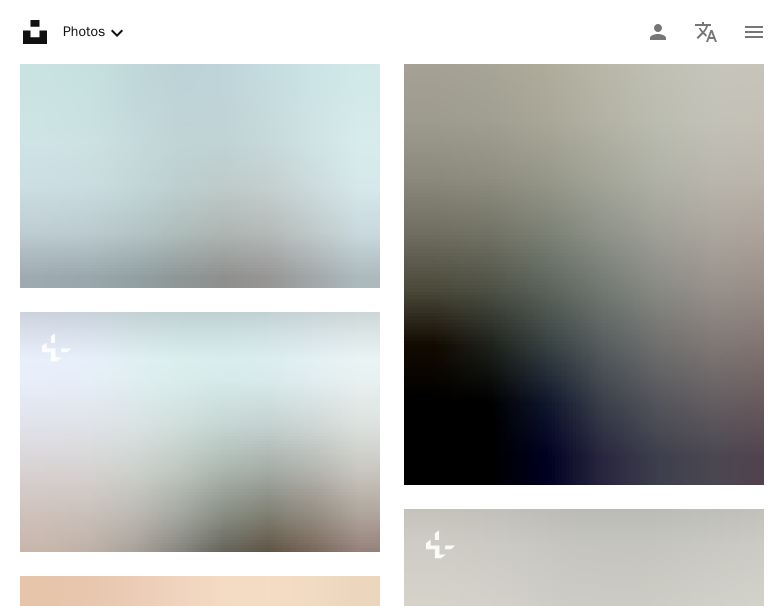 scroll, scrollTop: 4867, scrollLeft: 0, axis: vertical 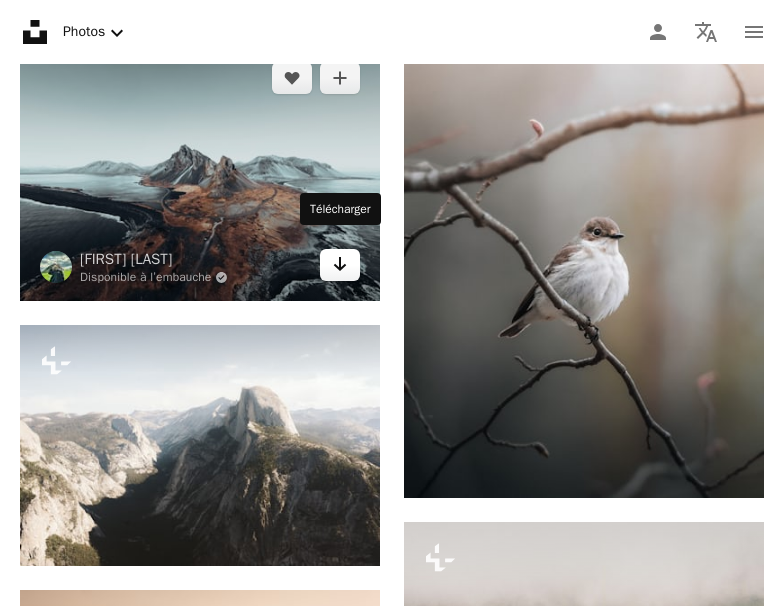 click on "Arrow pointing down" 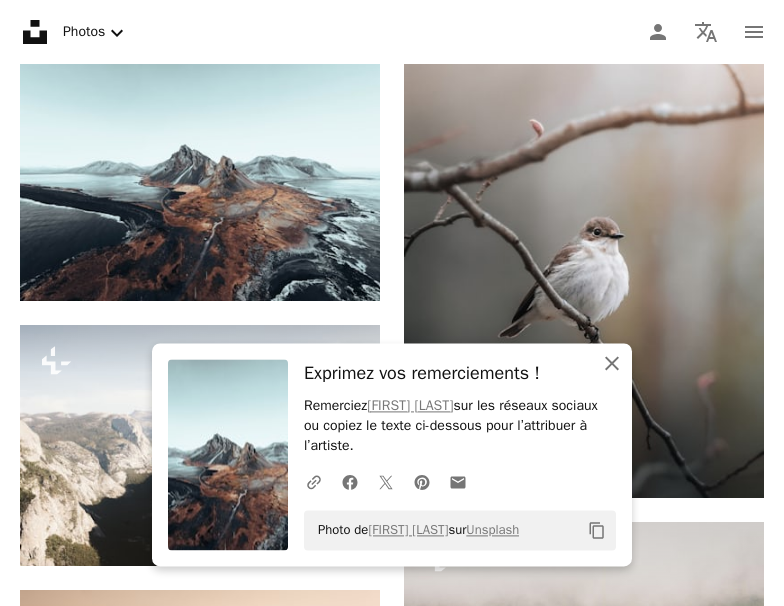 click on "An X shape" 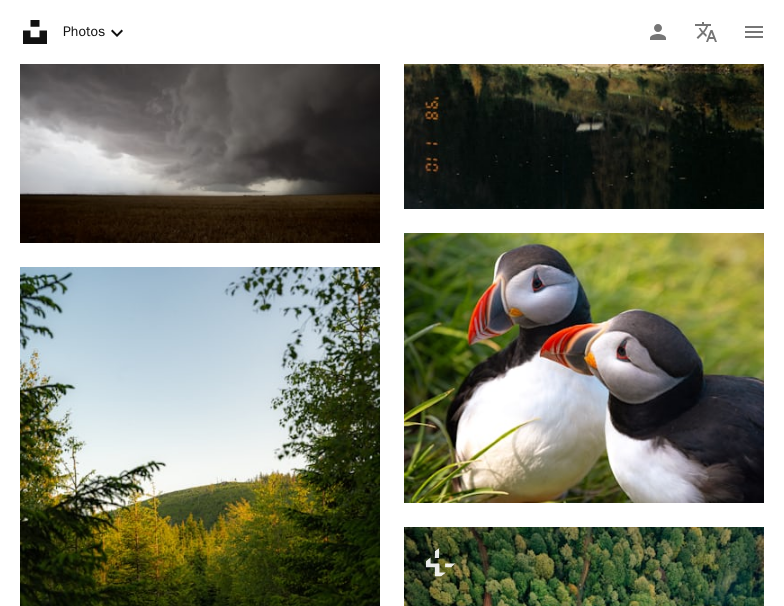 scroll, scrollTop: 5734, scrollLeft: 0, axis: vertical 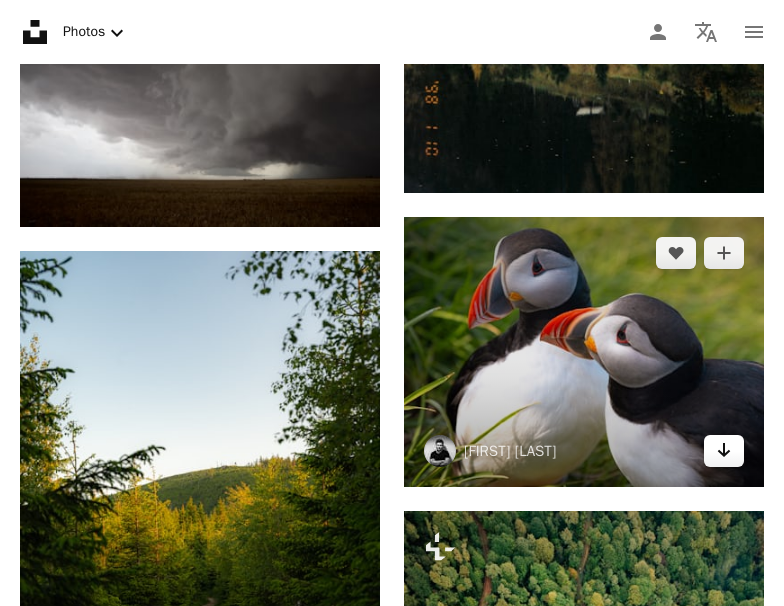 click on "Arrow pointing down" 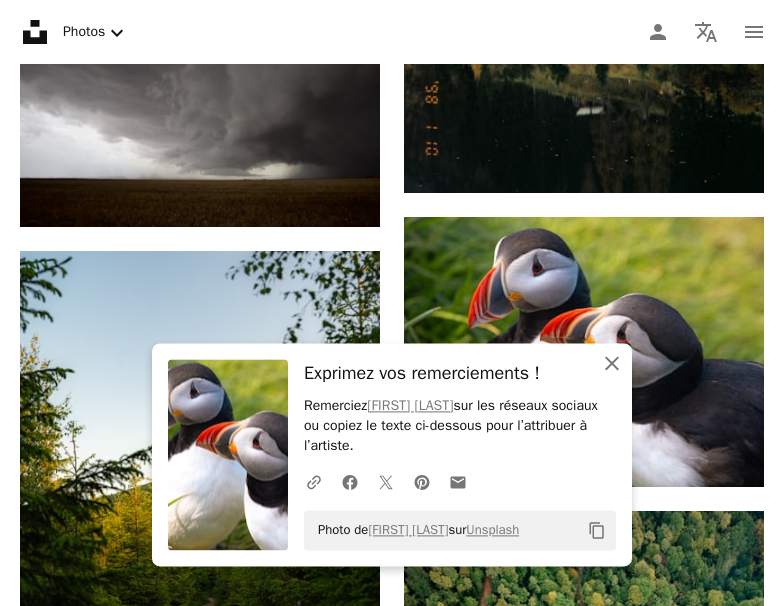 click on "An X shape" 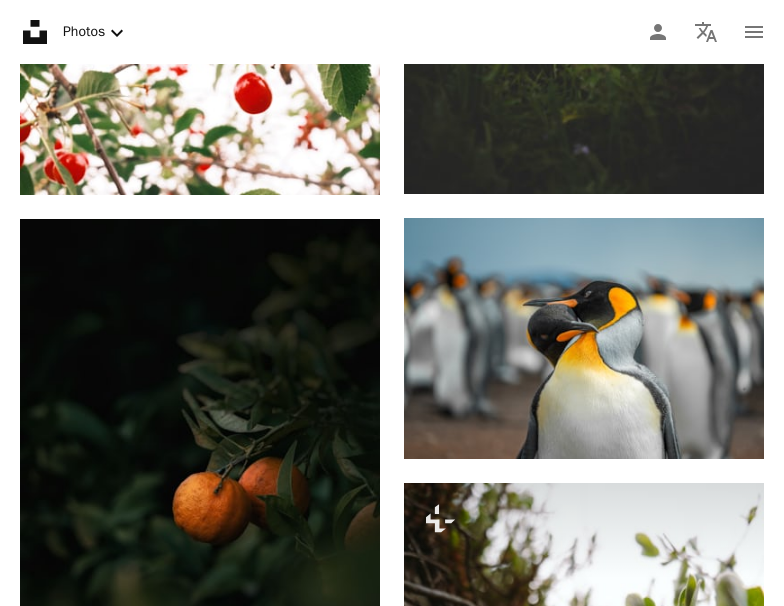 scroll, scrollTop: 7417, scrollLeft: 0, axis: vertical 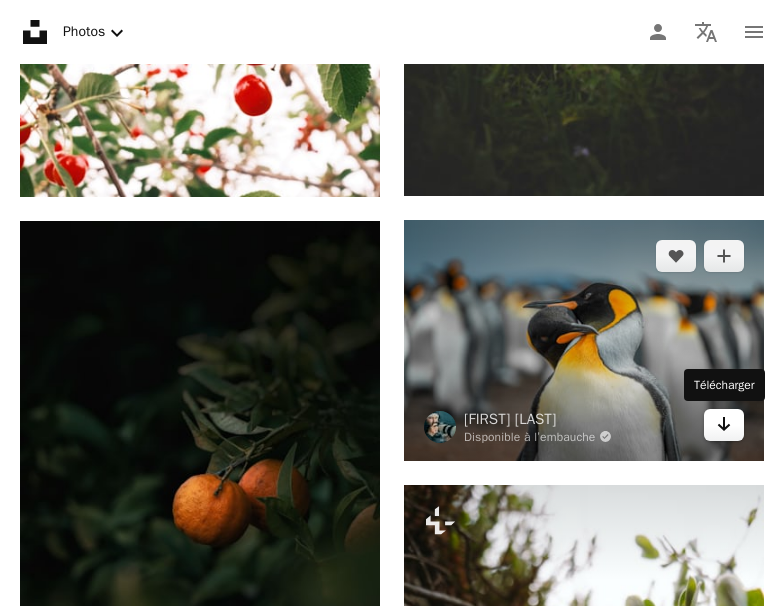 click on "Arrow pointing down" at bounding box center [724, 425] 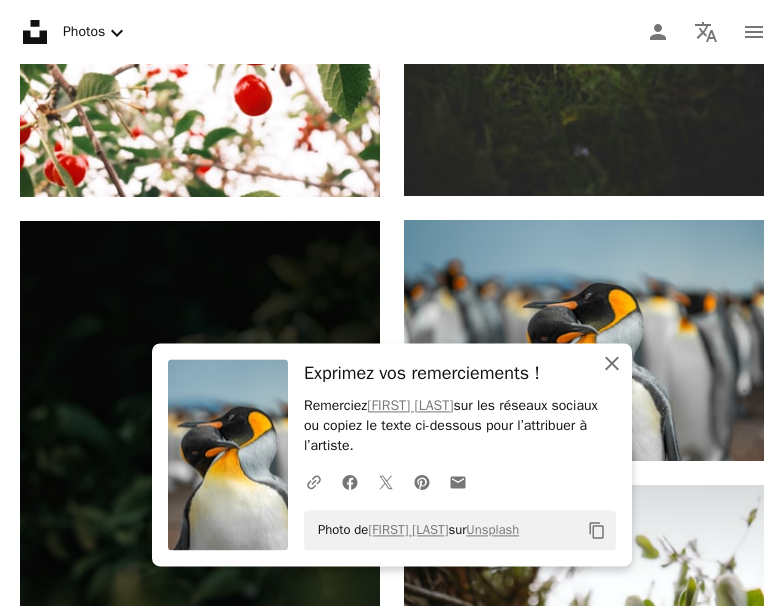 click on "An X shape" 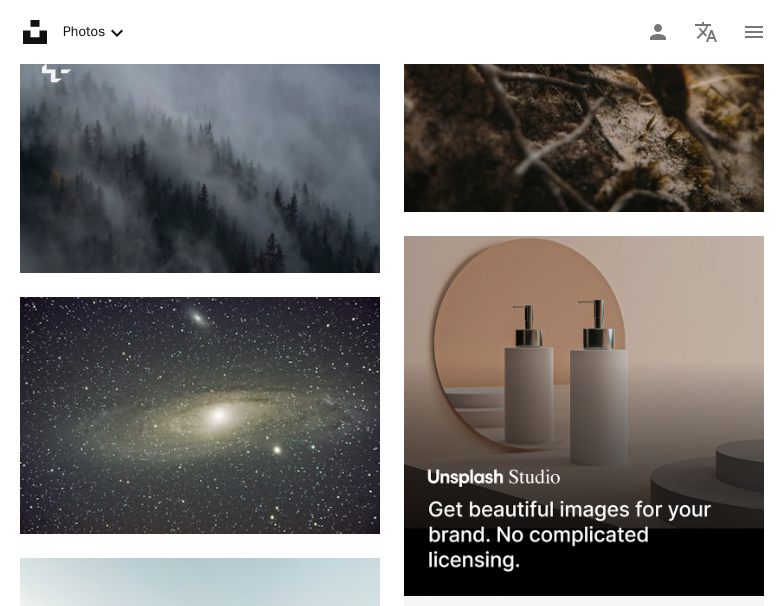 scroll, scrollTop: 8182, scrollLeft: 0, axis: vertical 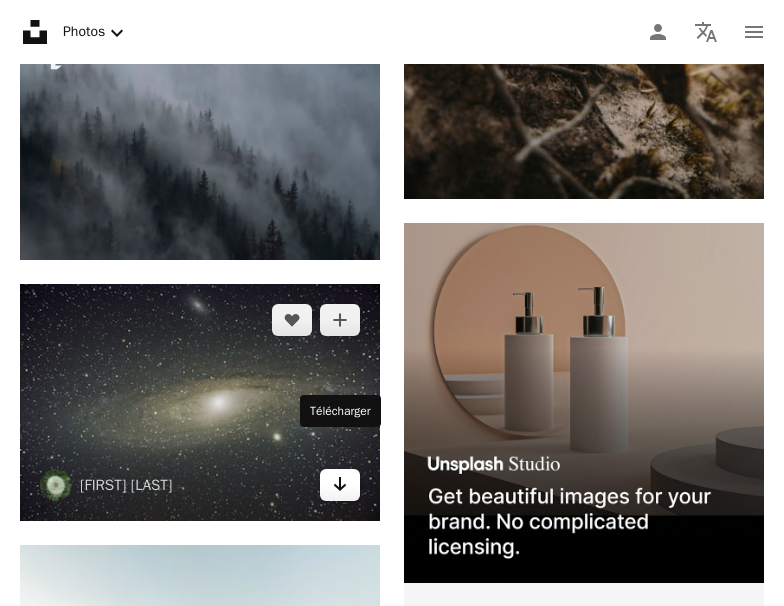 click 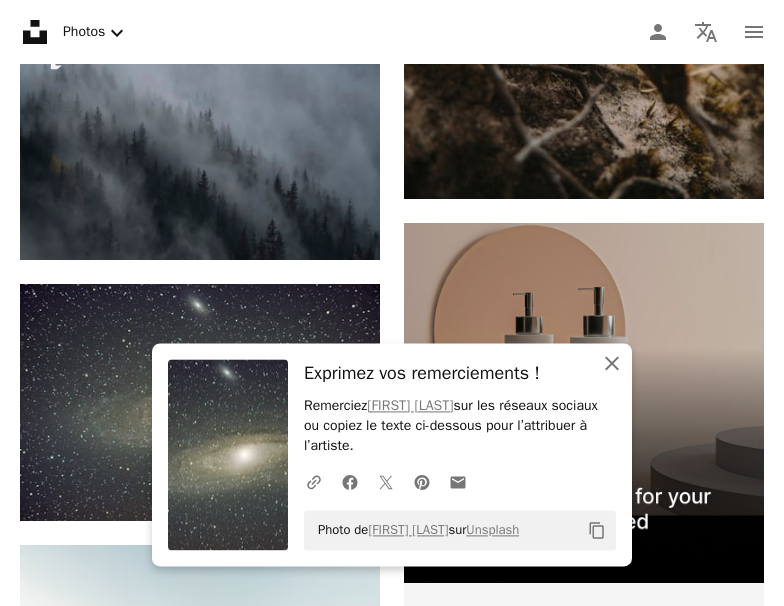 click on "An X shape Fermer" at bounding box center (612, 363) 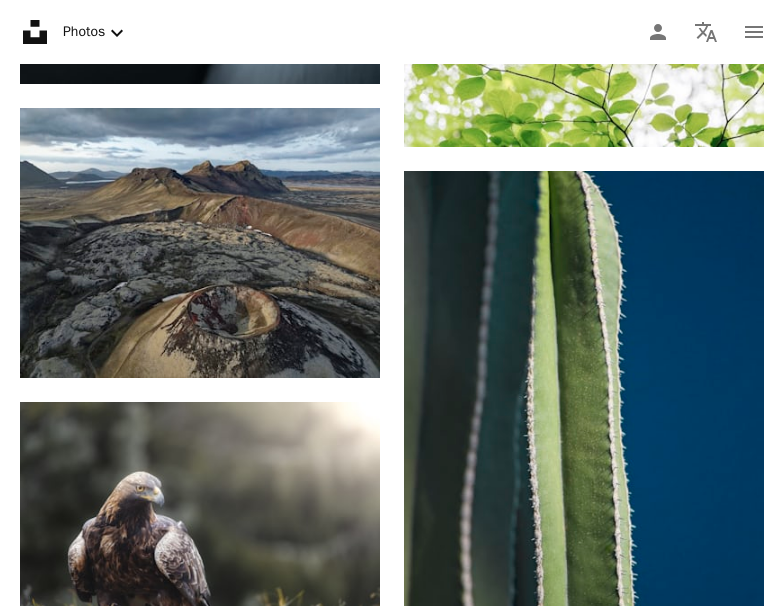 scroll, scrollTop: 9865, scrollLeft: 0, axis: vertical 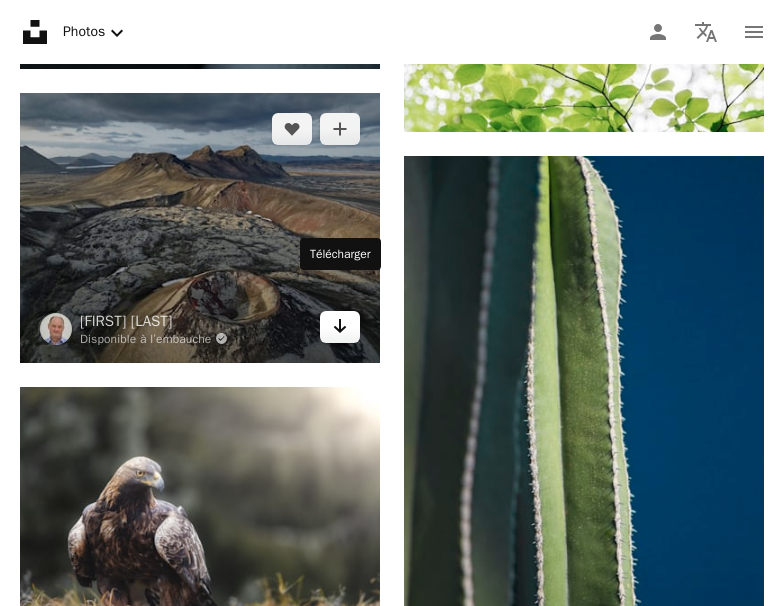 click on "Arrow pointing down" at bounding box center [340, 327] 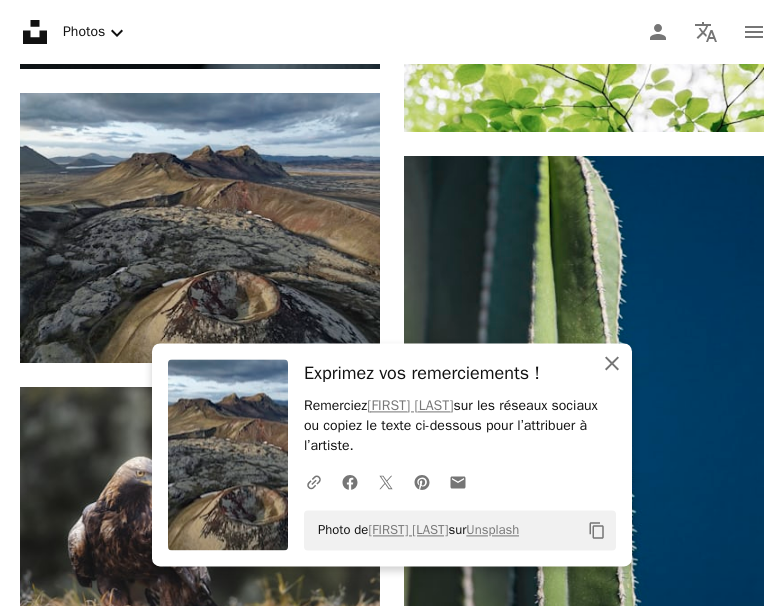 click on "An X shape" 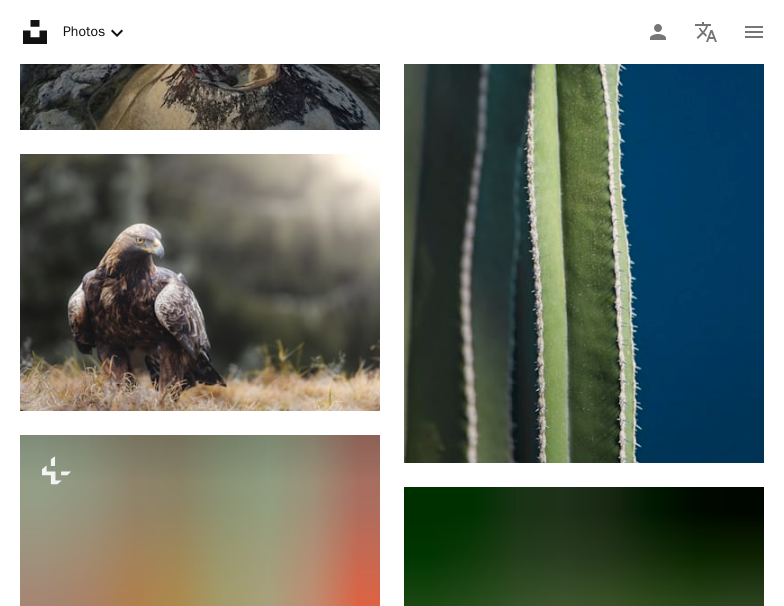 scroll, scrollTop: 10120, scrollLeft: 0, axis: vertical 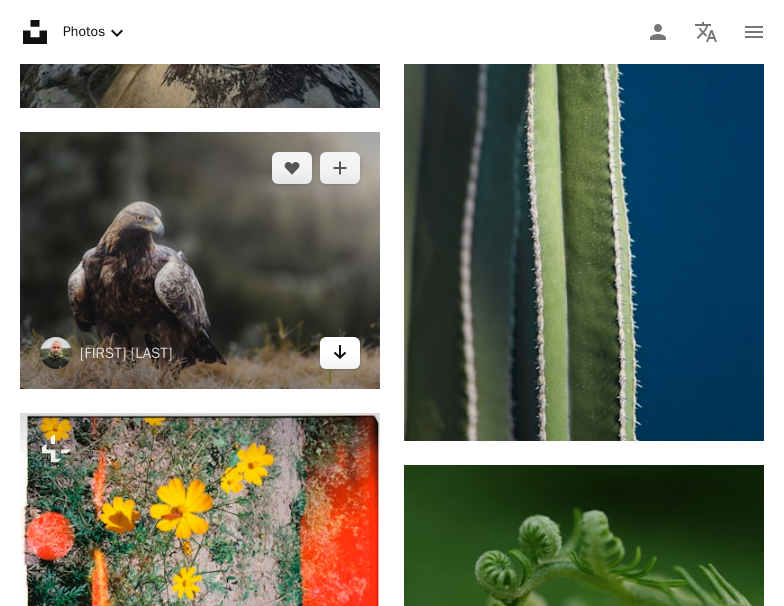 click 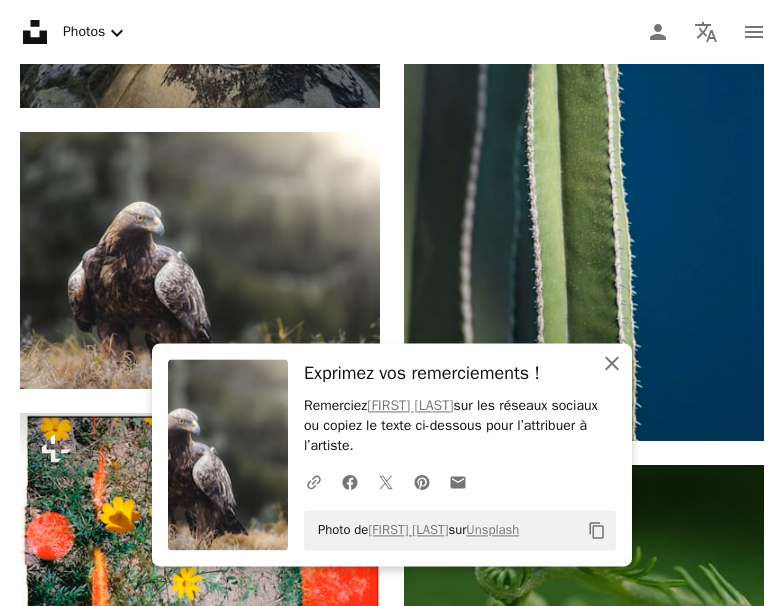 click 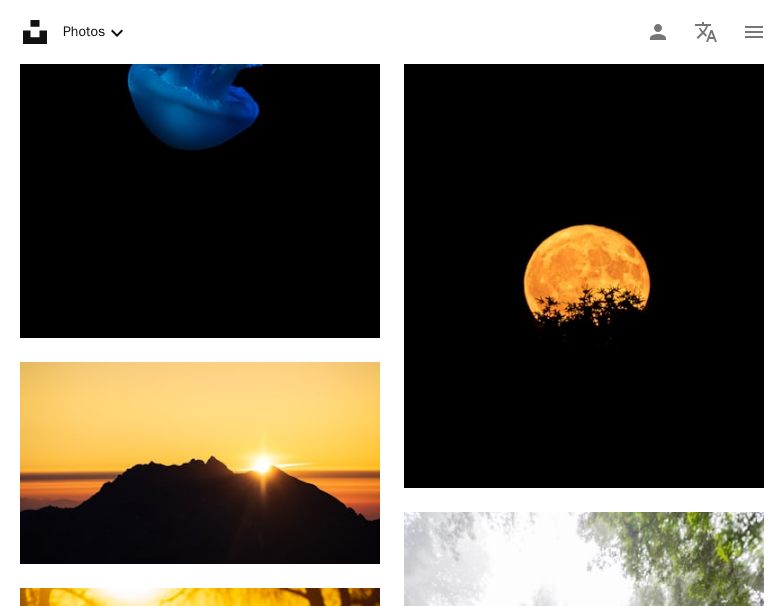 scroll, scrollTop: 16801, scrollLeft: 0, axis: vertical 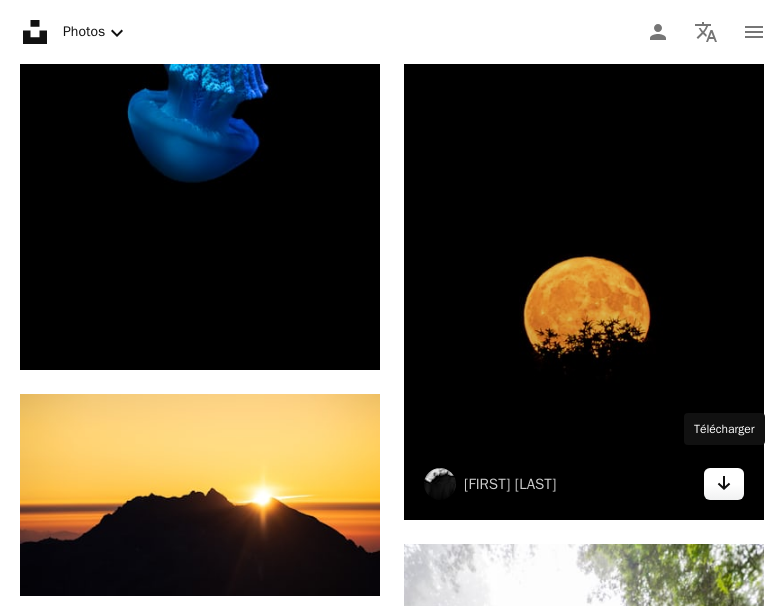 click on "Arrow pointing down" 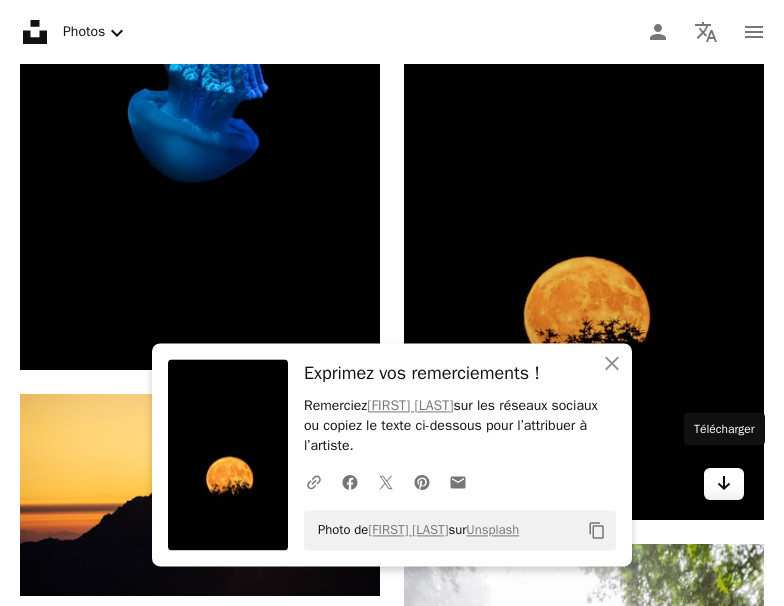 click on "Arrow pointing down" 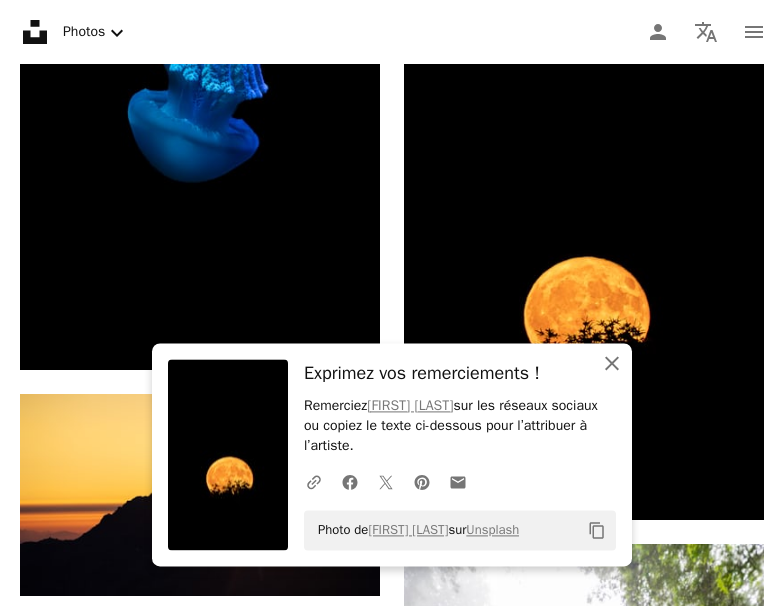 click on "An X shape" 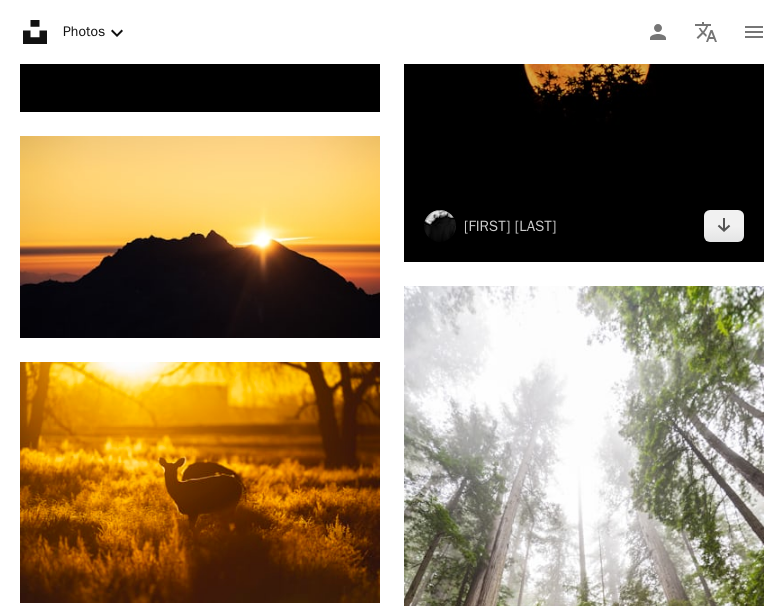 scroll, scrollTop: 17107, scrollLeft: 0, axis: vertical 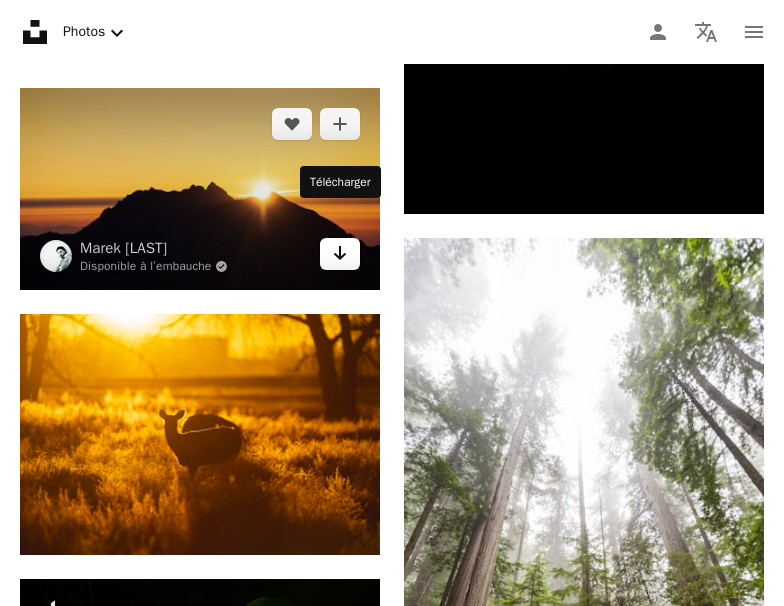 click on "Arrow pointing down" at bounding box center [340, 254] 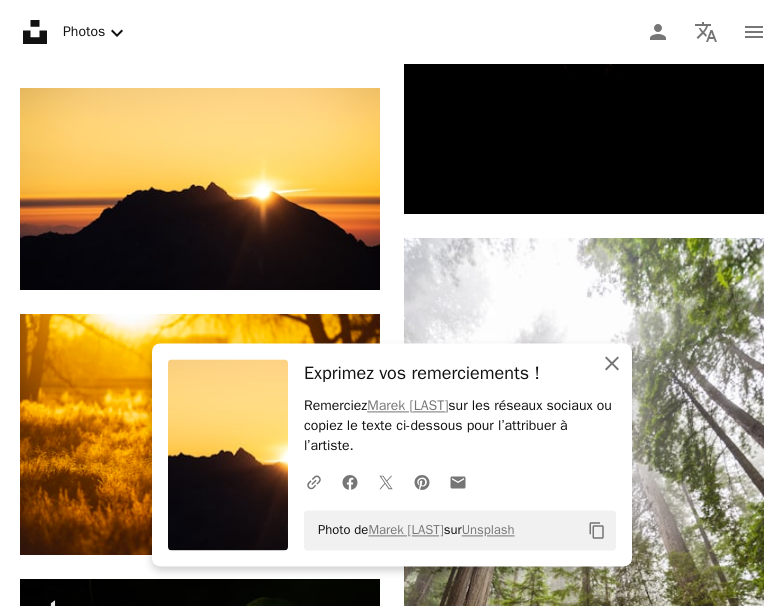 click on "An X shape" 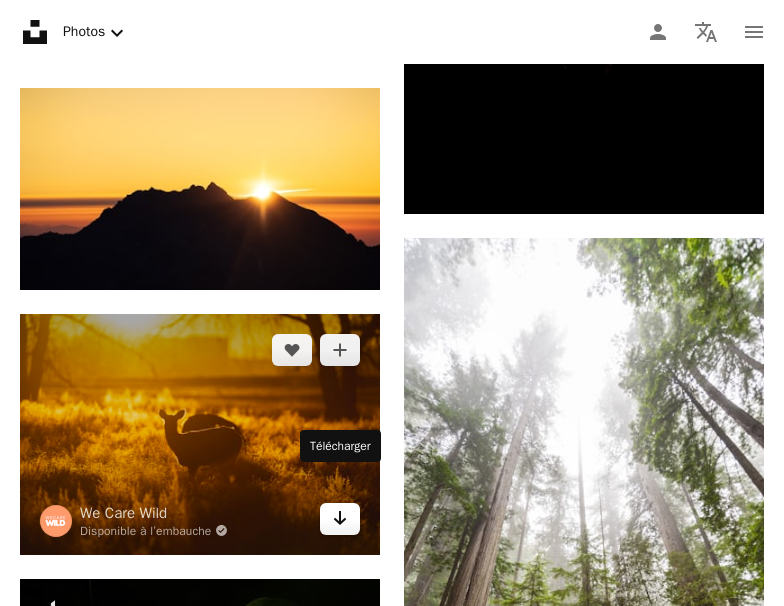 click 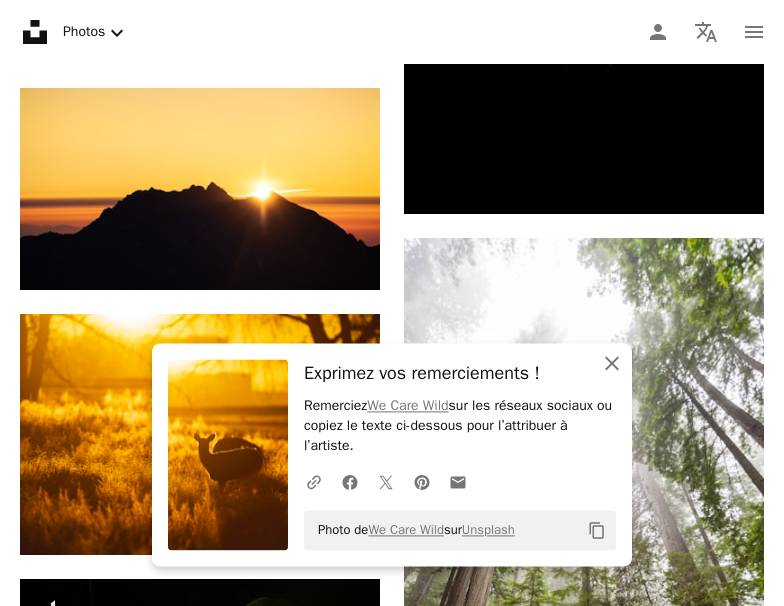 click on "An X shape" 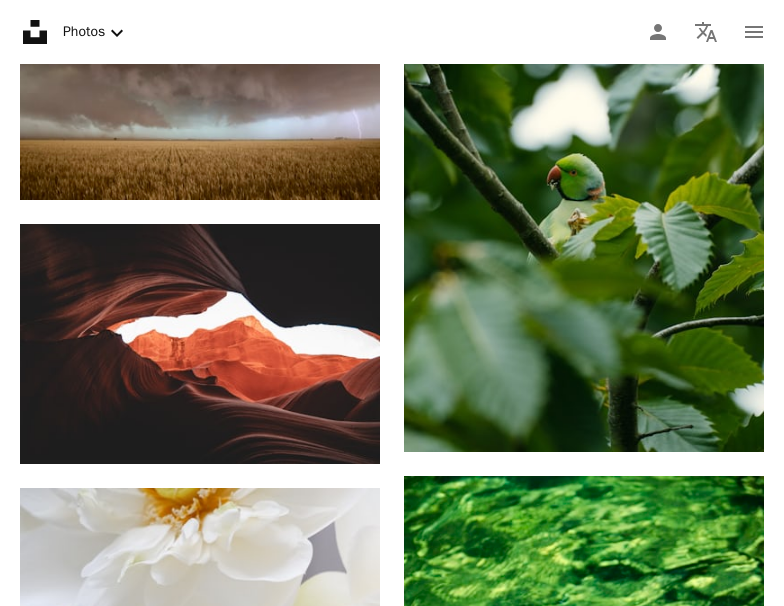 scroll, scrollTop: 19861, scrollLeft: 0, axis: vertical 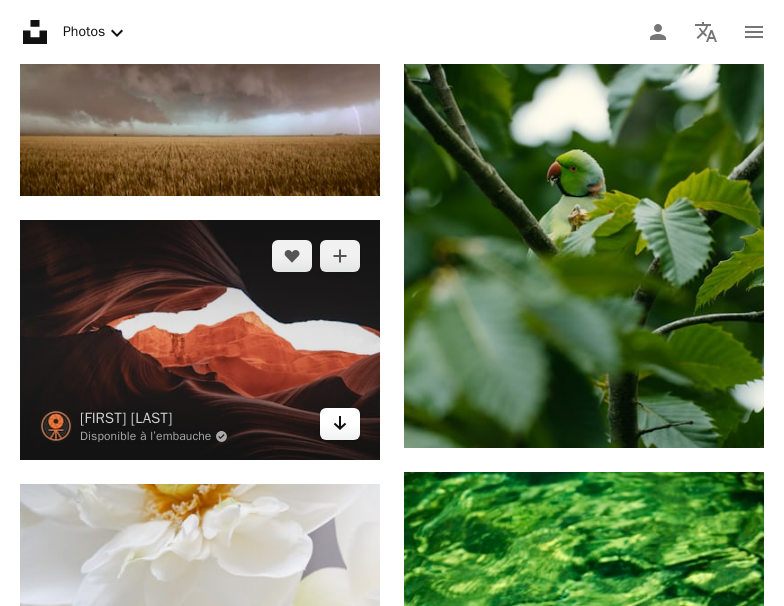 click on "Arrow pointing down" at bounding box center [340, 424] 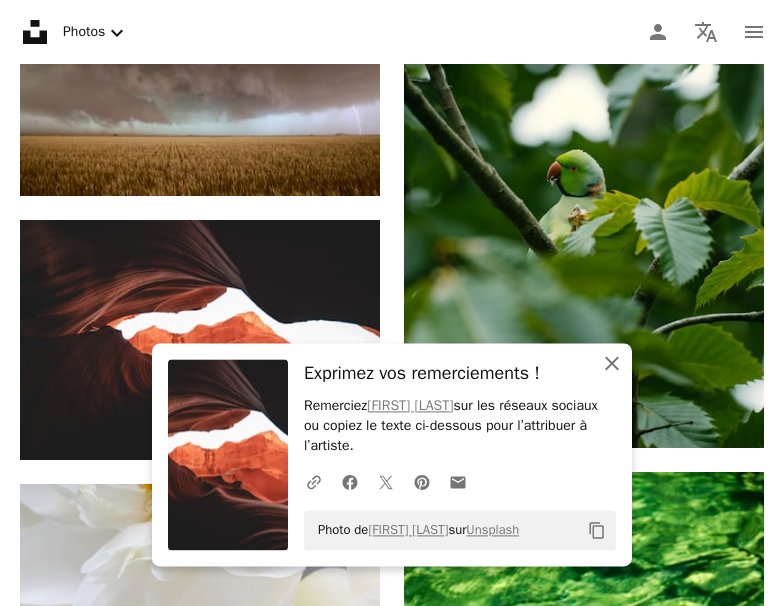 click on "An X shape" 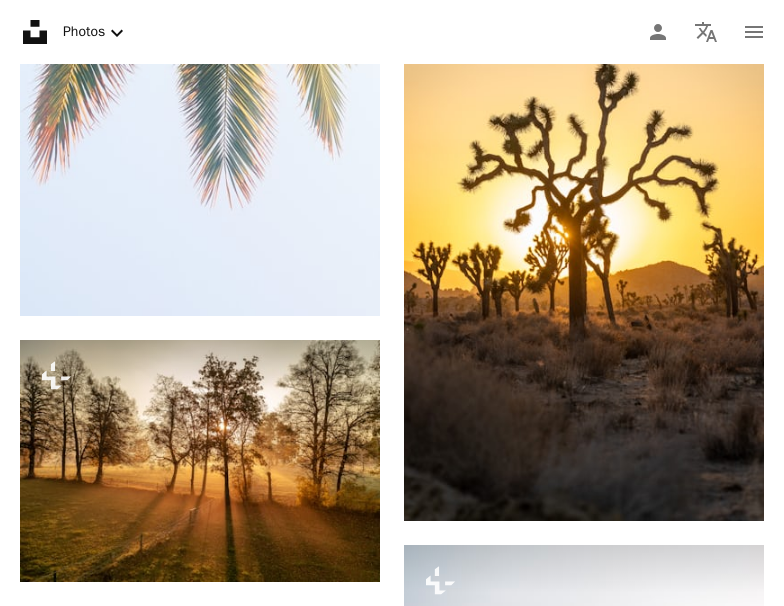 scroll, scrollTop: 21646, scrollLeft: 0, axis: vertical 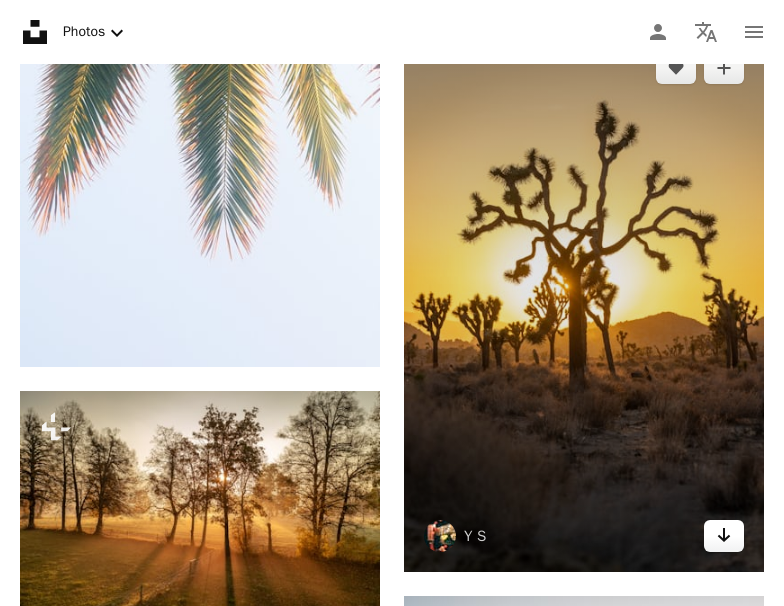 click on "Arrow pointing down" at bounding box center [724, 536] 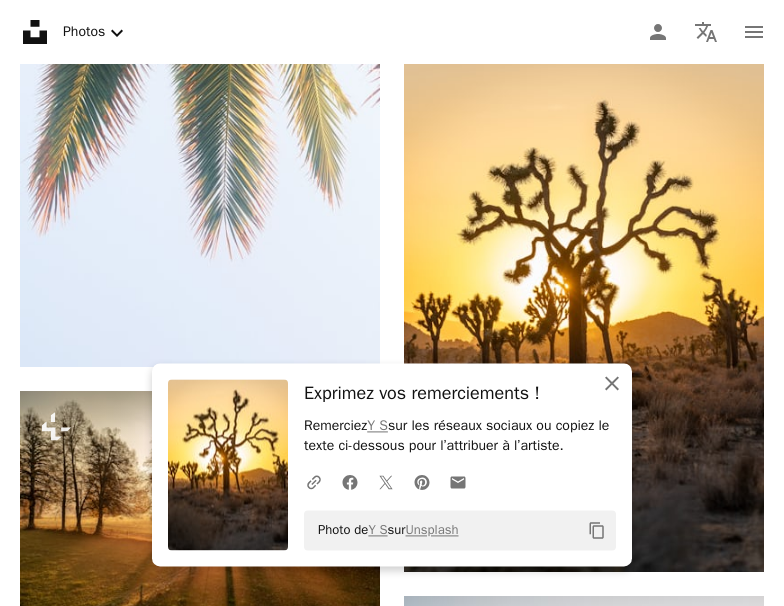click on "An X shape" 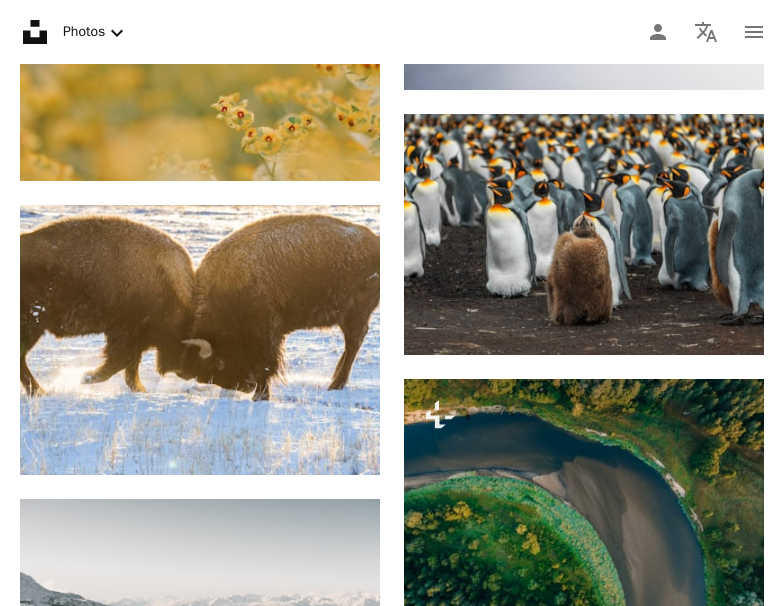 scroll, scrollTop: 22411, scrollLeft: 0, axis: vertical 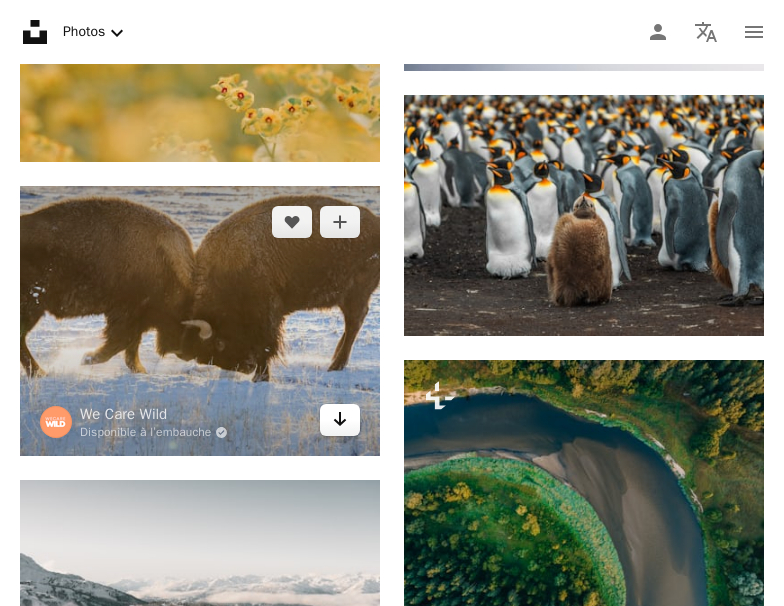 click on "Arrow pointing down" 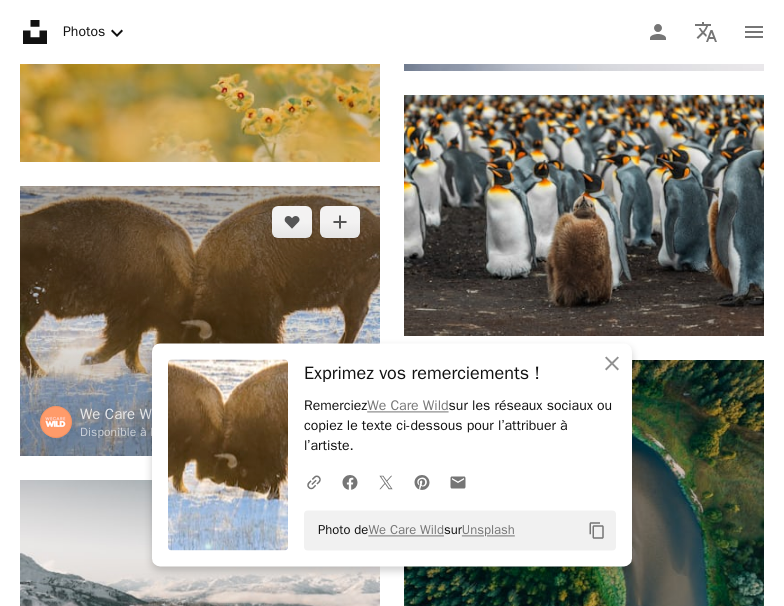 click at bounding box center [200, 321] 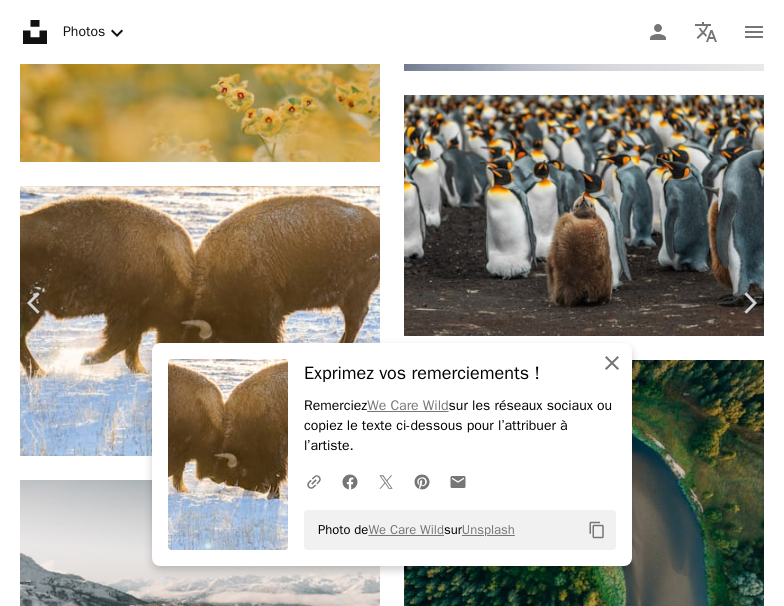 click 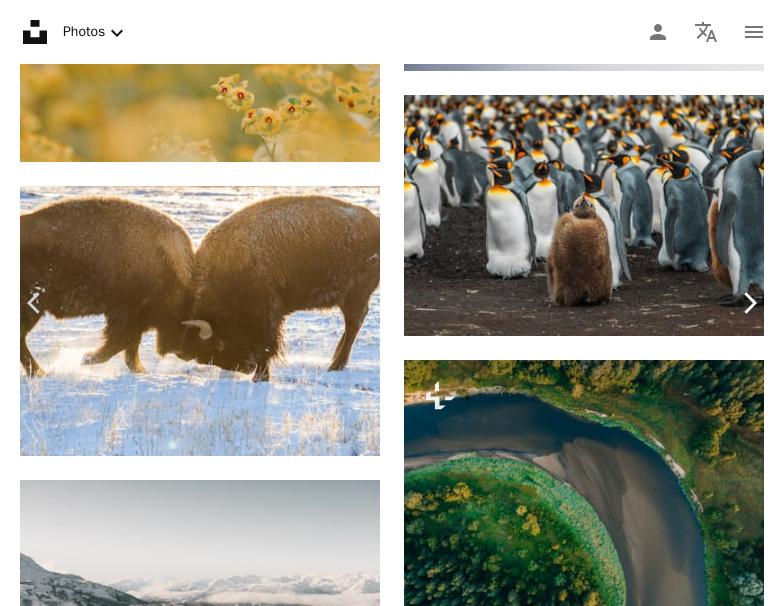 click on "Chevron right" at bounding box center [749, 303] 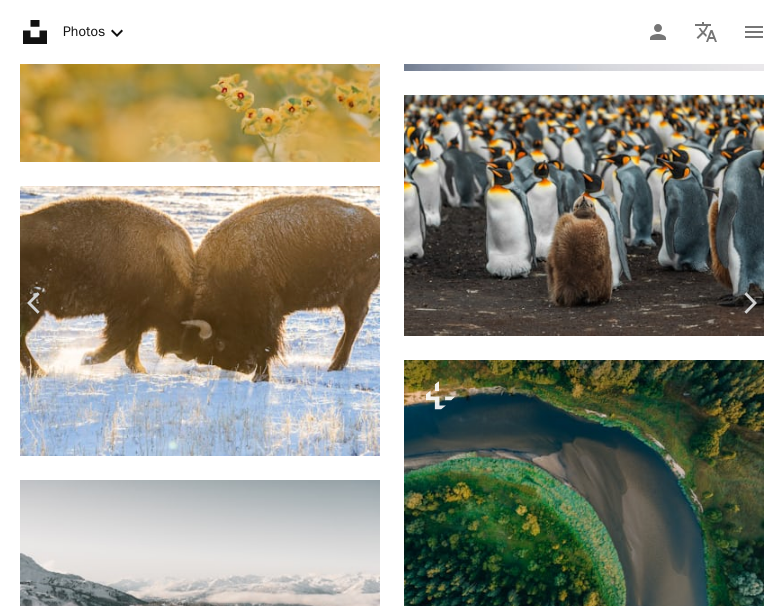 click on "An X shape" at bounding box center (20, 20) 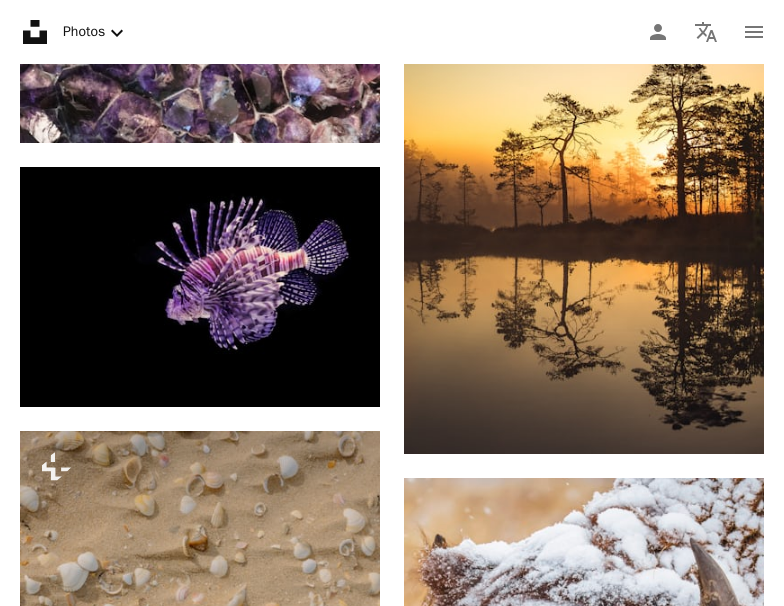 scroll, scrollTop: 24501, scrollLeft: 0, axis: vertical 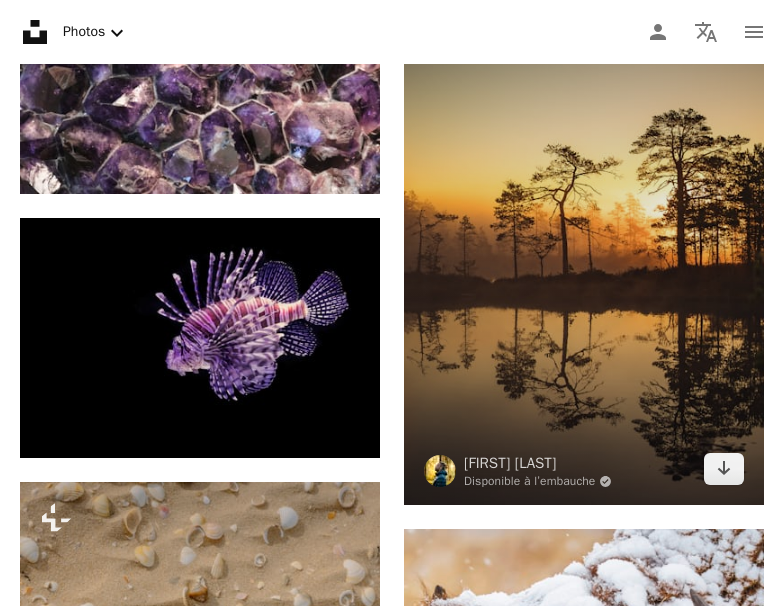 click at bounding box center [584, 235] 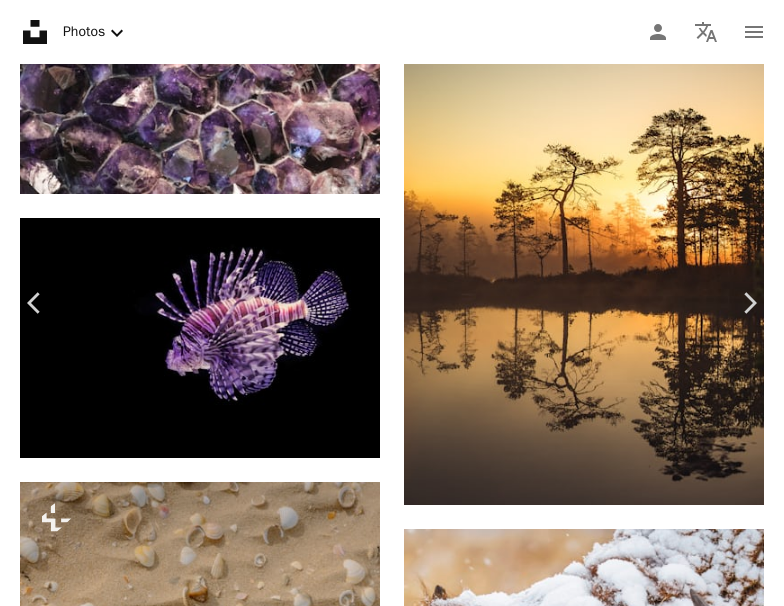 click at bounding box center [384, 4559] 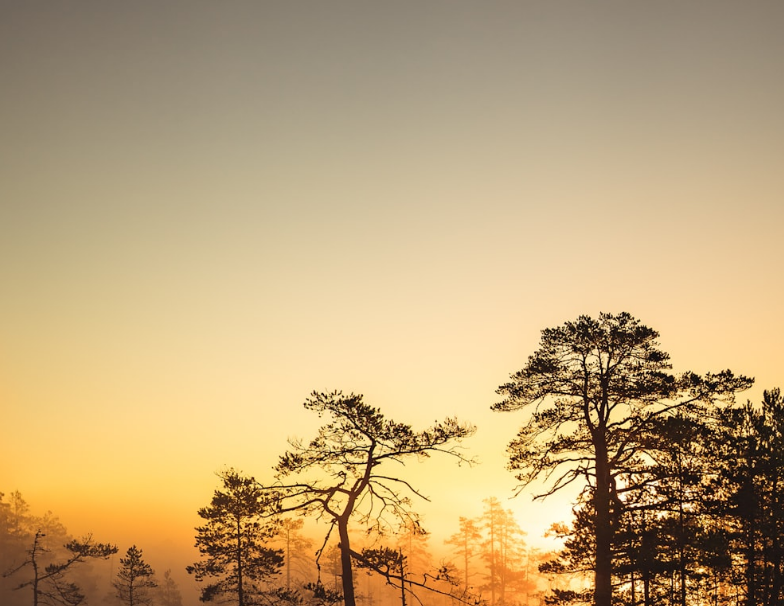 scroll, scrollTop: 286, scrollLeft: 0, axis: vertical 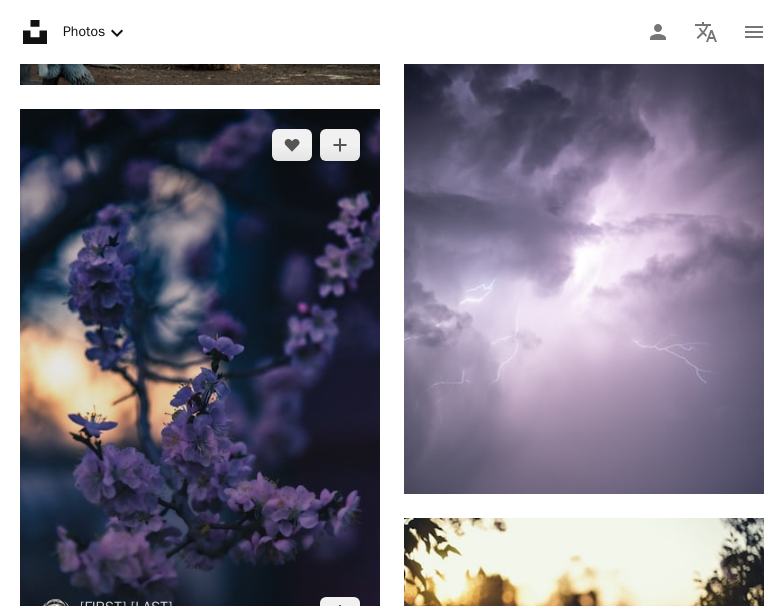 click at bounding box center (200, 378) 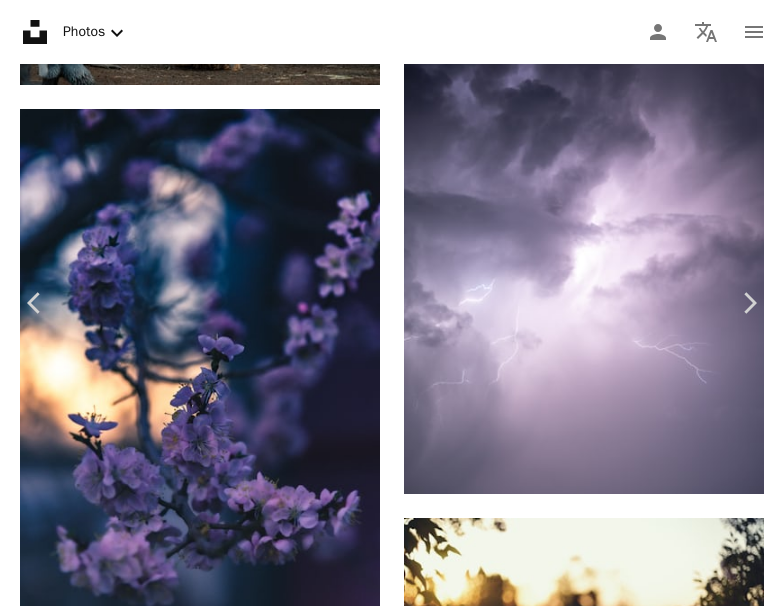 click on "Zoom in" at bounding box center (384, 3627) 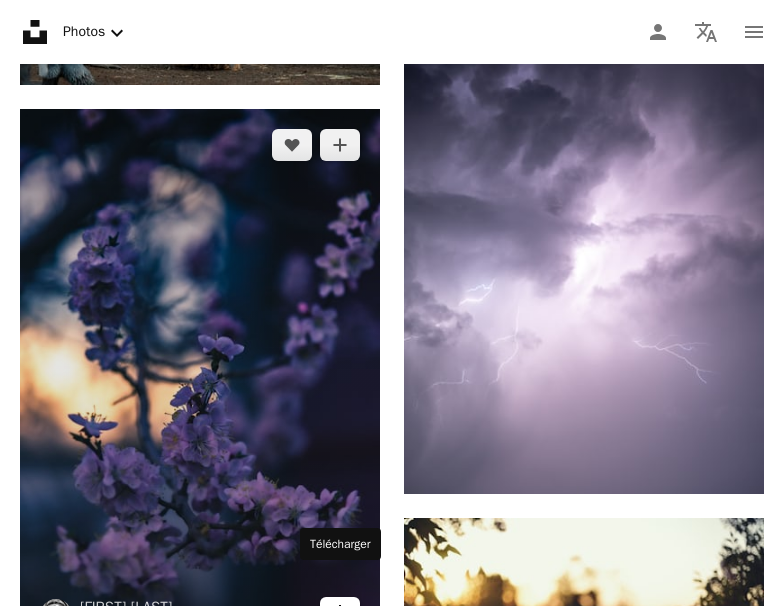 click on "Arrow pointing down" 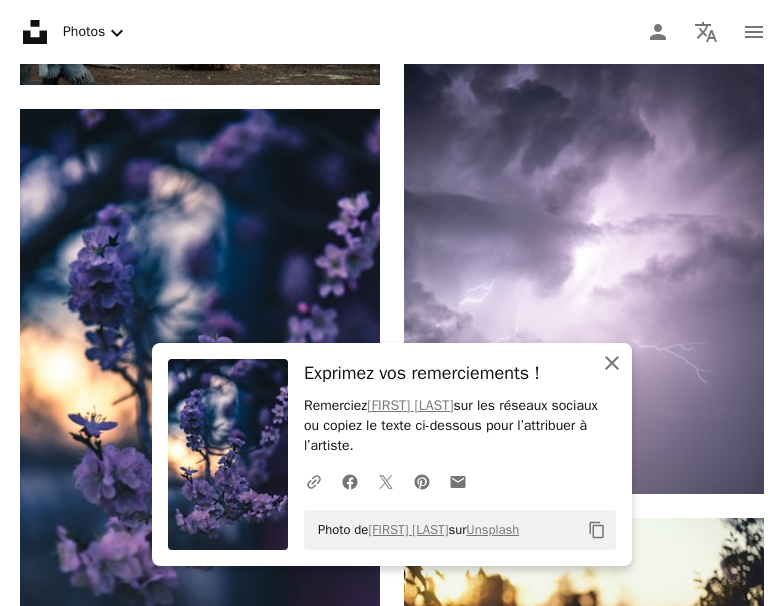 click on "An X shape" 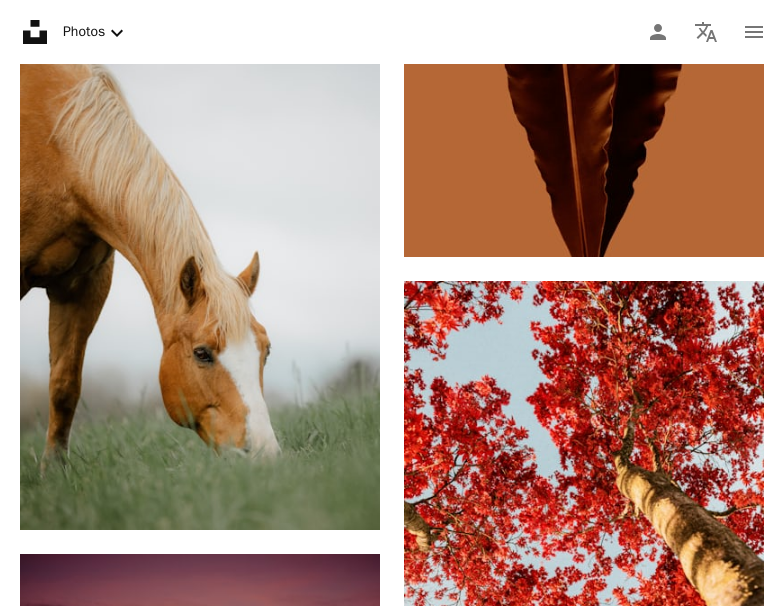 scroll, scrollTop: 34191, scrollLeft: 0, axis: vertical 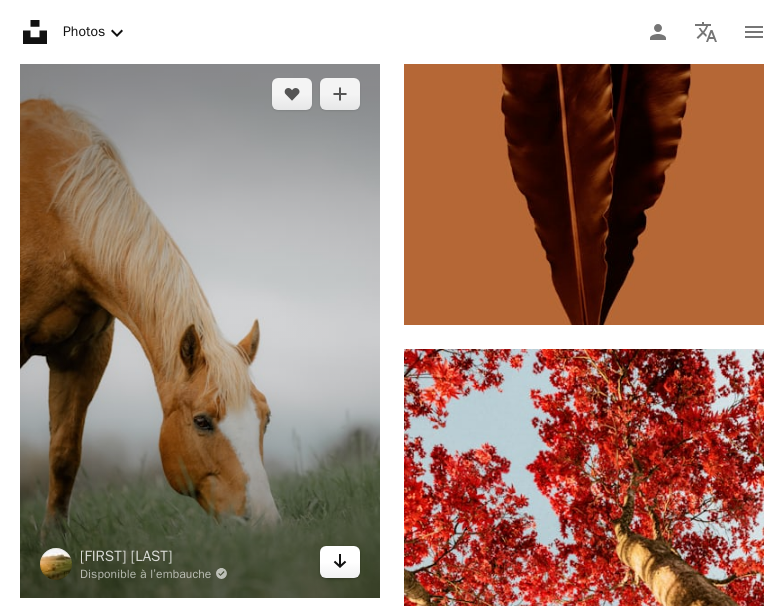 click on "Arrow pointing down" 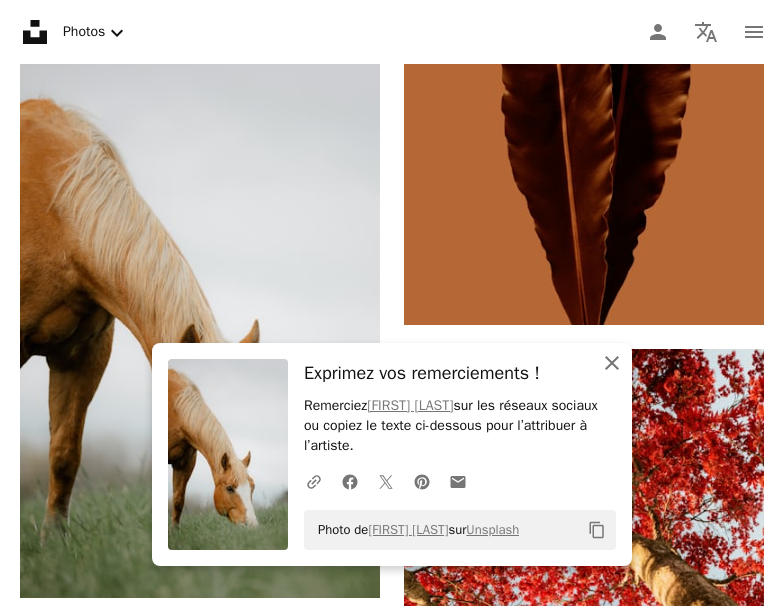 click on "An X shape" 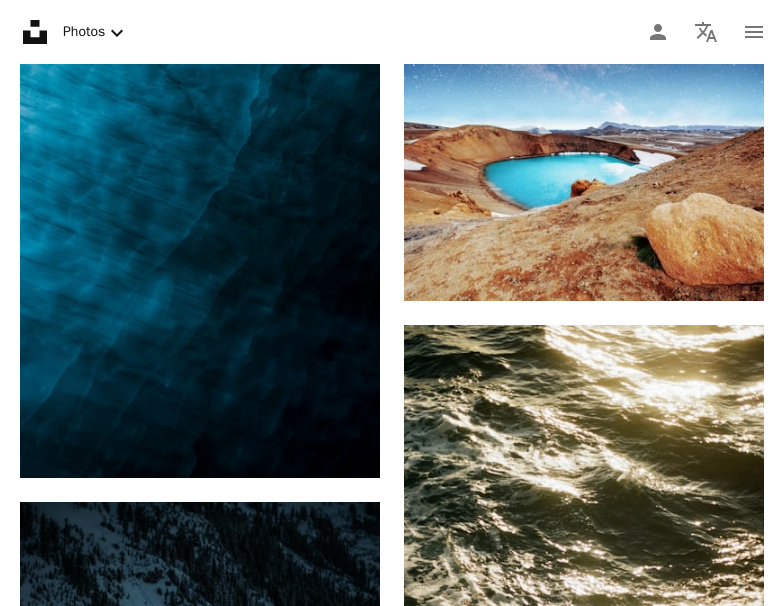 scroll, scrollTop: 36792, scrollLeft: 0, axis: vertical 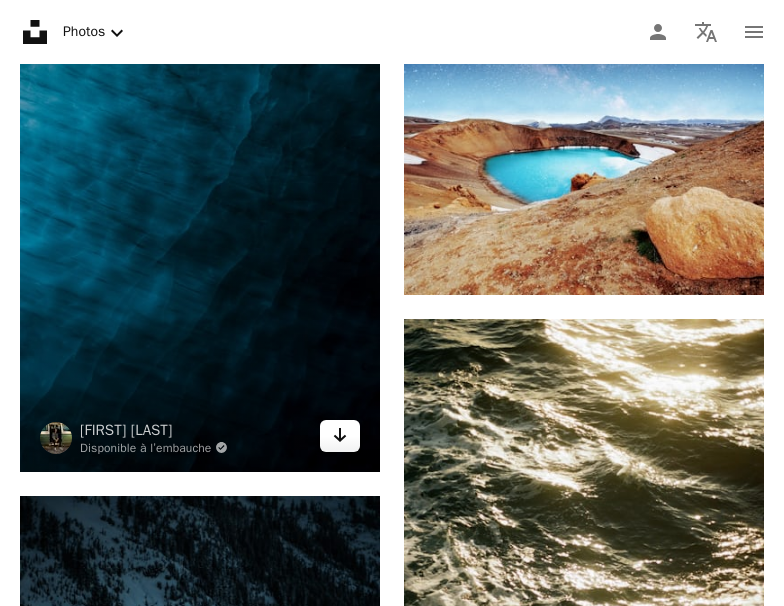 click on "Arrow pointing down" at bounding box center (340, 436) 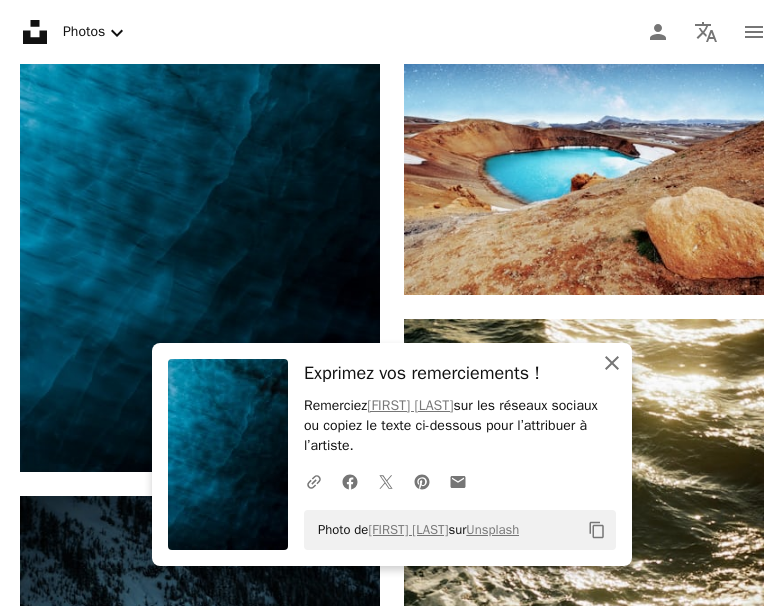 click 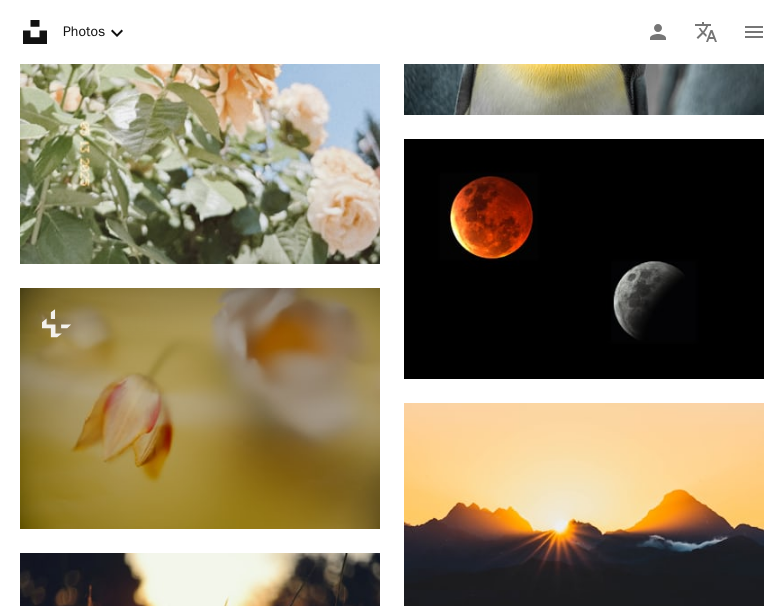 scroll, scrollTop: 38118, scrollLeft: 0, axis: vertical 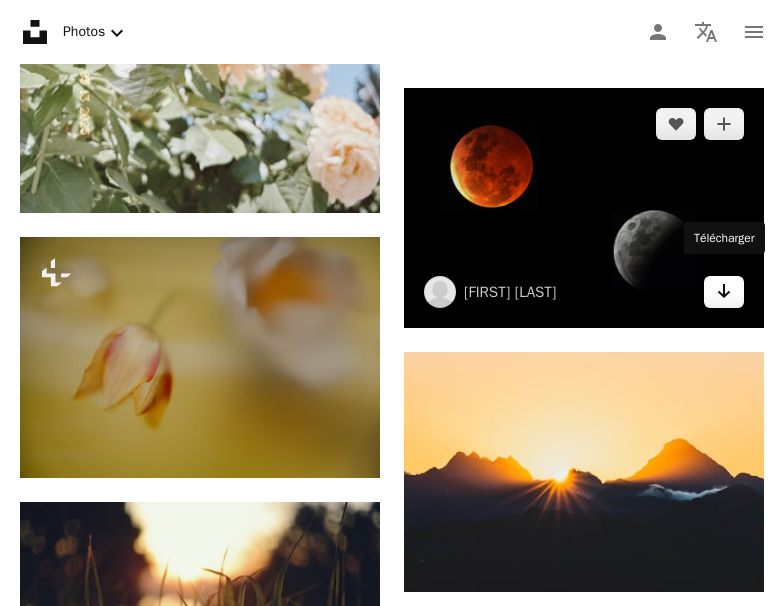 click 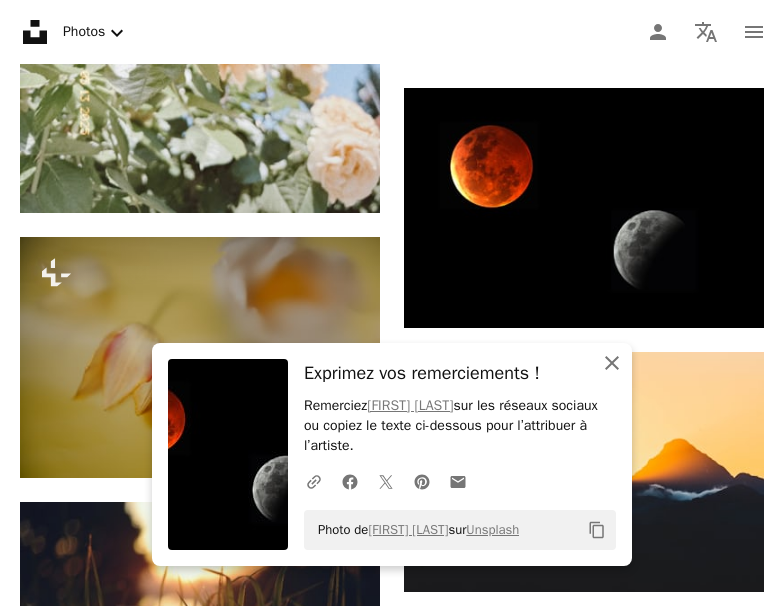 click on "An X shape" 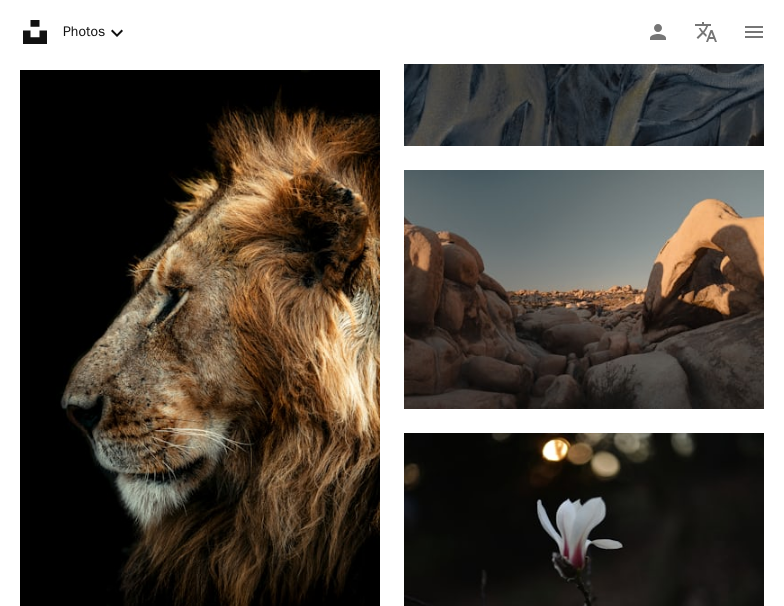 scroll, scrollTop: 40056, scrollLeft: 0, axis: vertical 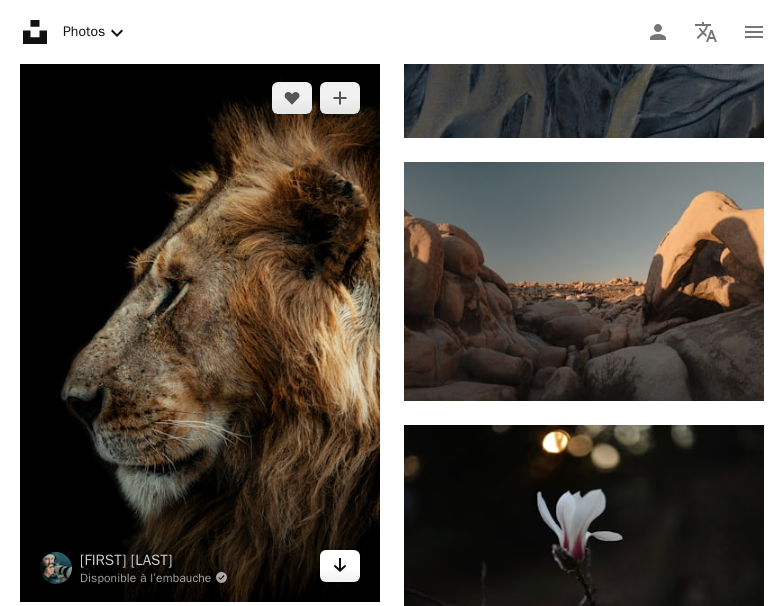click on "Arrow pointing down" 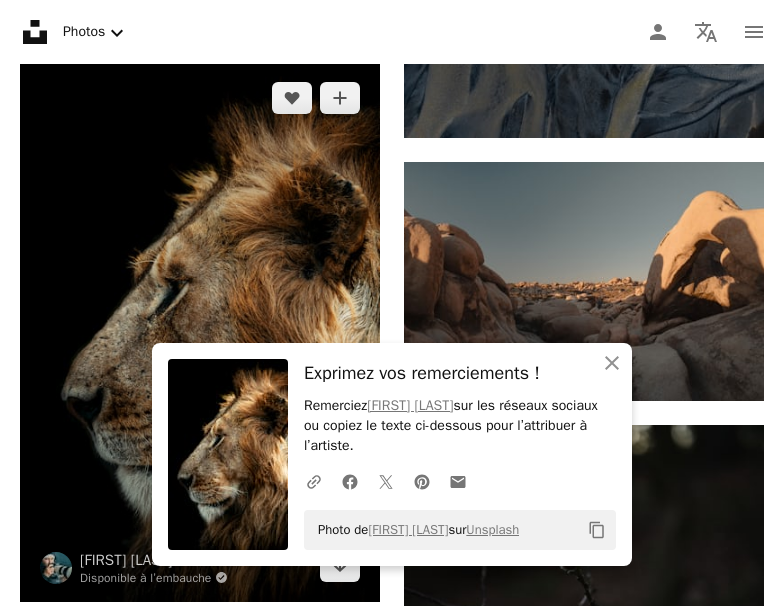 click at bounding box center [200, 332] 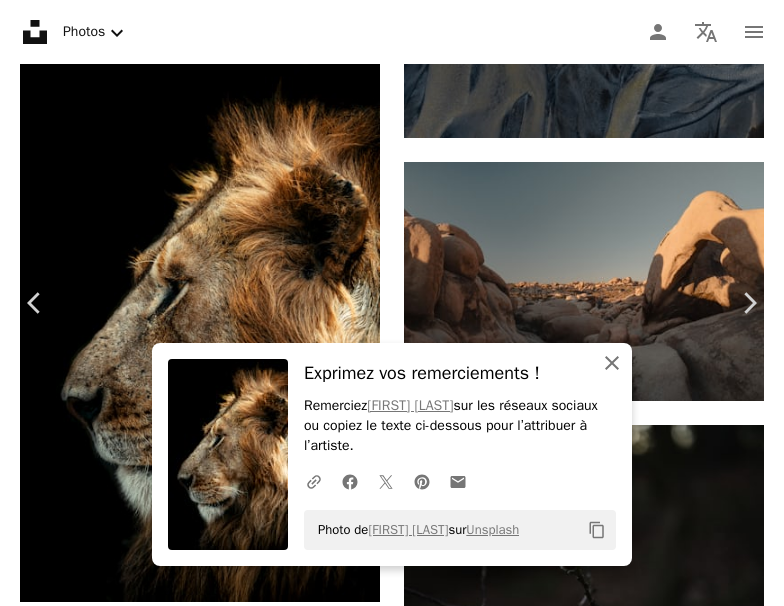 click on "An X shape" 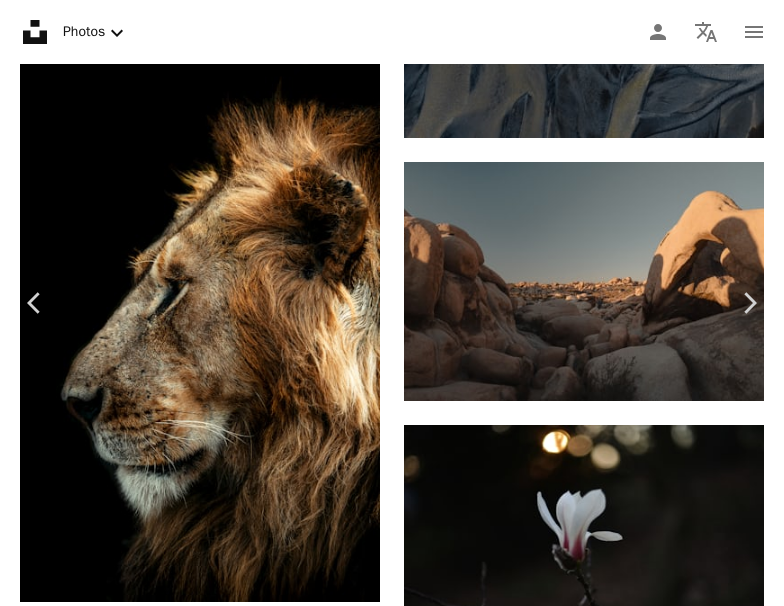 click at bounding box center (384, 3190) 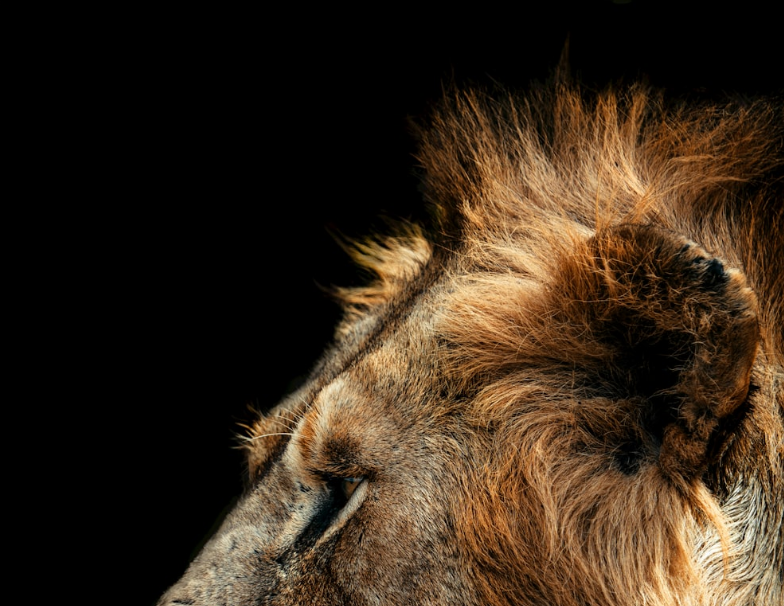 scroll, scrollTop: 286, scrollLeft: 0, axis: vertical 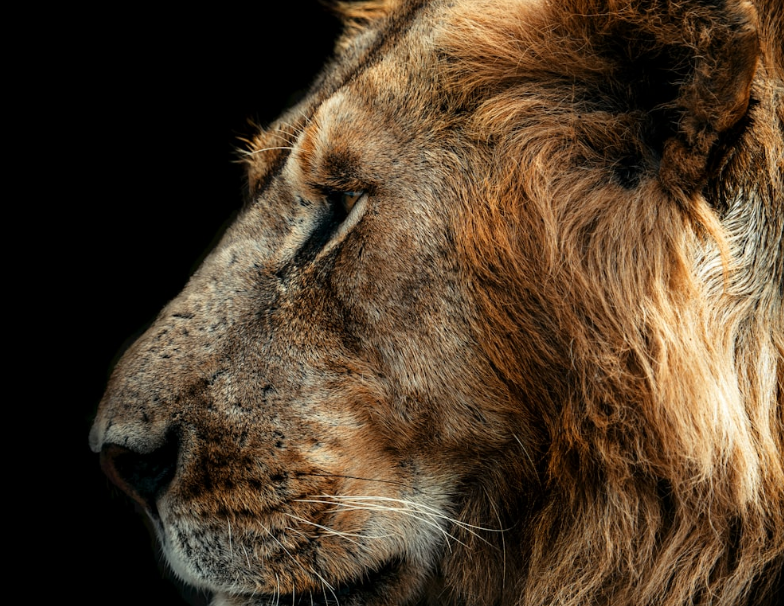 click at bounding box center (392, 302) 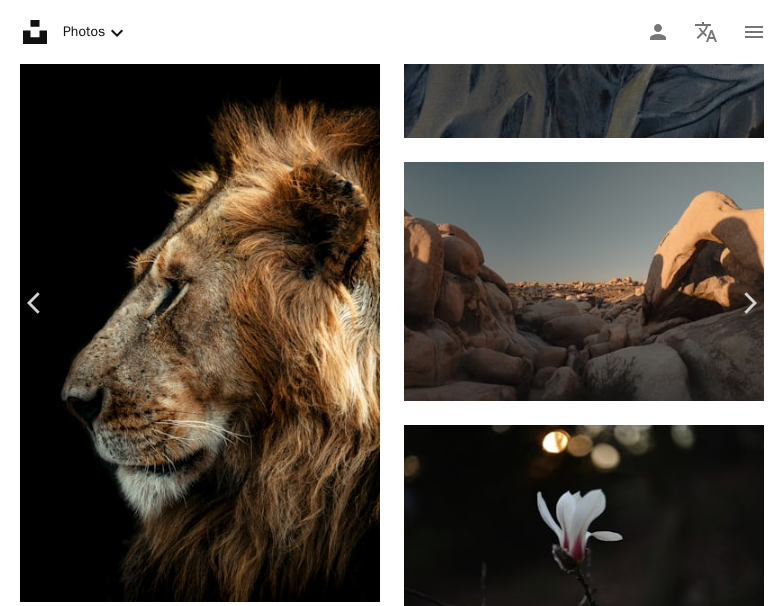 click at bounding box center [384, 3190] 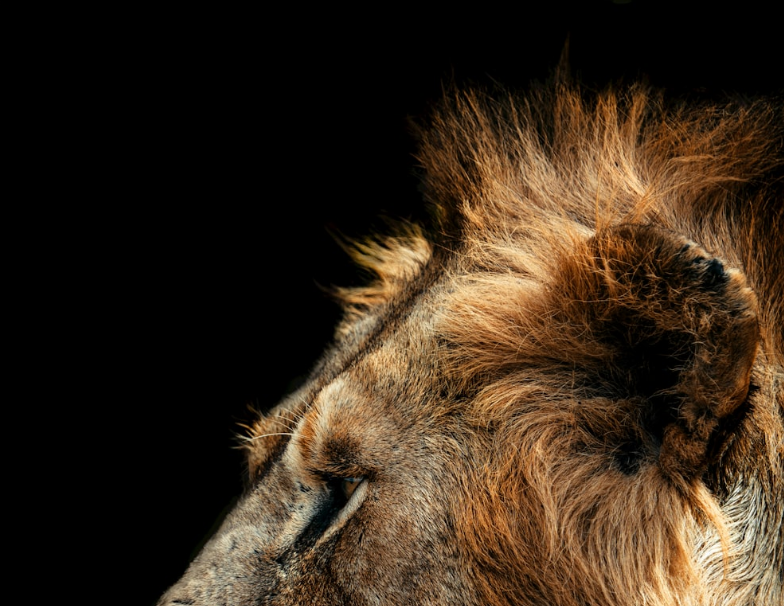 scroll, scrollTop: 286, scrollLeft: 0, axis: vertical 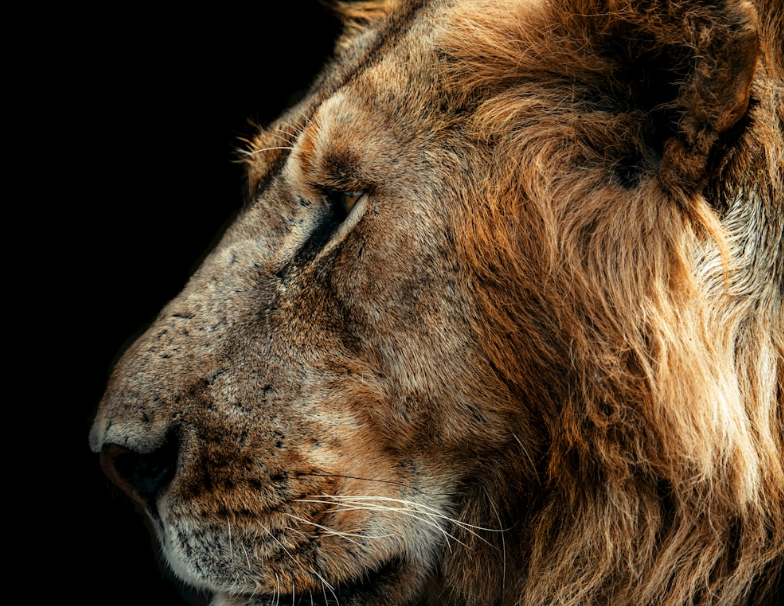 click at bounding box center (392, 302) 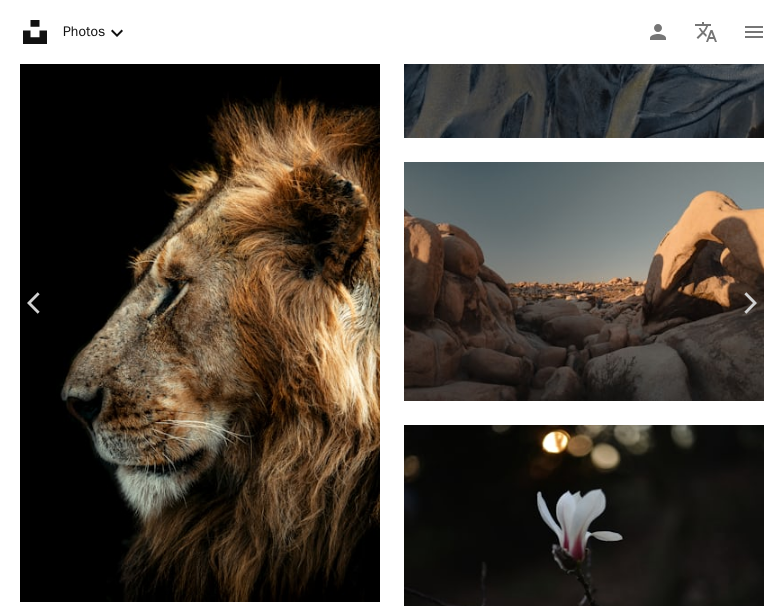 click at bounding box center (384, 3190) 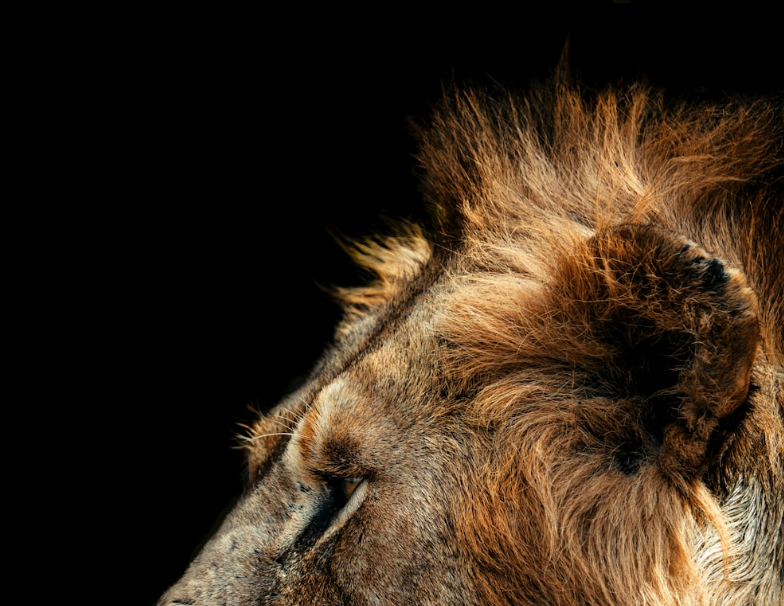 scroll, scrollTop: 286, scrollLeft: 0, axis: vertical 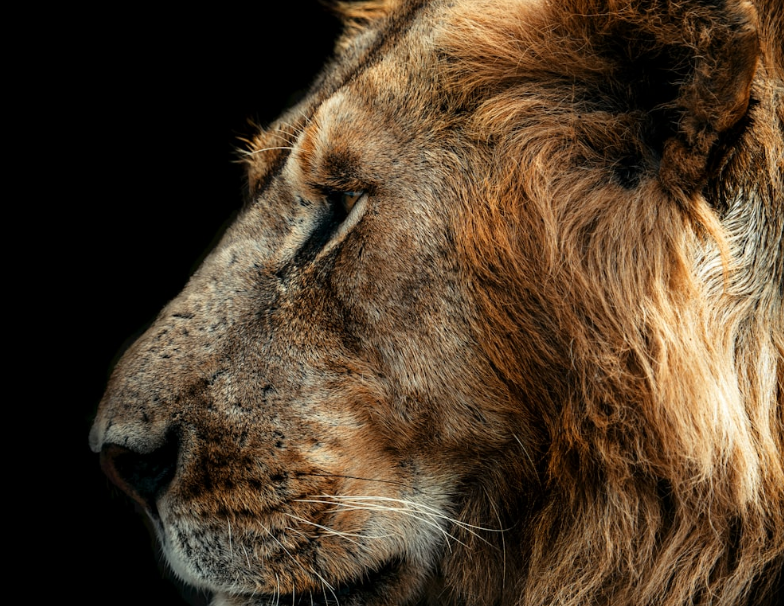 click at bounding box center [392, 302] 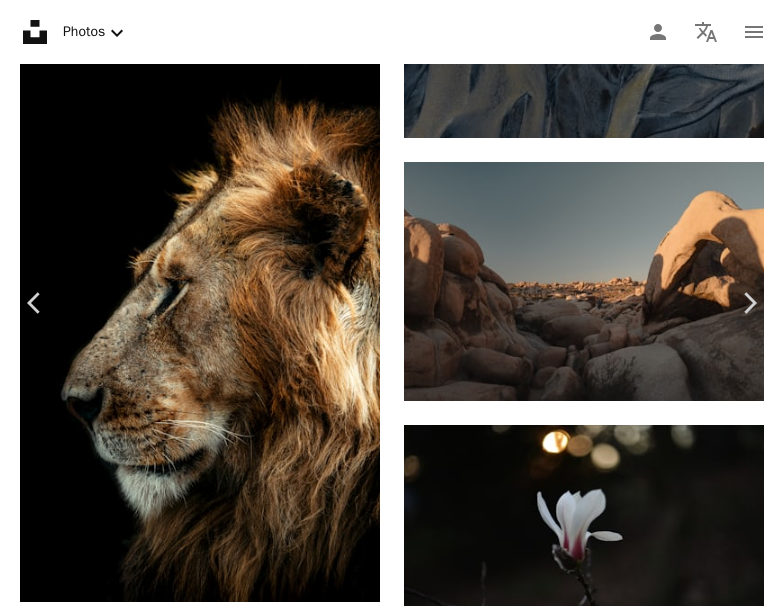 click at bounding box center (384, 3190) 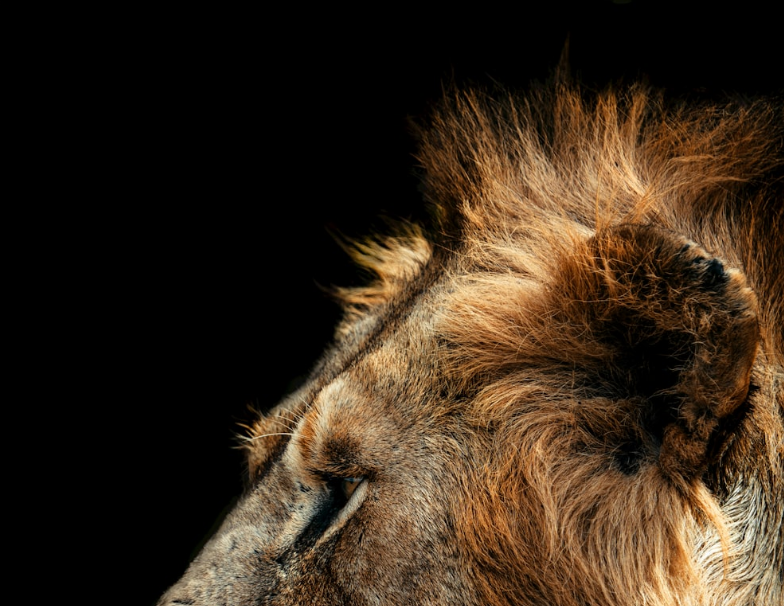 scroll, scrollTop: 286, scrollLeft: 0, axis: vertical 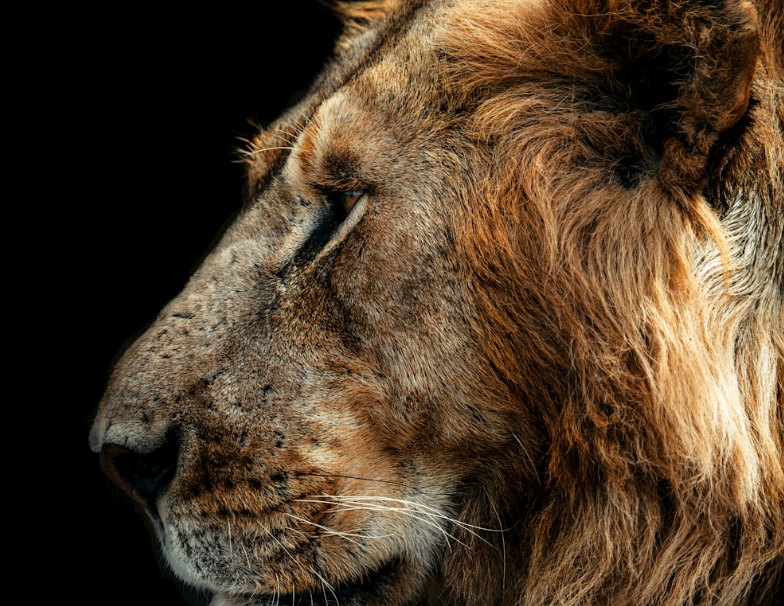 click at bounding box center [392, 302] 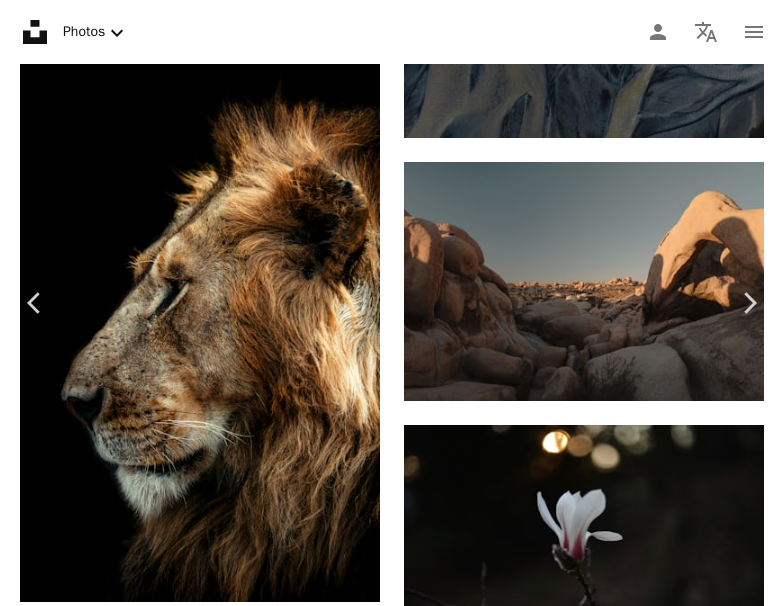 click on "Zoom in" at bounding box center [384, 3190] 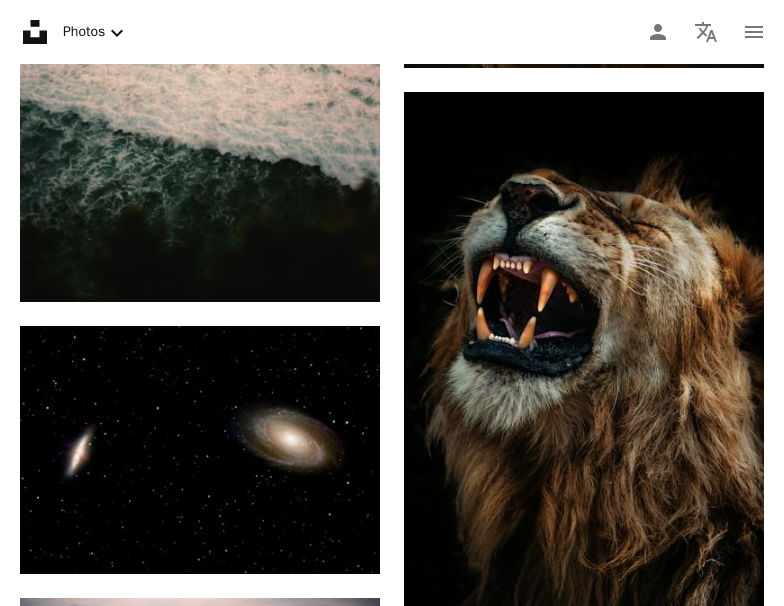 scroll, scrollTop: 42096, scrollLeft: 0, axis: vertical 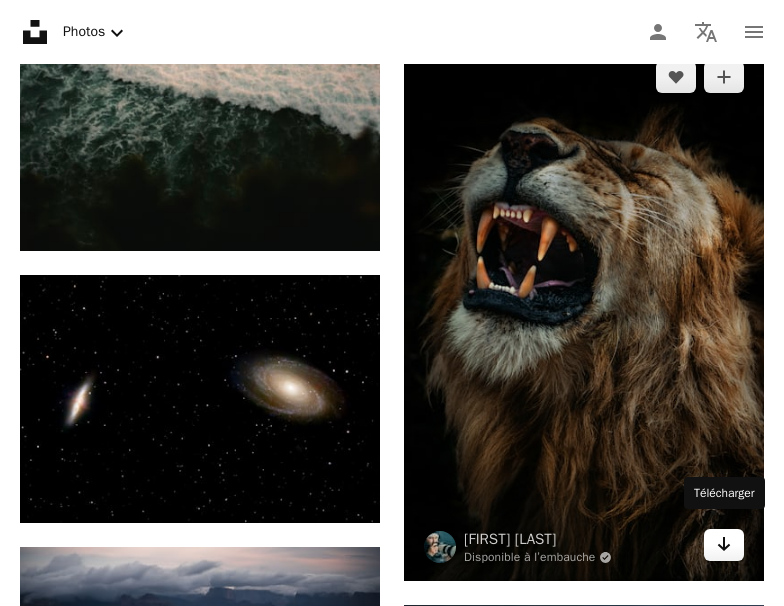 click on "Arrow pointing down" 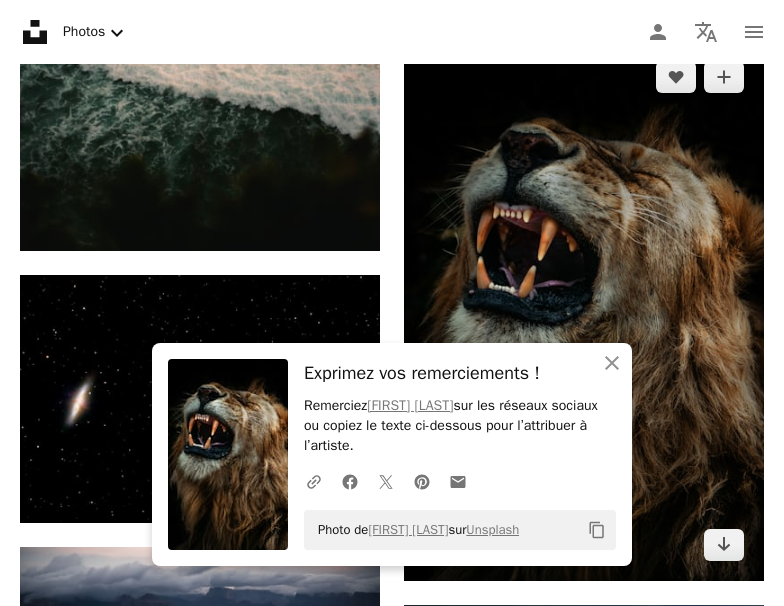 click at bounding box center [584, 311] 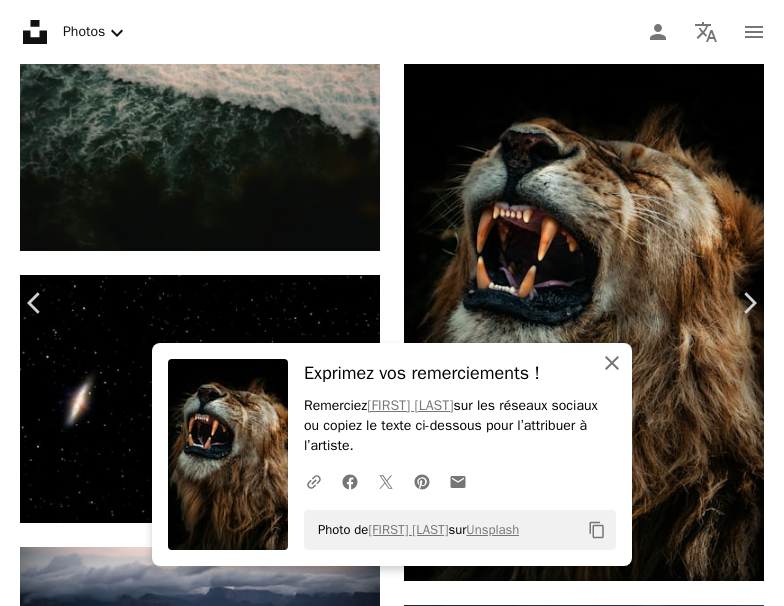 click on "An X shape" 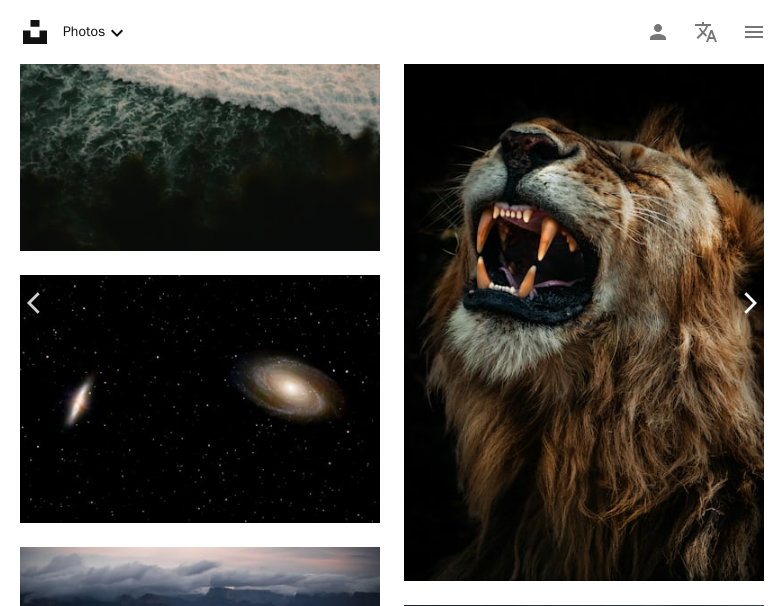 click on "Chevron right" at bounding box center [749, 303] 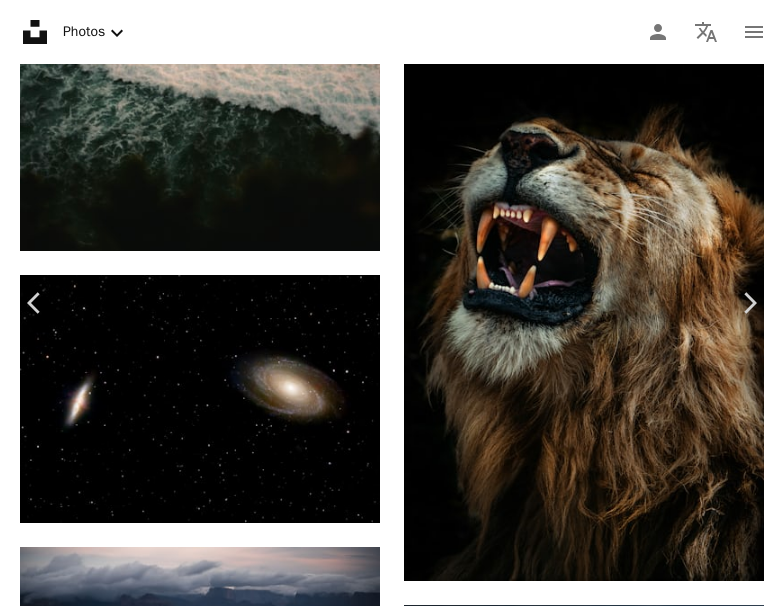 click on "An X shape" at bounding box center (20, 20) 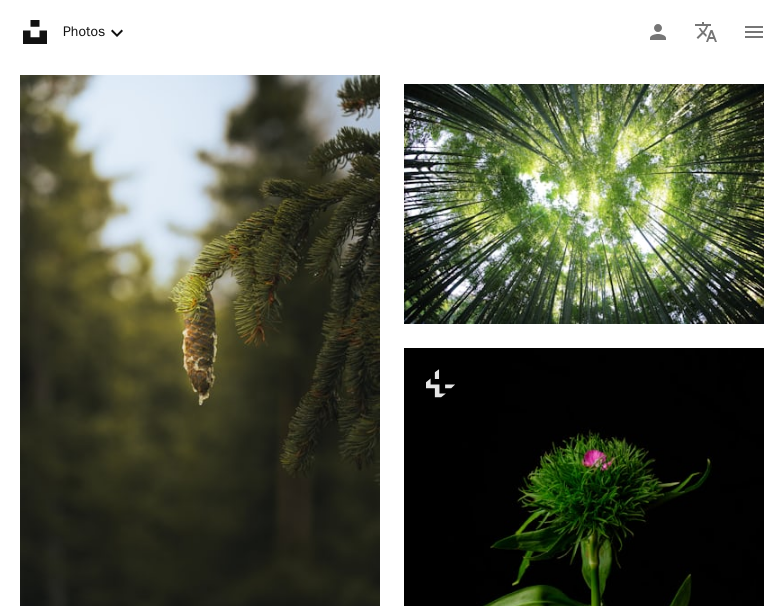 scroll, scrollTop: 47350, scrollLeft: 0, axis: vertical 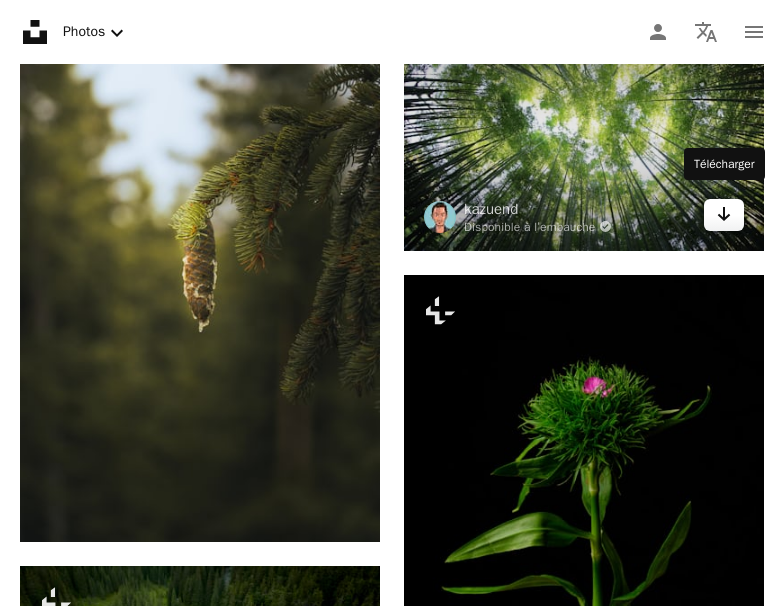 click on "Arrow pointing down" 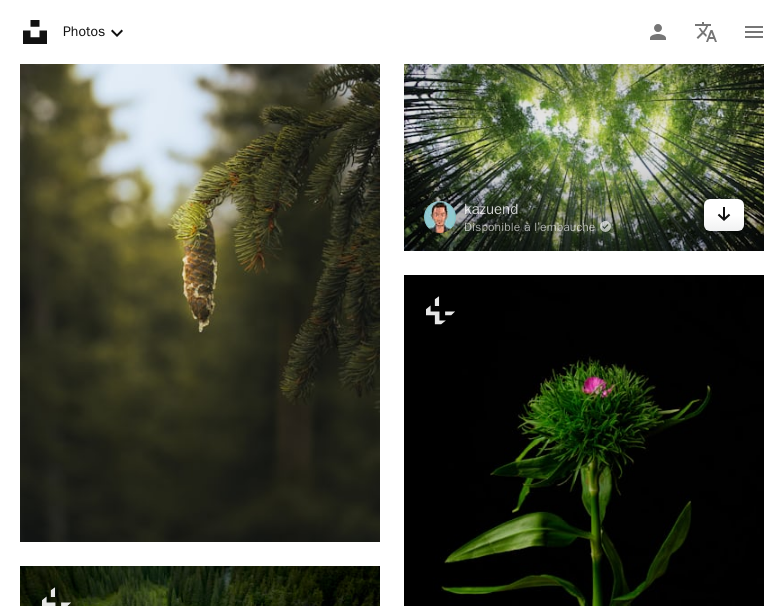 click on "Arrow pointing down" 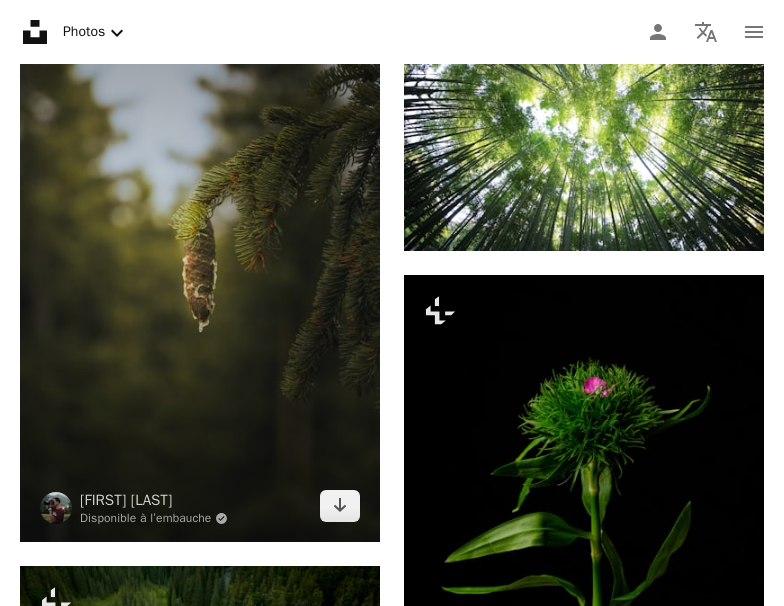 click at bounding box center [200, 272] 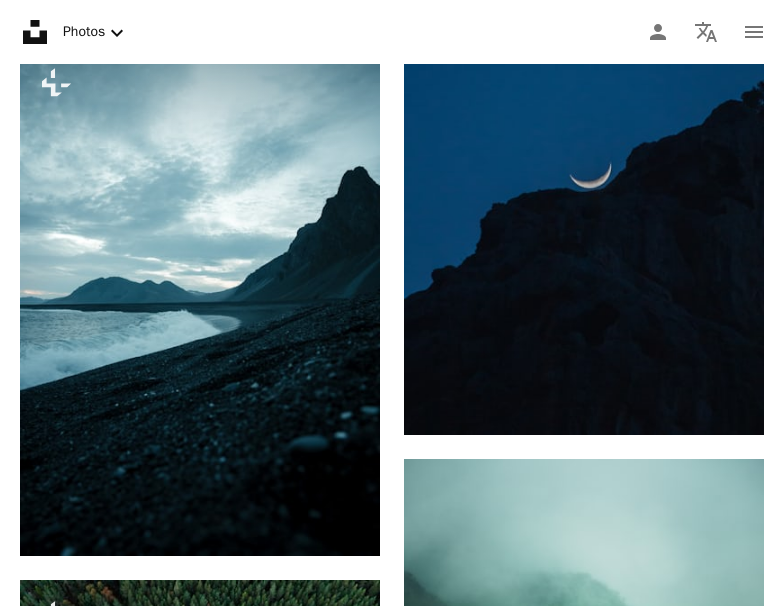 scroll, scrollTop: 49288, scrollLeft: 0, axis: vertical 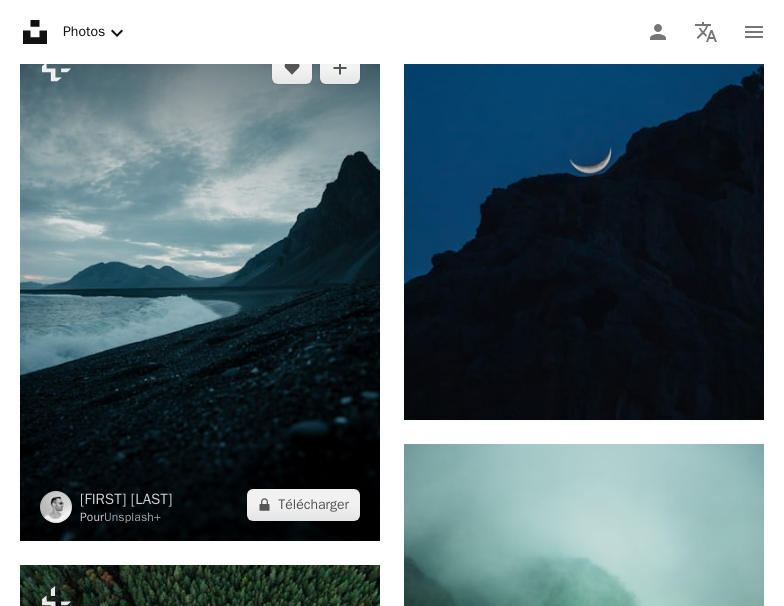 click at bounding box center (200, 286) 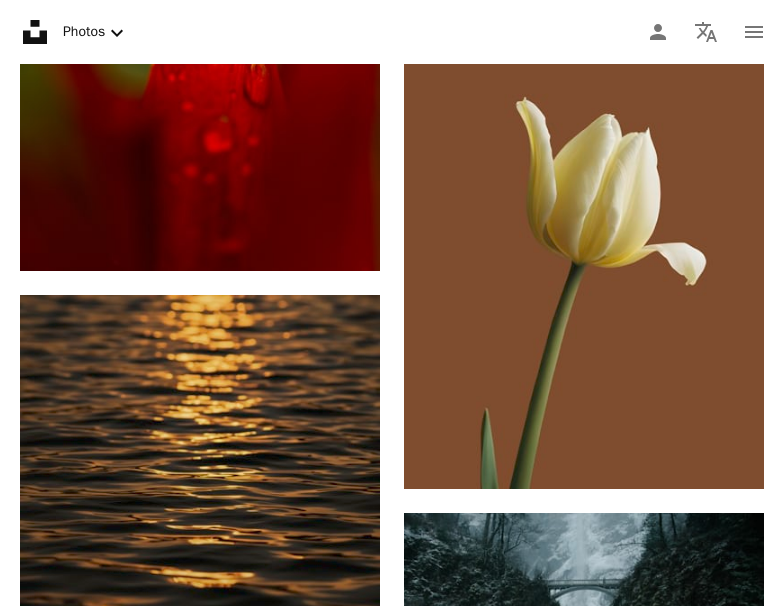 scroll, scrollTop: 51481, scrollLeft: 0, axis: vertical 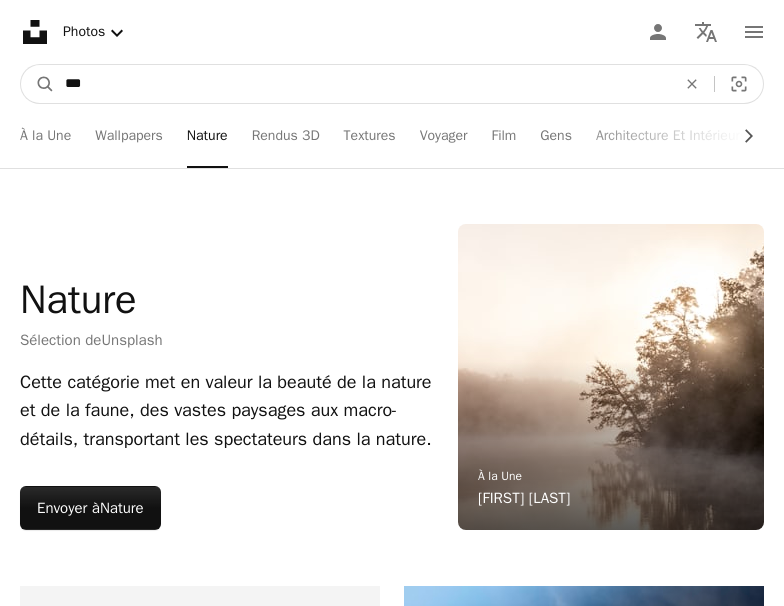 click on "***" at bounding box center [362, 84] 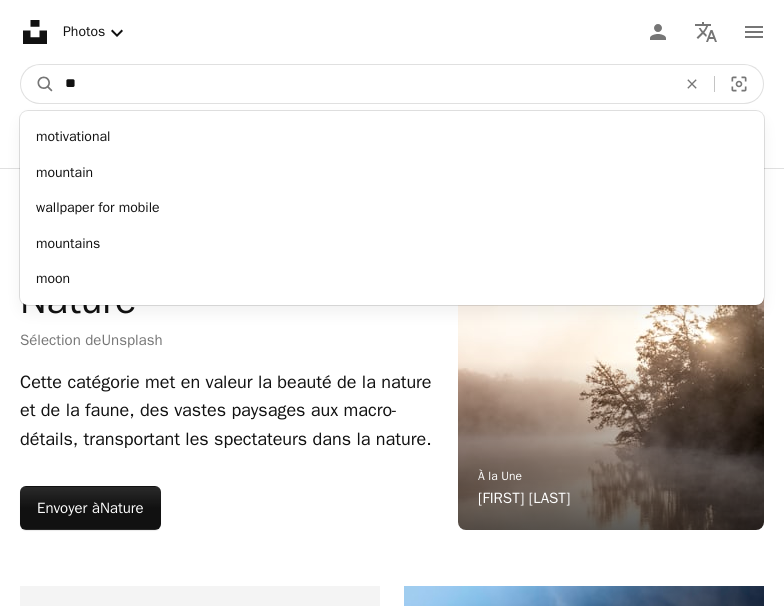 type on "*" 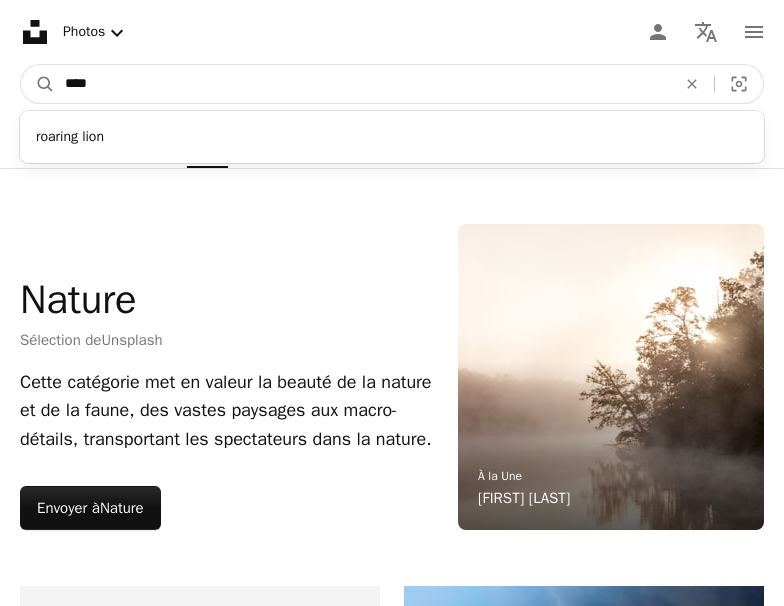 type on "****" 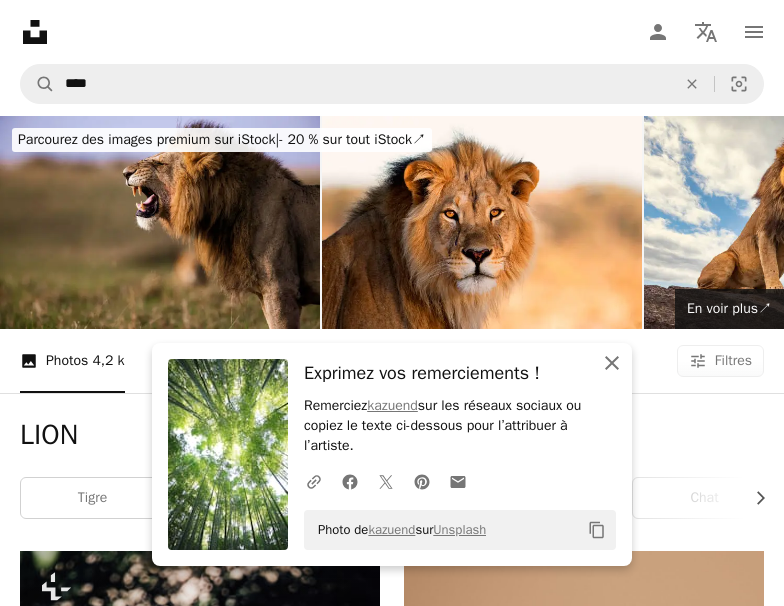 click on "An X shape" 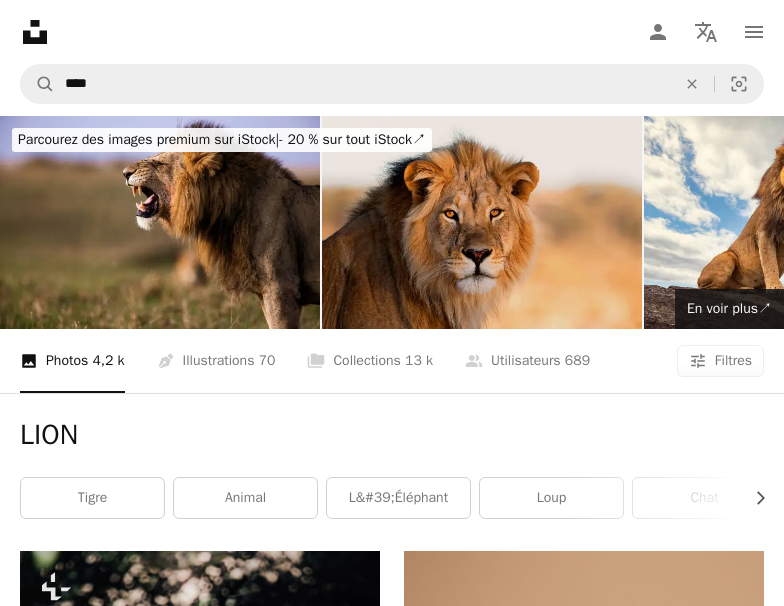 click at bounding box center (482, 222) 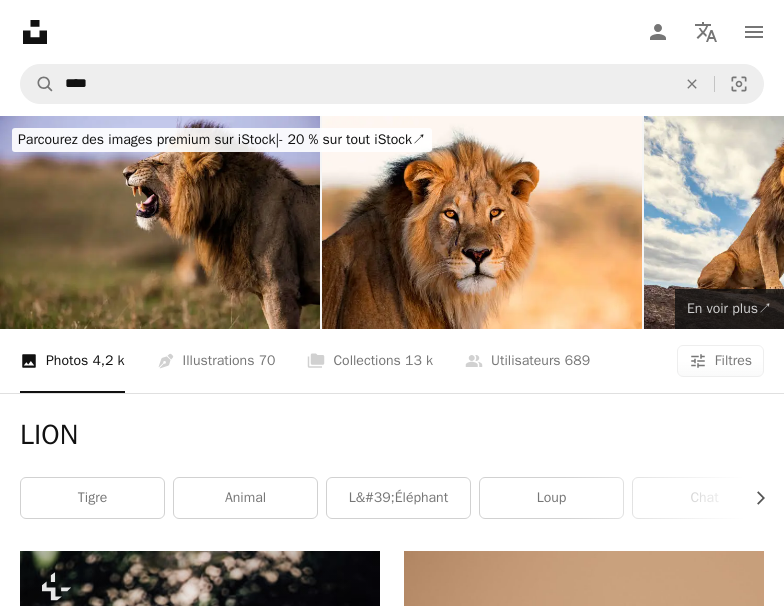 click on "En voir plus  ↗" at bounding box center [729, 308] 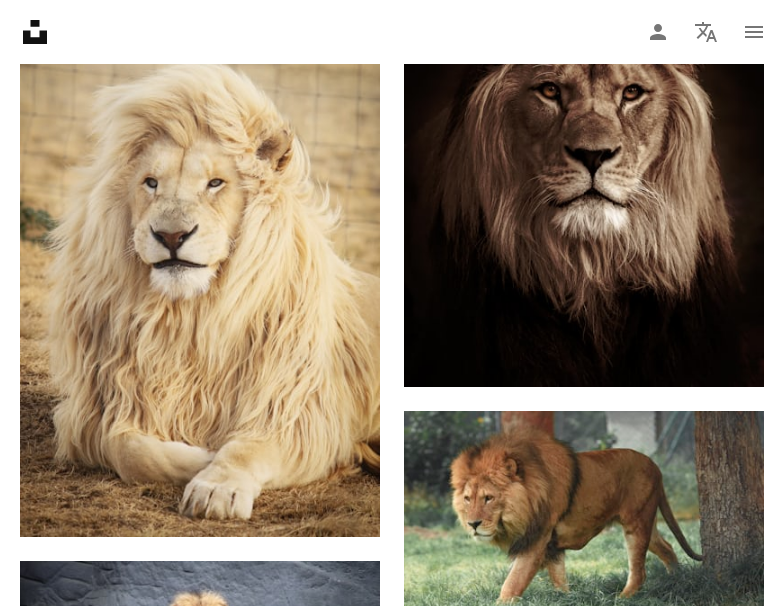 scroll, scrollTop: 1122, scrollLeft: 0, axis: vertical 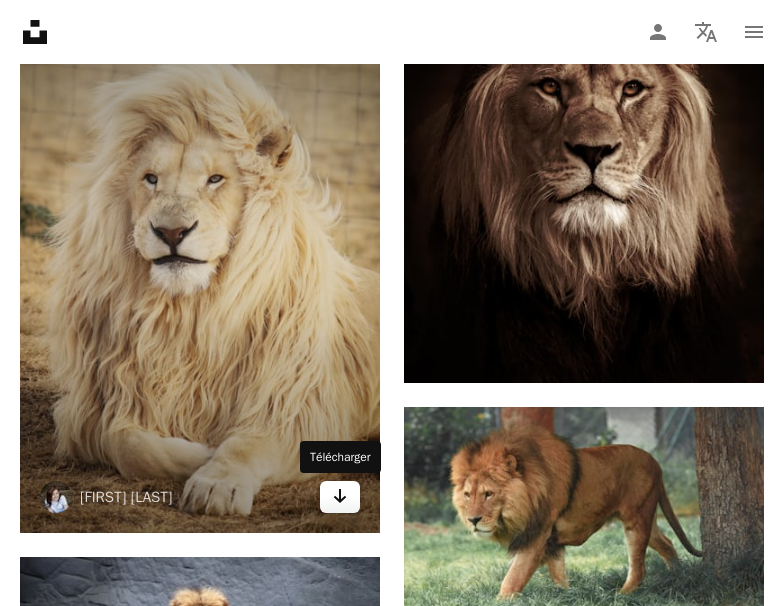 click on "Arrow pointing down" 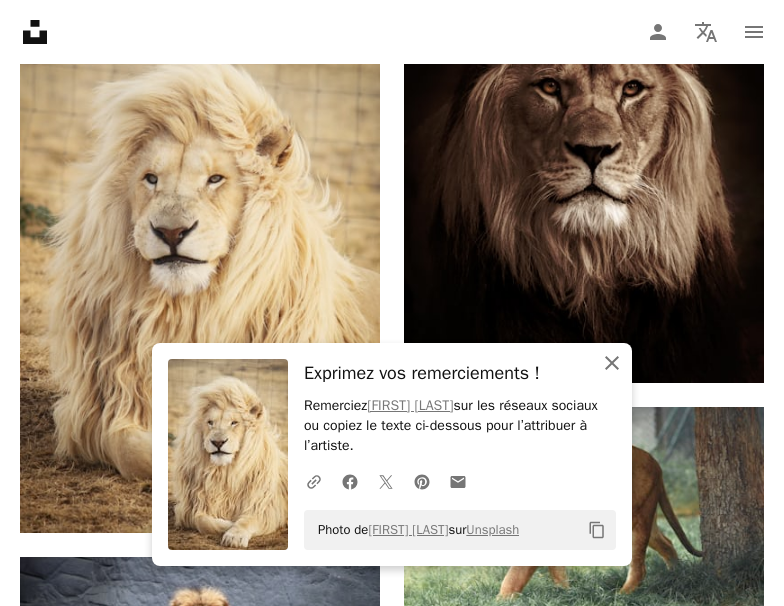 click on "An X shape" 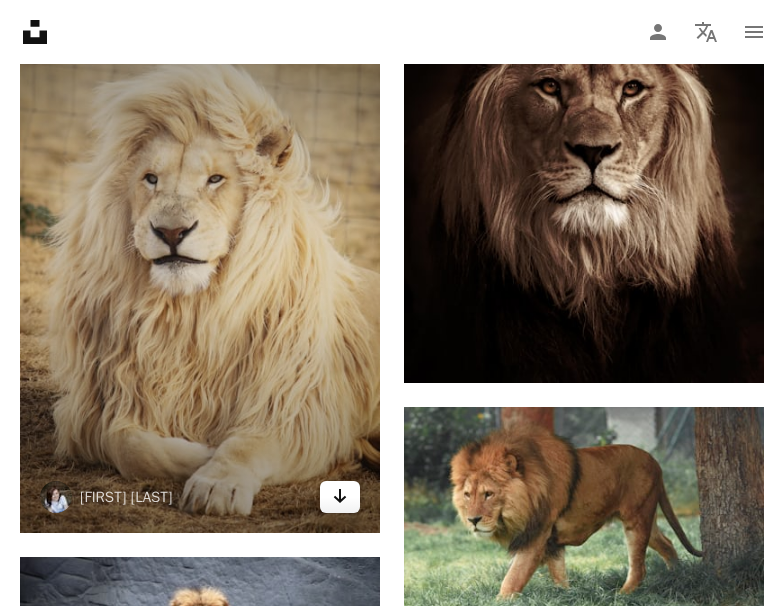 click on "Arrow pointing down" at bounding box center [340, 497] 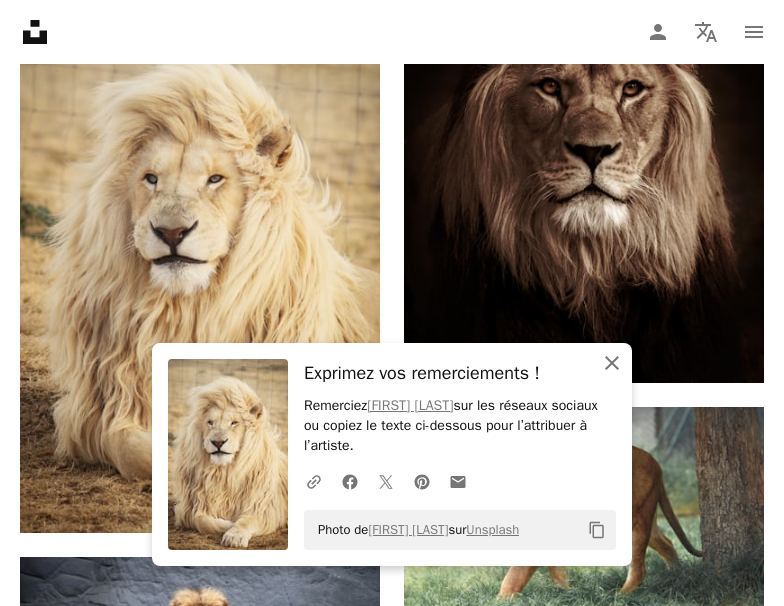 click on "An X shape" 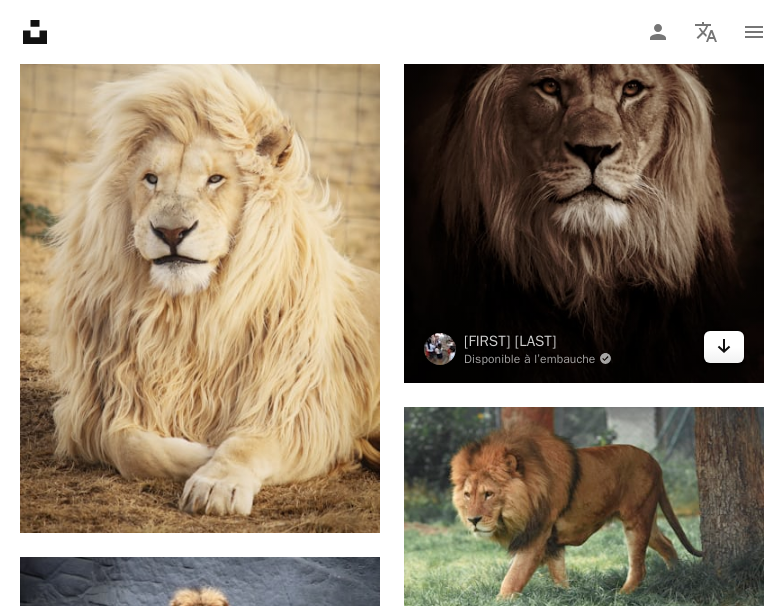 click 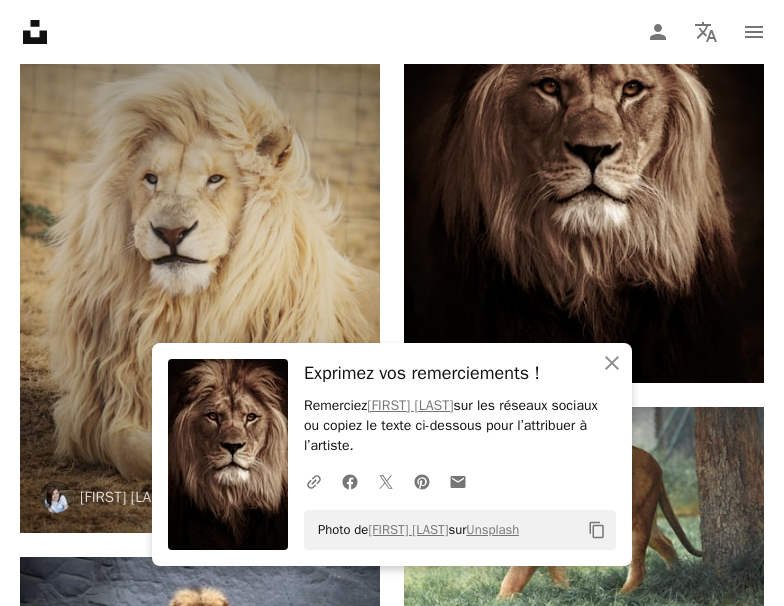 click at bounding box center [200, 263] 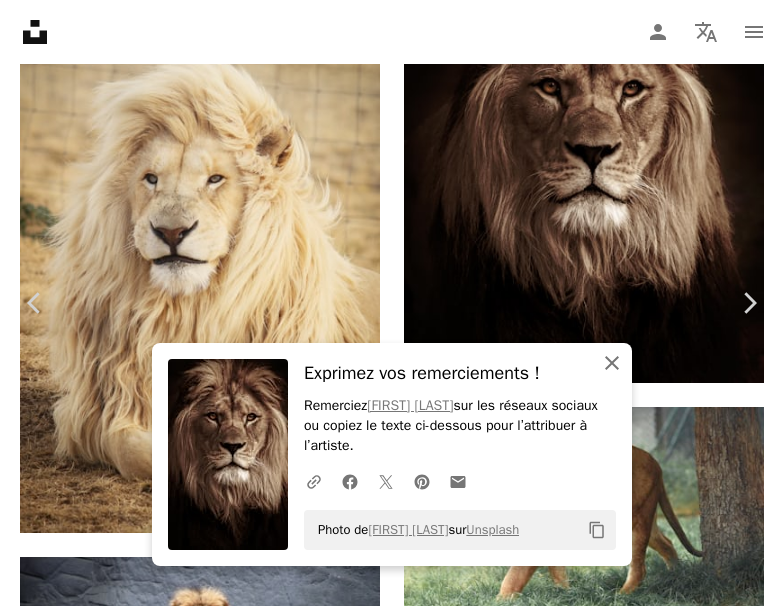 click 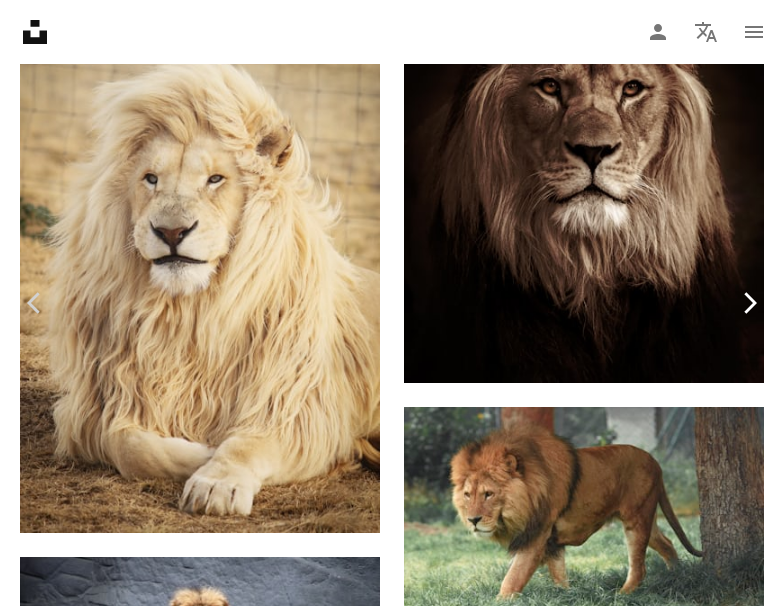 click on "Chevron right" at bounding box center [749, 303] 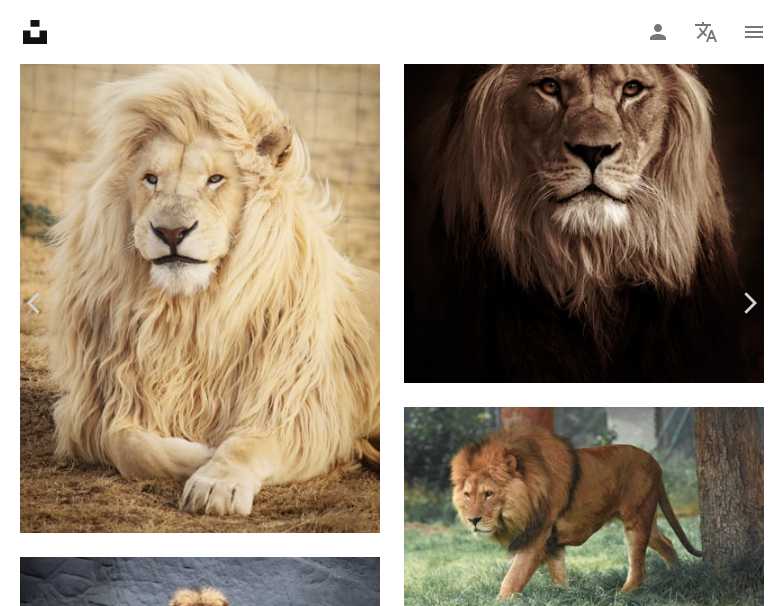 click on "An X shape" at bounding box center (20, 20) 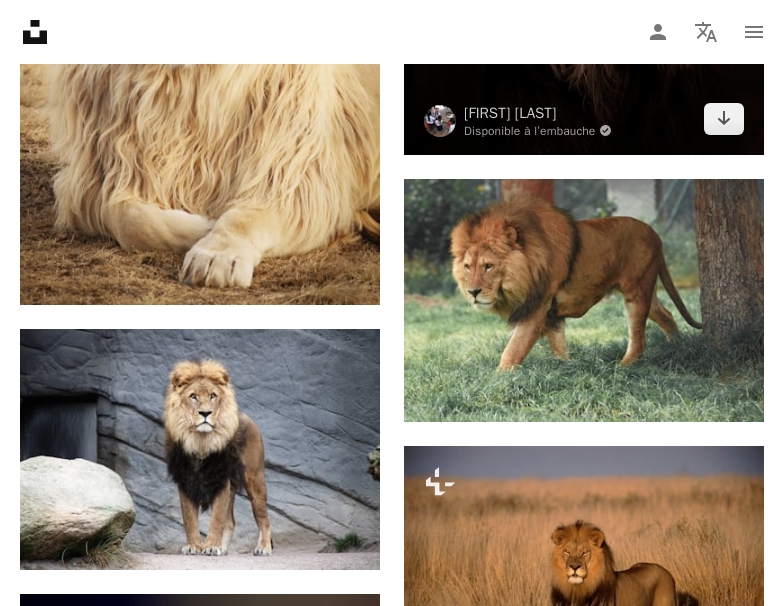 scroll, scrollTop: 1479, scrollLeft: 0, axis: vertical 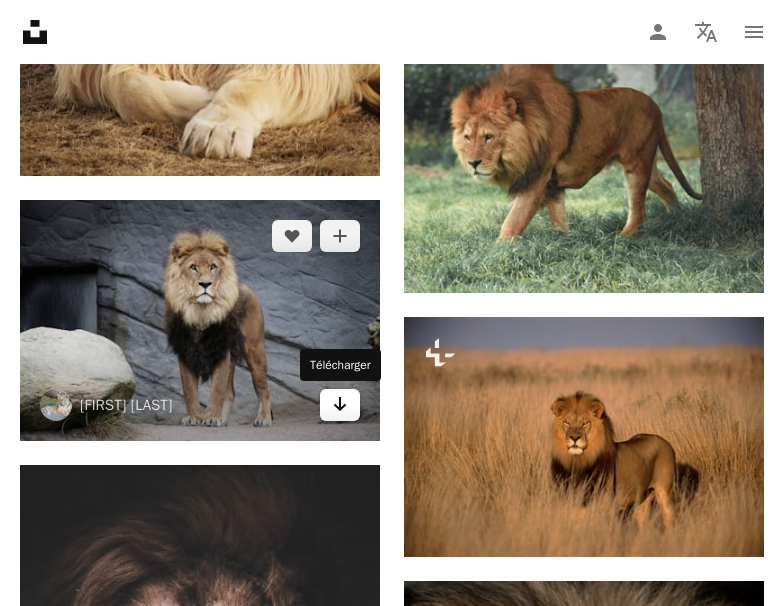 click on "Arrow pointing down" 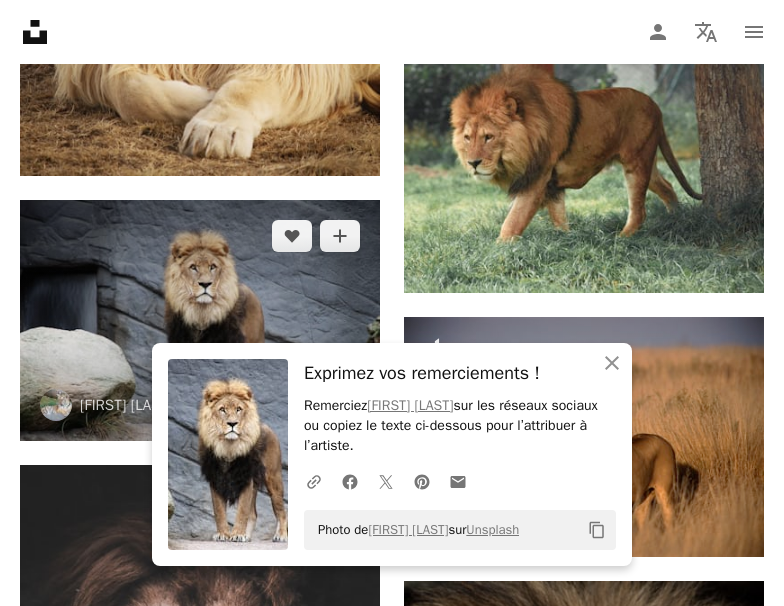 click at bounding box center (200, 320) 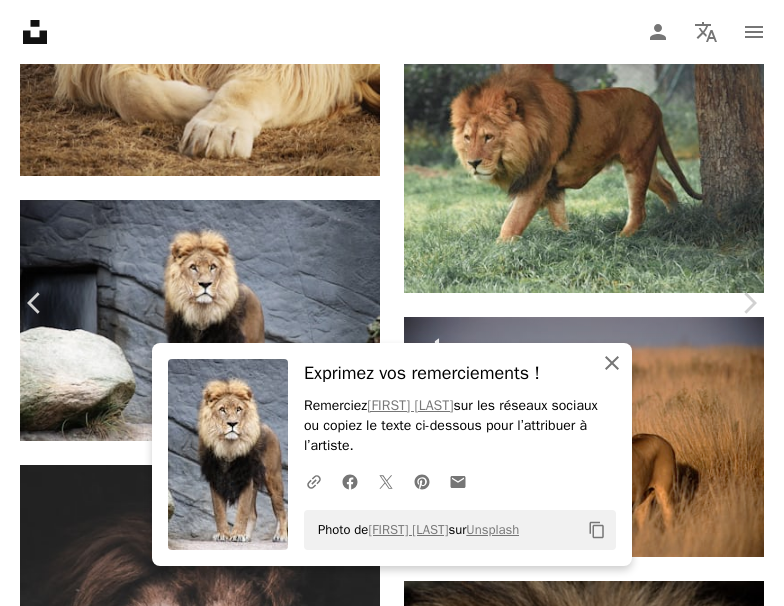 click on "An X shape" 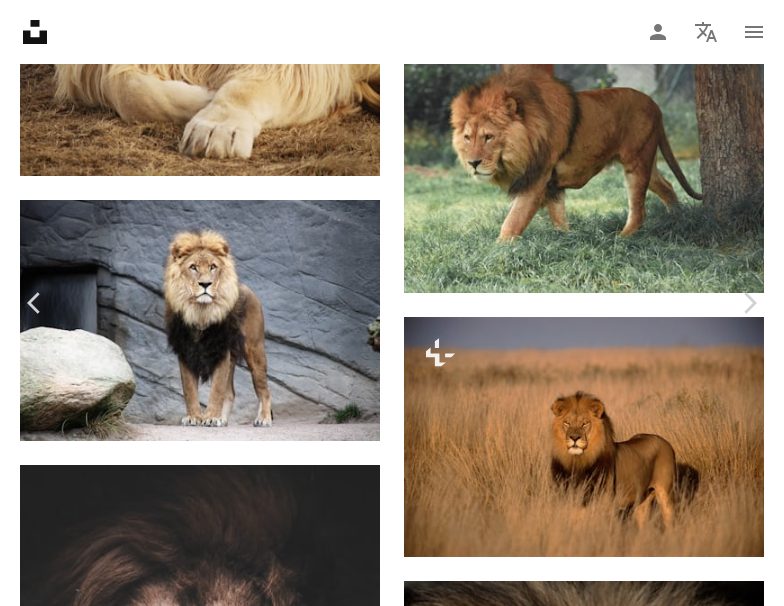 click at bounding box center (384, 4890) 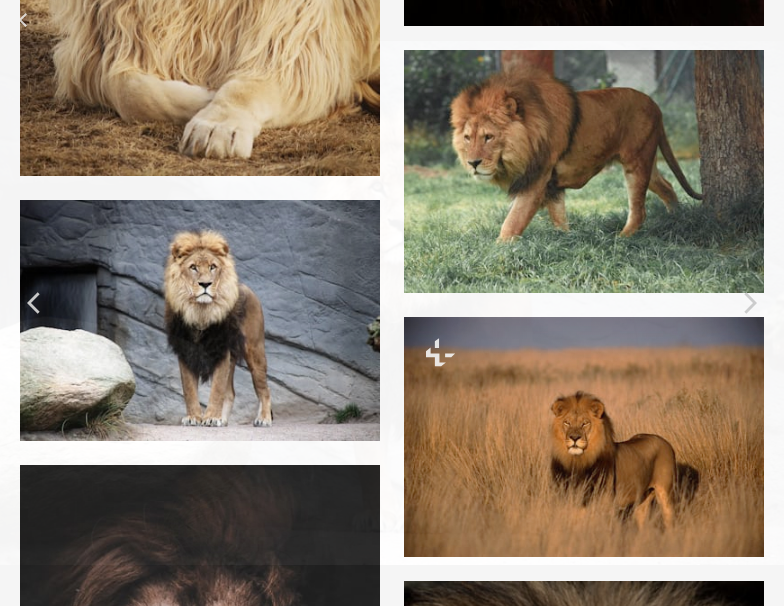 click at bounding box center (392, 303) 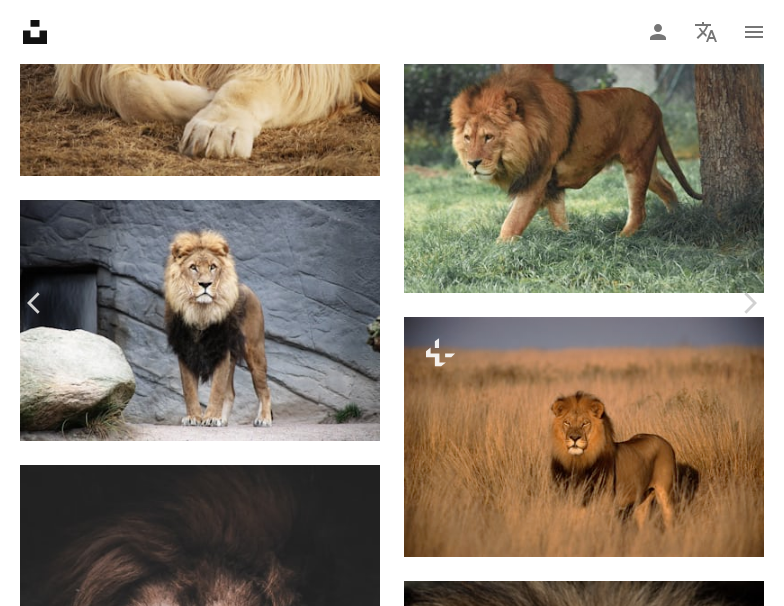 click at bounding box center [384, 4890] 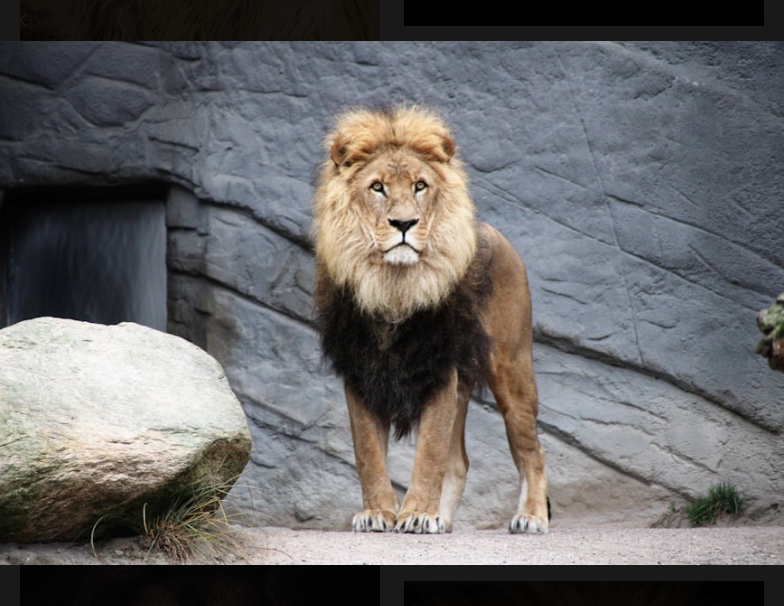 click at bounding box center [392, 303] 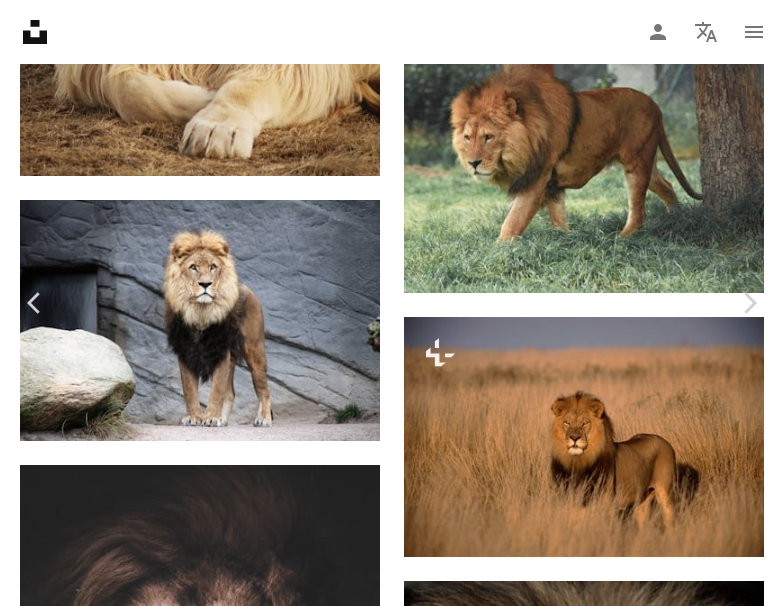 click on "An X shape" at bounding box center [20, 20] 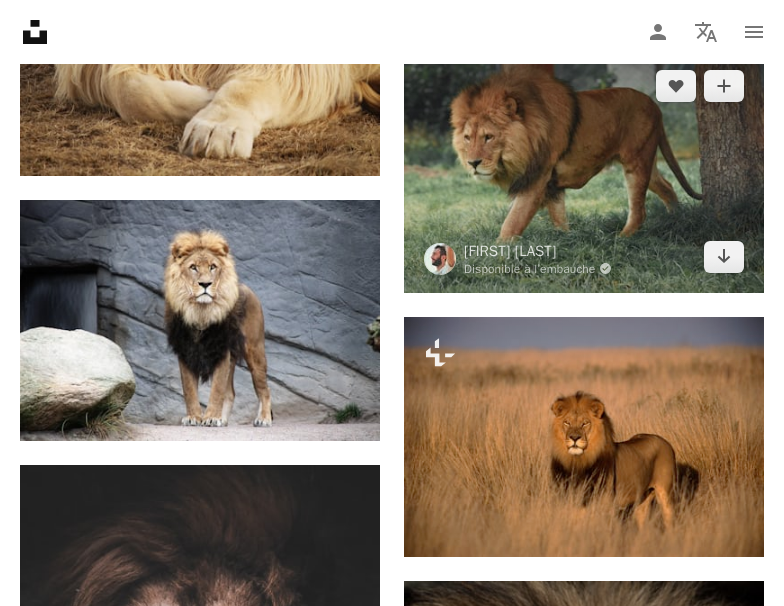 click at bounding box center [584, 171] 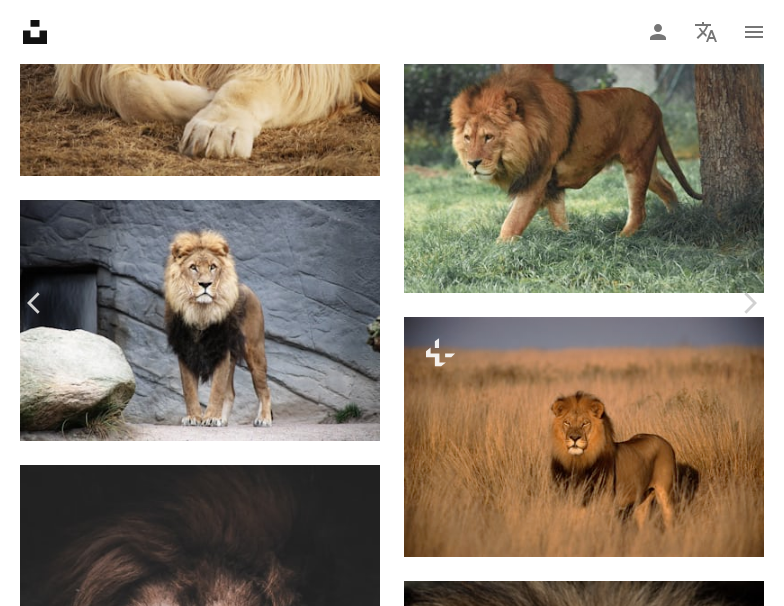 click on "An X shape" at bounding box center (20, 20) 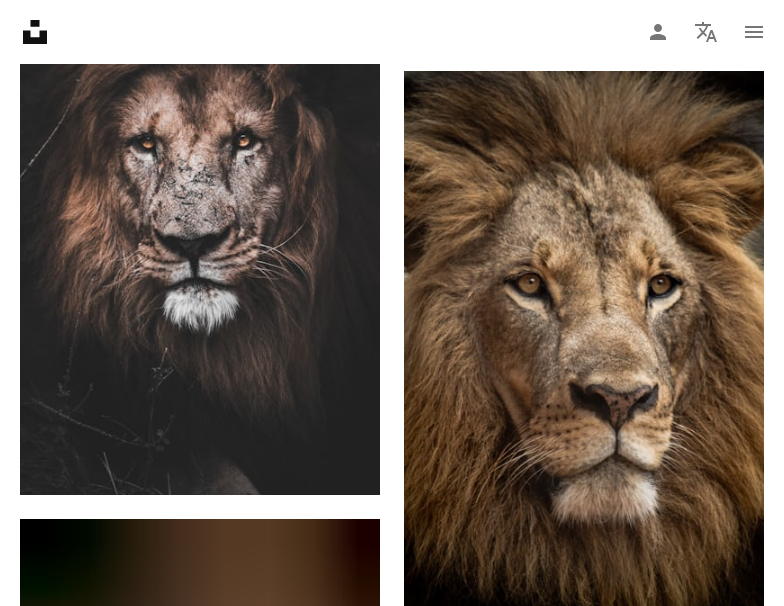 scroll, scrollTop: 1938, scrollLeft: 0, axis: vertical 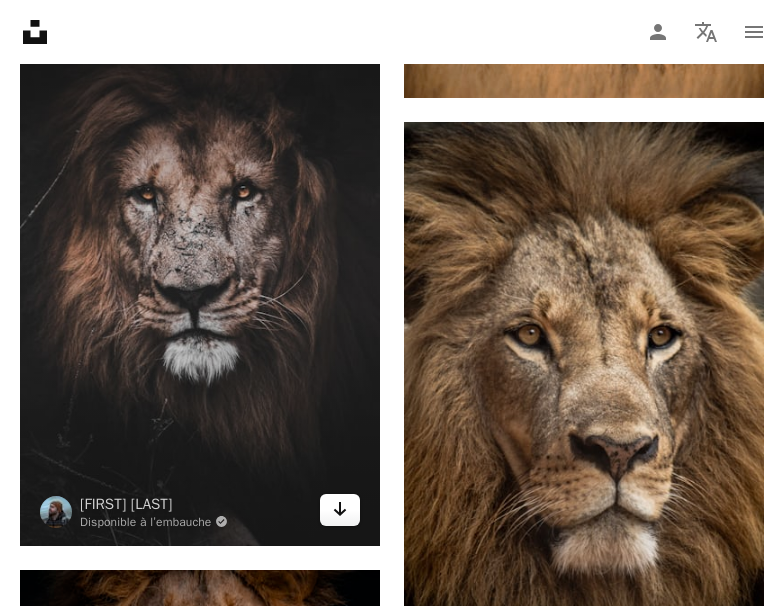 click 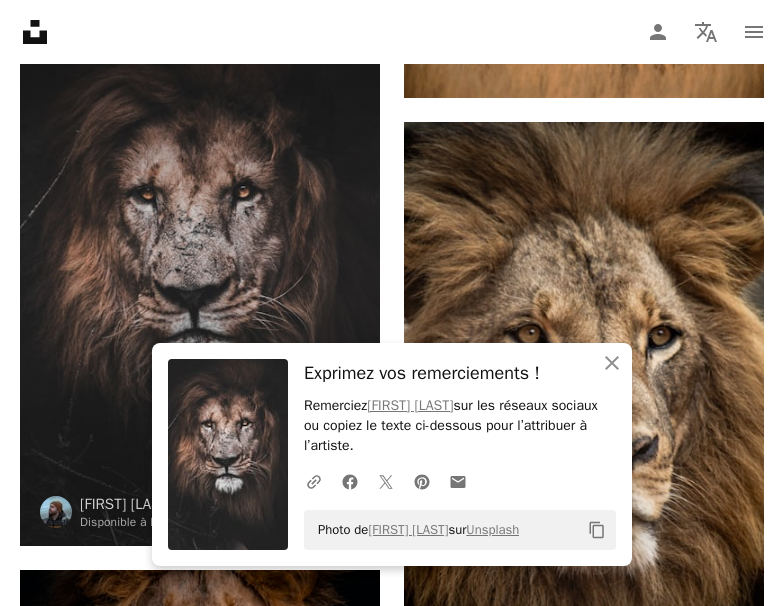 click at bounding box center (200, 276) 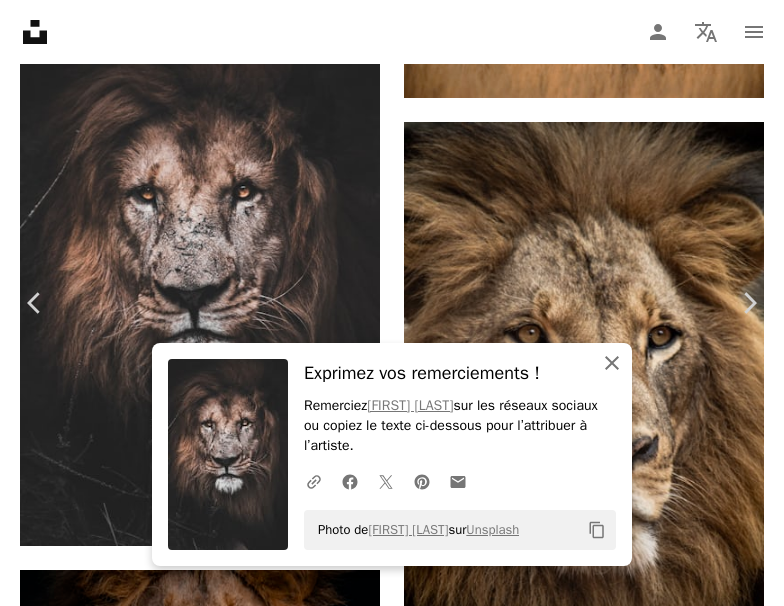 click on "An X shape" 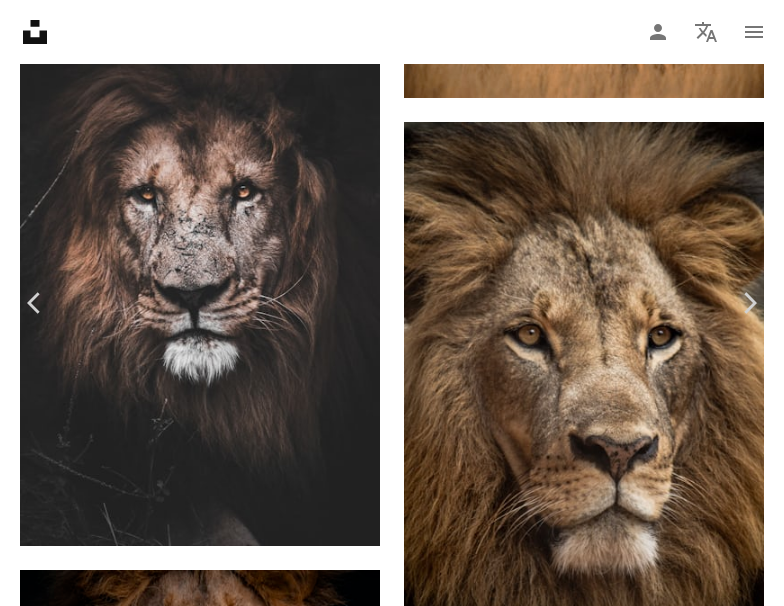 click at bounding box center [384, 4525] 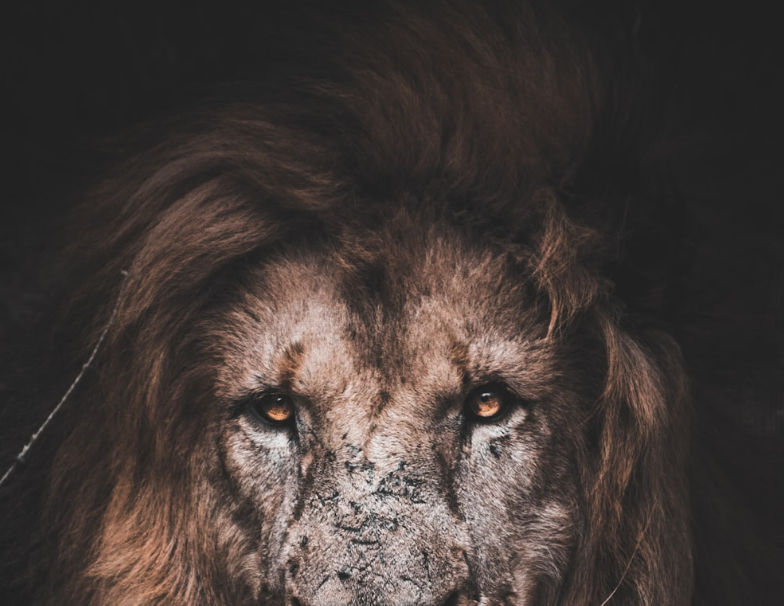 click at bounding box center (392, 588) 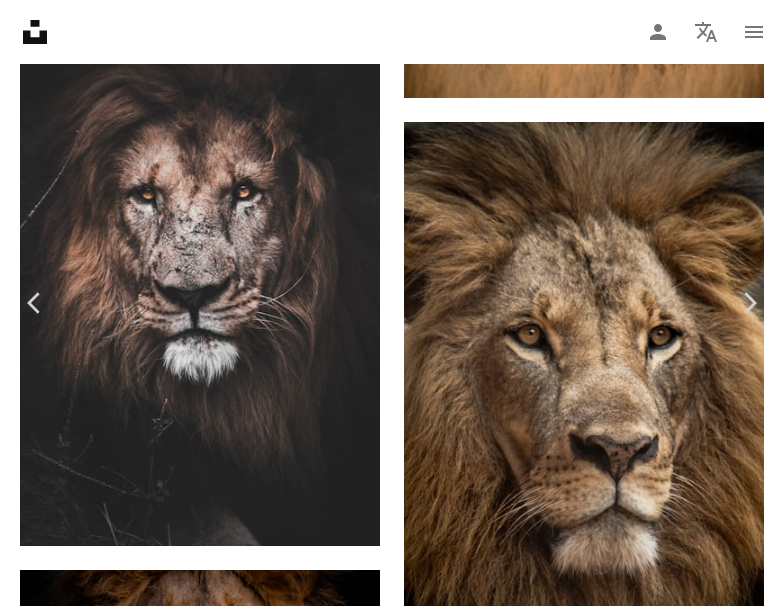 click at bounding box center (384, 4525) 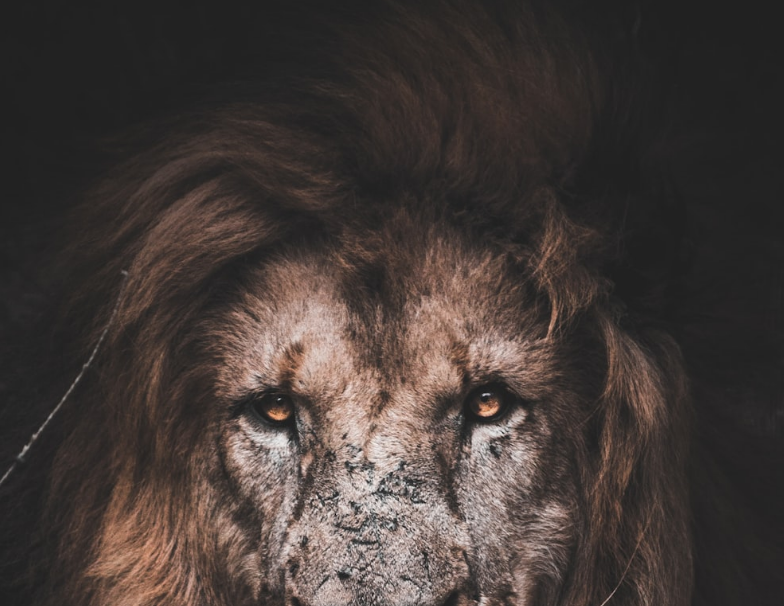 scroll, scrollTop: 286, scrollLeft: 0, axis: vertical 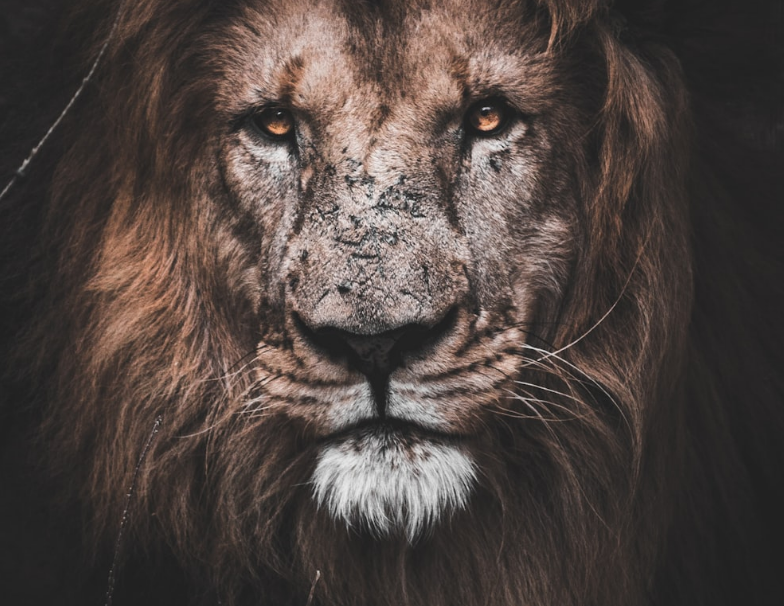 click at bounding box center (392, 302) 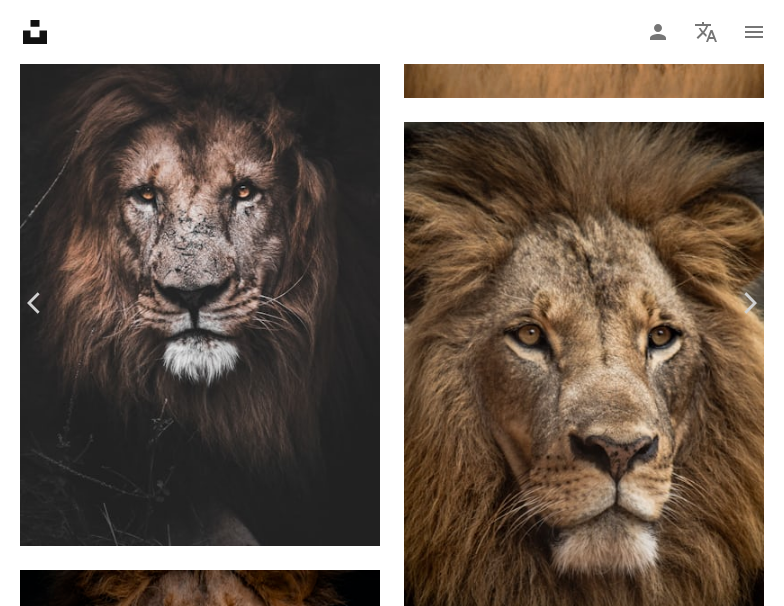 click at bounding box center (384, 4525) 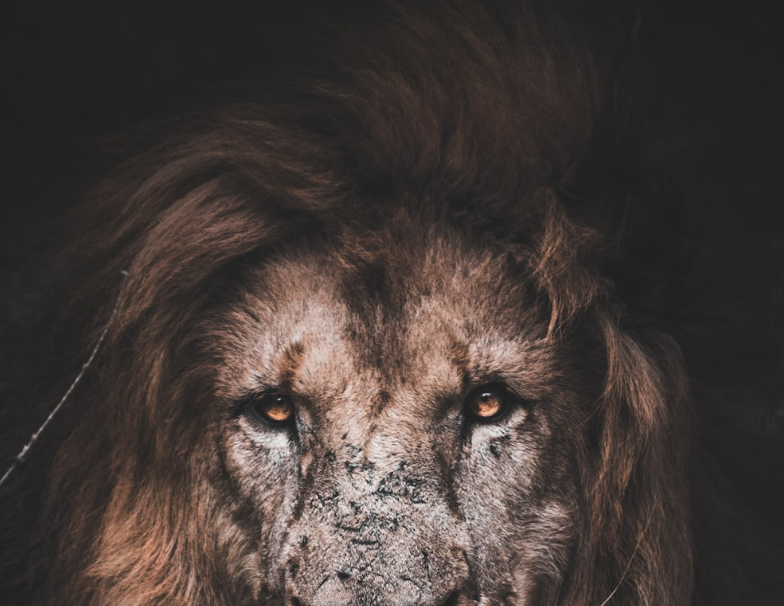 scroll, scrollTop: 286, scrollLeft: 0, axis: vertical 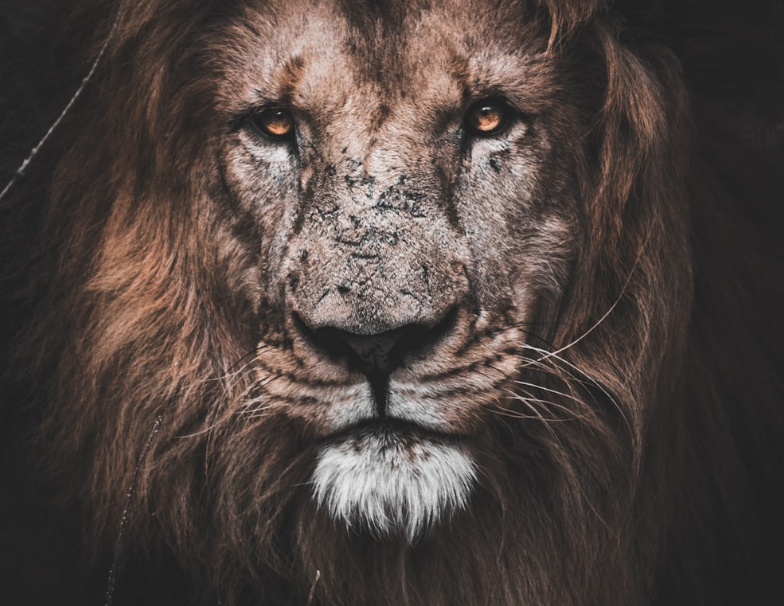 click at bounding box center [392, 302] 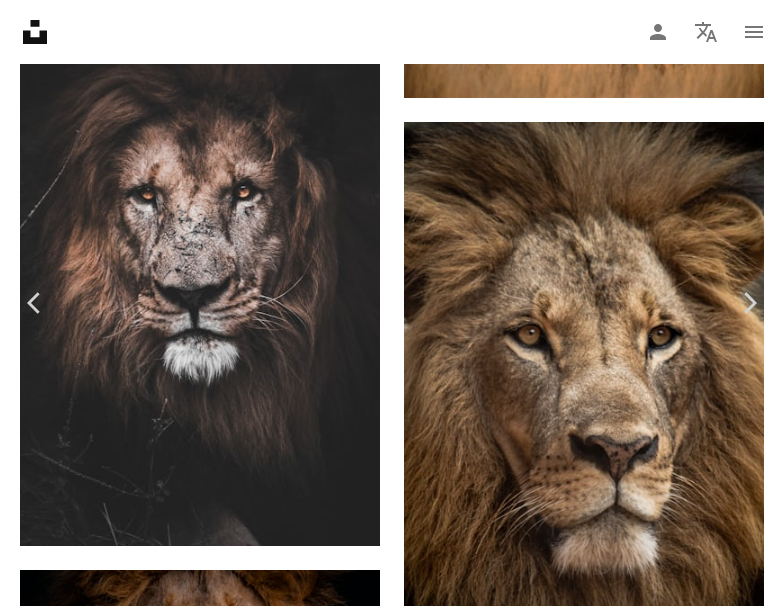 click on "Zoom in" at bounding box center [384, 4525] 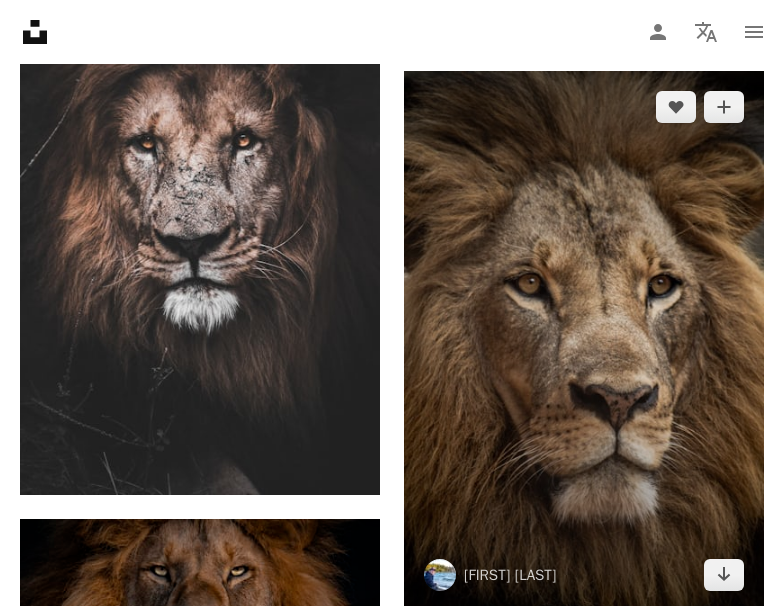 scroll, scrollTop: 2040, scrollLeft: 0, axis: vertical 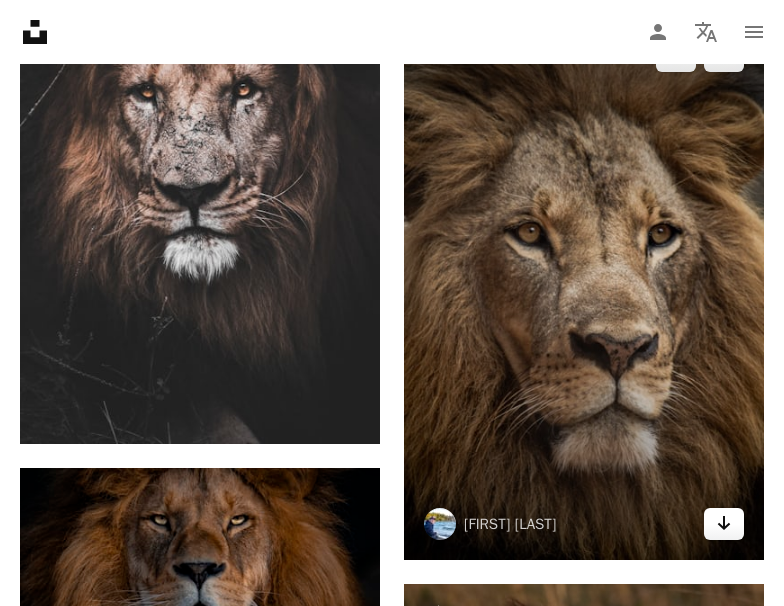 click on "Arrow pointing down" 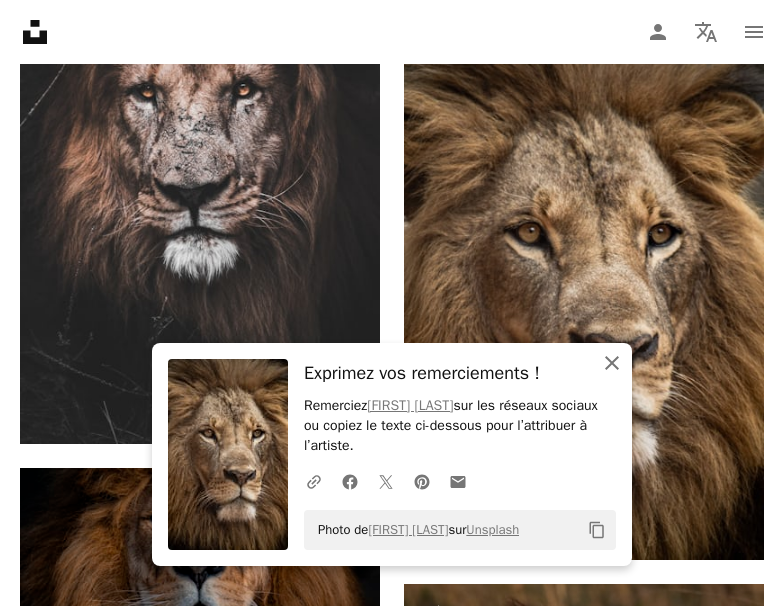 click on "An X shape" 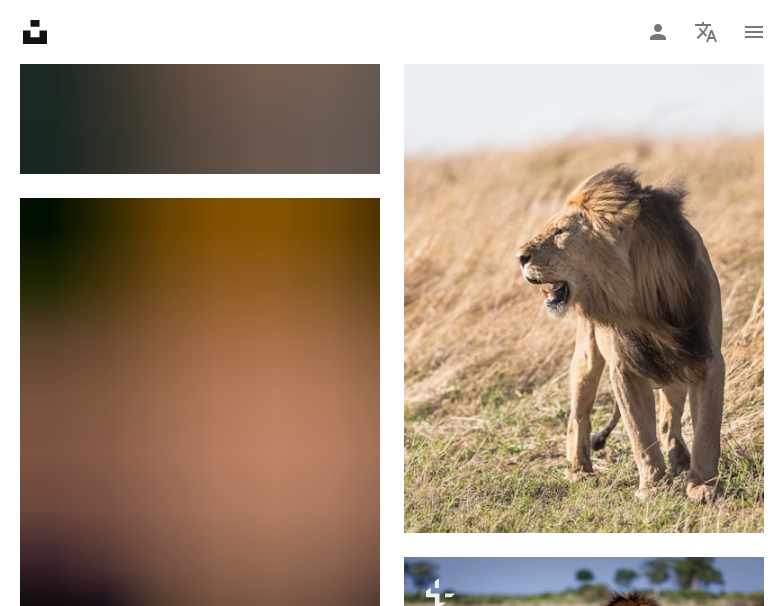 scroll, scrollTop: 3111, scrollLeft: 0, axis: vertical 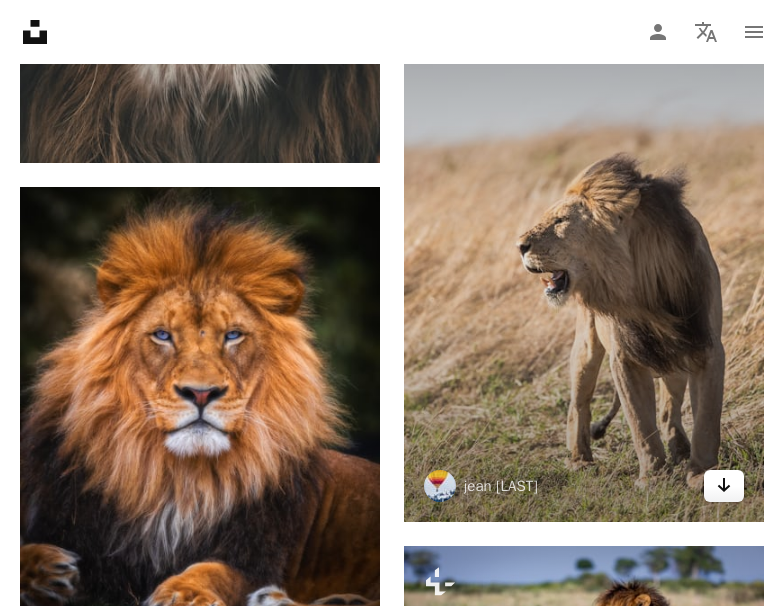 click on "Arrow pointing down" at bounding box center [724, 486] 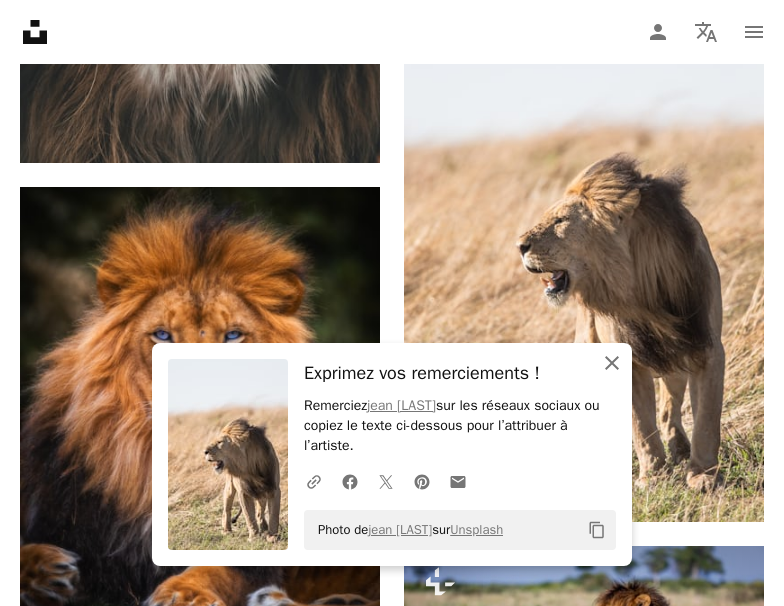 click on "An X shape" 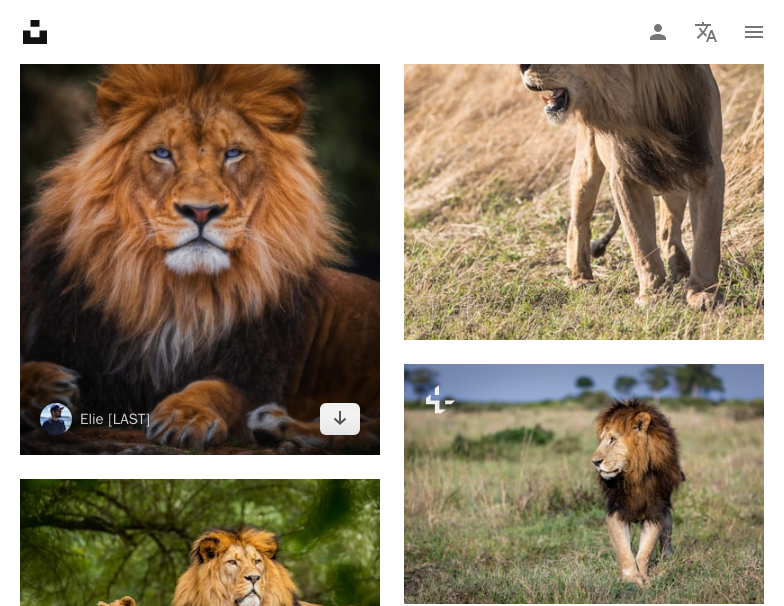 scroll, scrollTop: 3315, scrollLeft: 0, axis: vertical 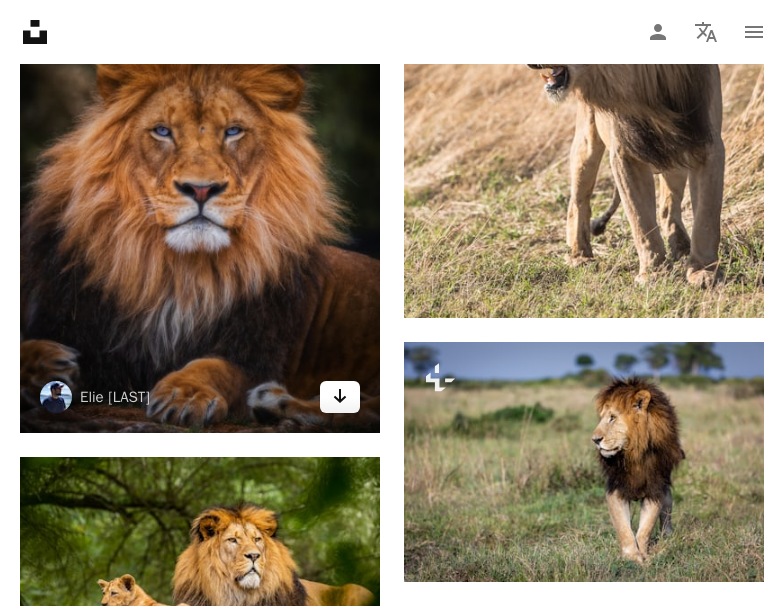 click on "Arrow pointing down" 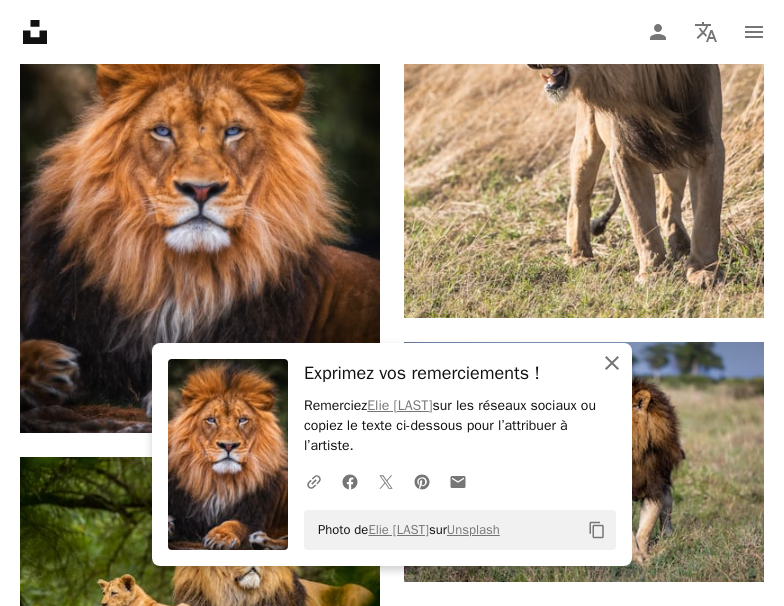 click 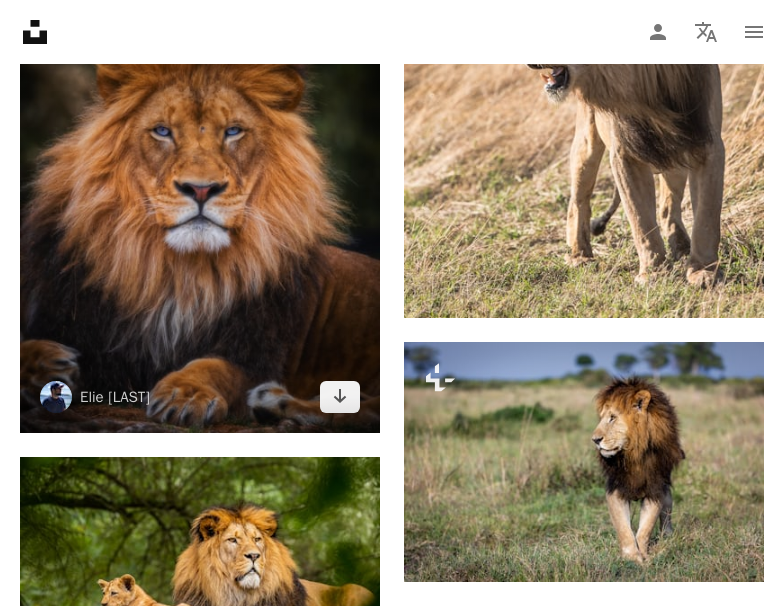 click at bounding box center (200, 208) 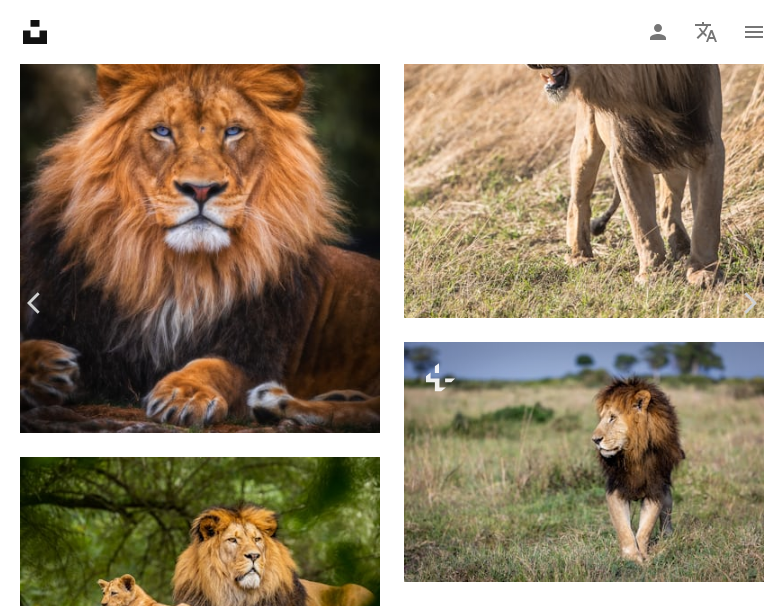 click on "Zoom in" at bounding box center (384, 6809) 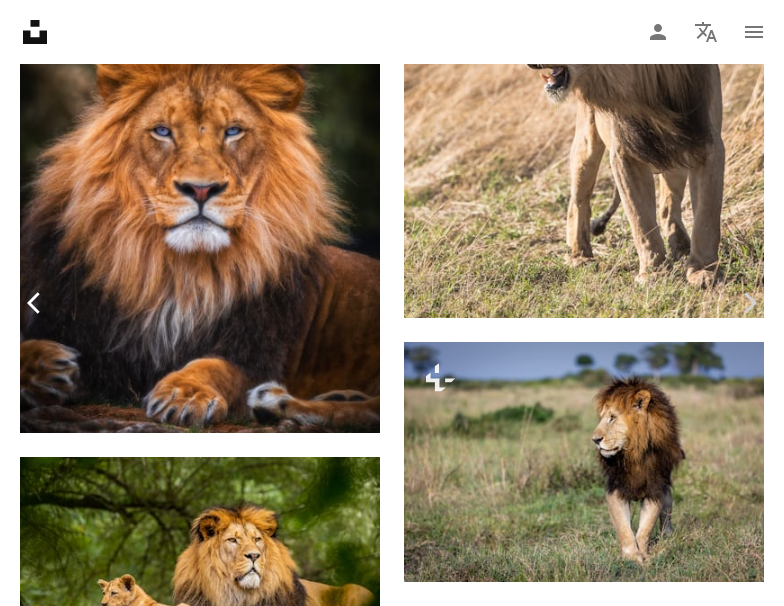 click on "Chevron left" at bounding box center (35, 303) 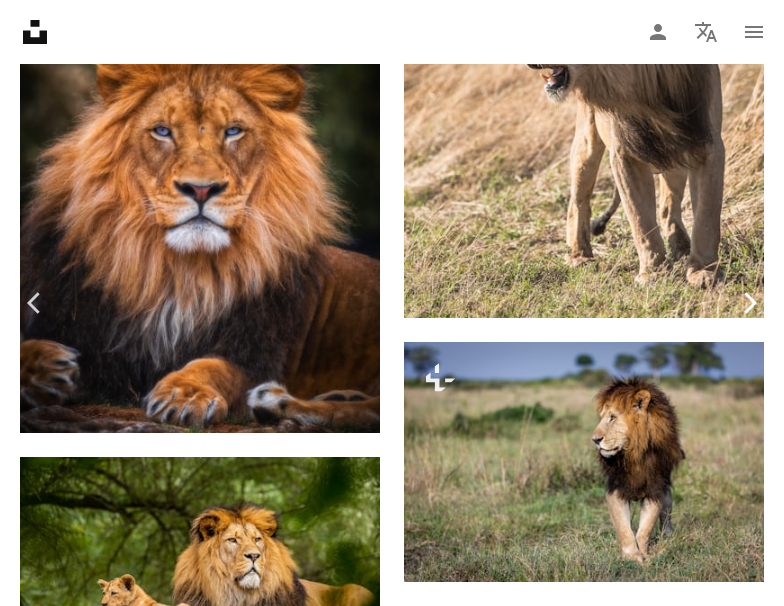 click on "Chevron right" at bounding box center [749, 303] 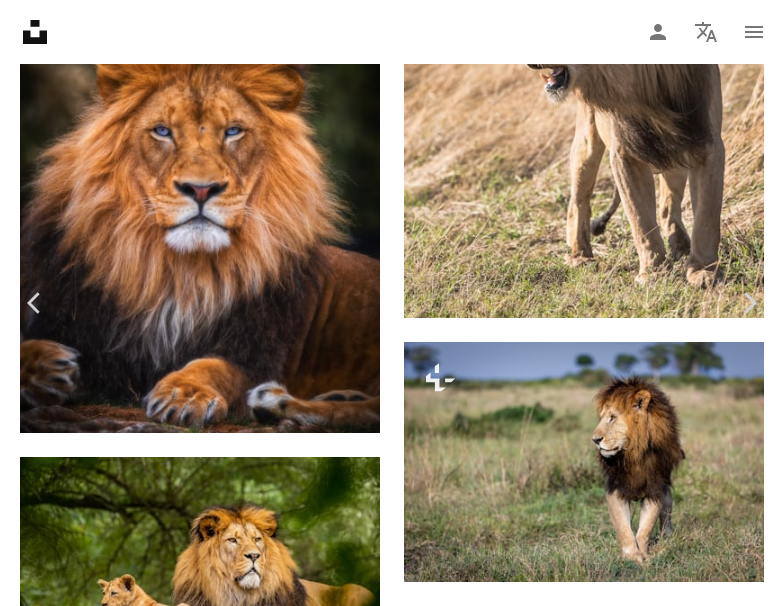 click on "An X shape" at bounding box center (20, 20) 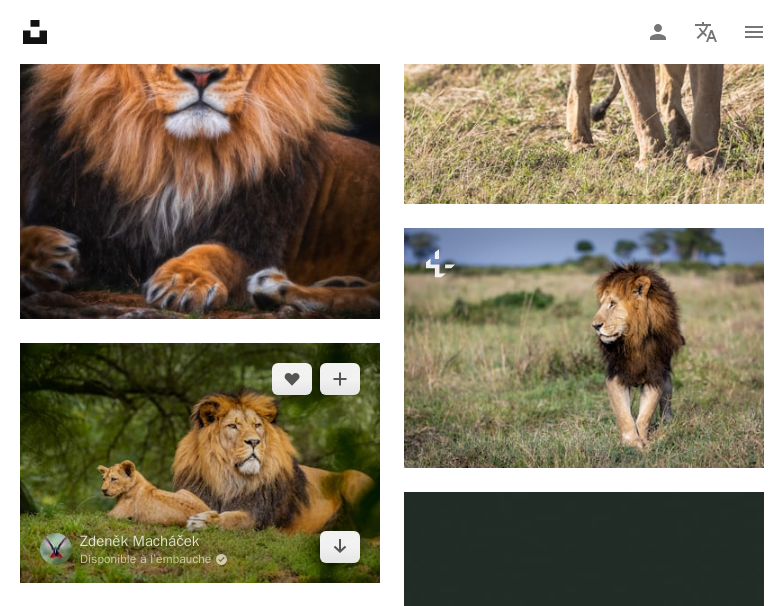 scroll, scrollTop: 3468, scrollLeft: 0, axis: vertical 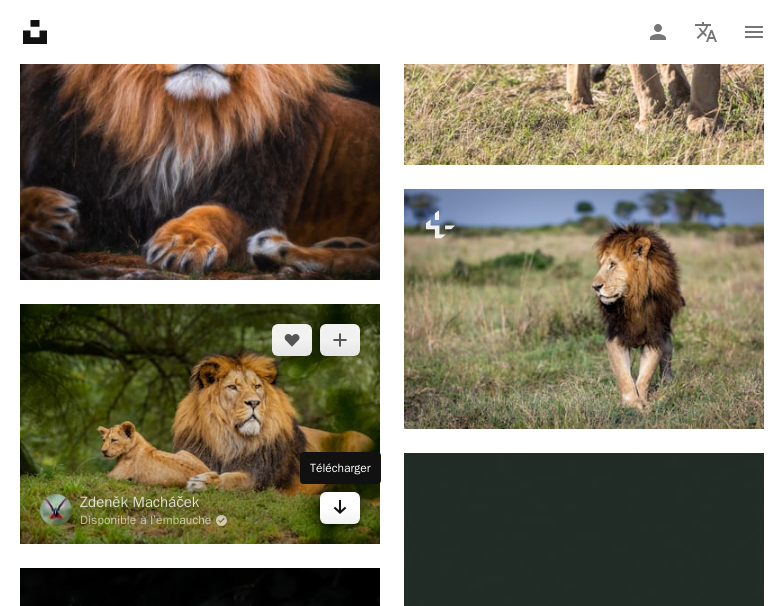 click 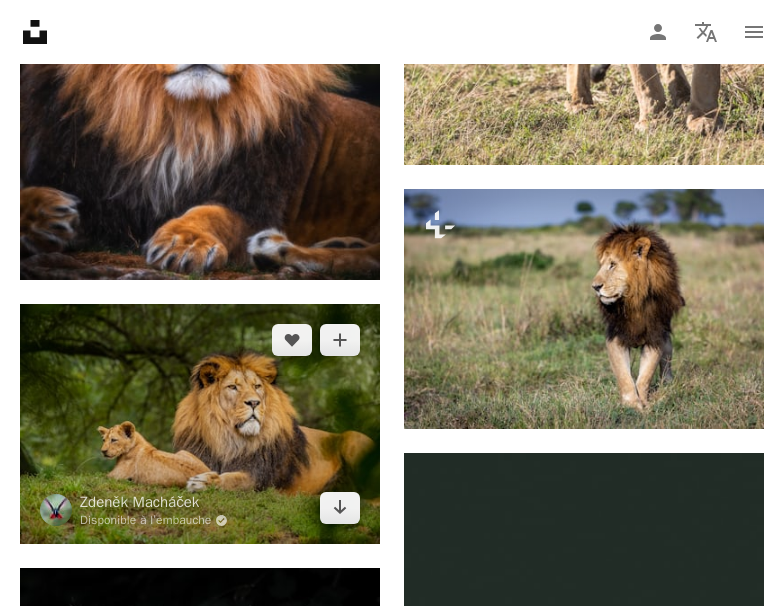 click at bounding box center [200, 424] 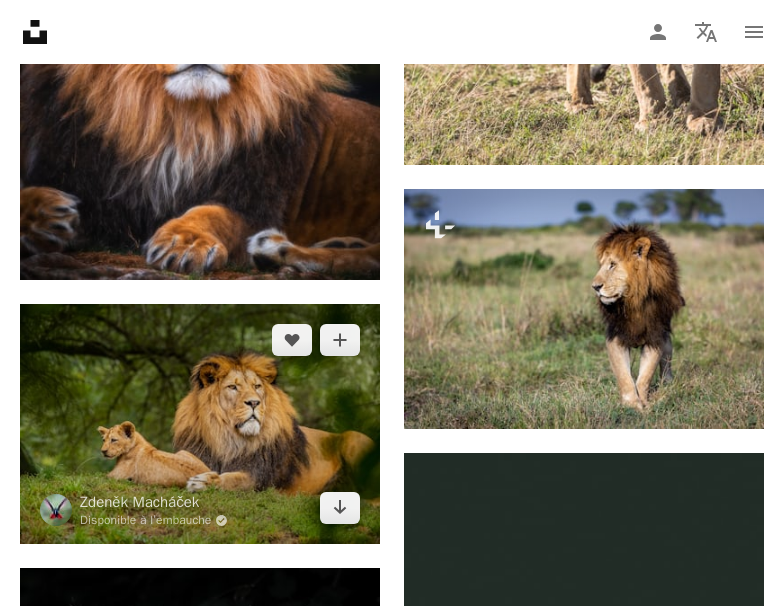 click at bounding box center (200, 424) 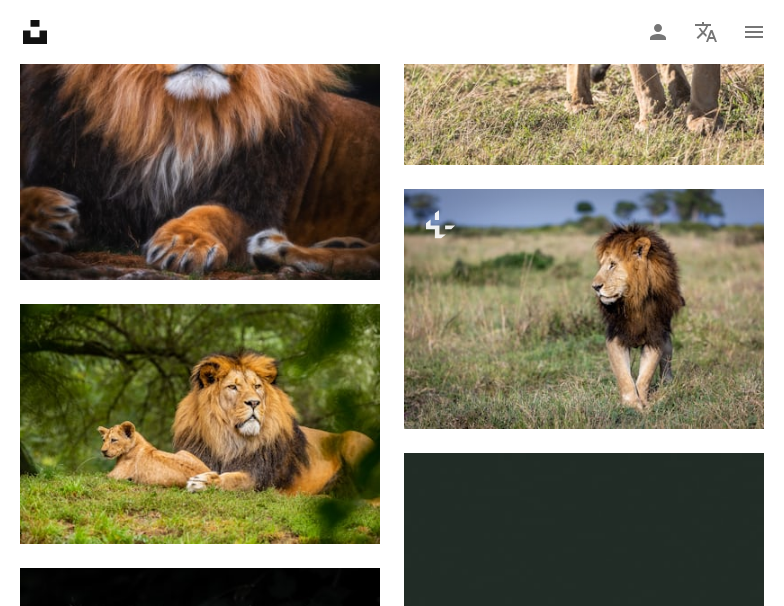 click on "Unsplash logo Accueil Unsplash A photo Pen Tool A compass A stack of folders Download Person Localization icon navigation menu" at bounding box center [392, 32] 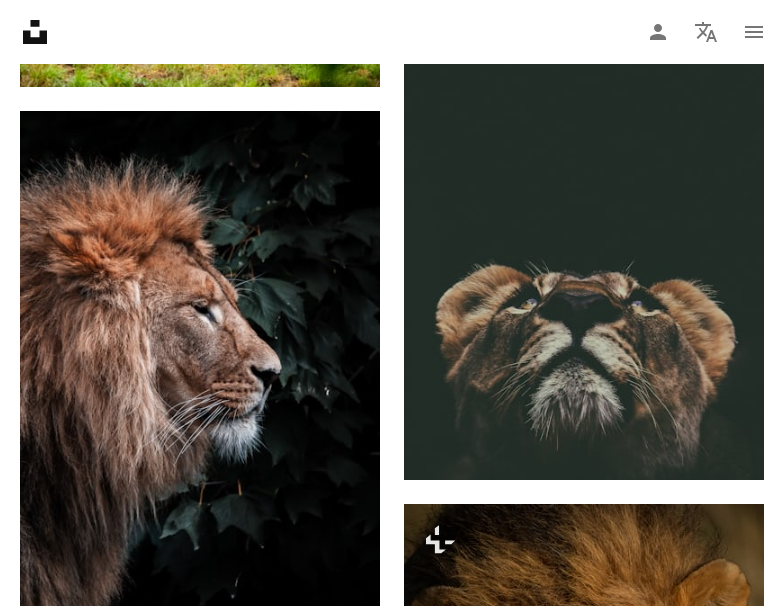 scroll, scrollTop: 3927, scrollLeft: 0, axis: vertical 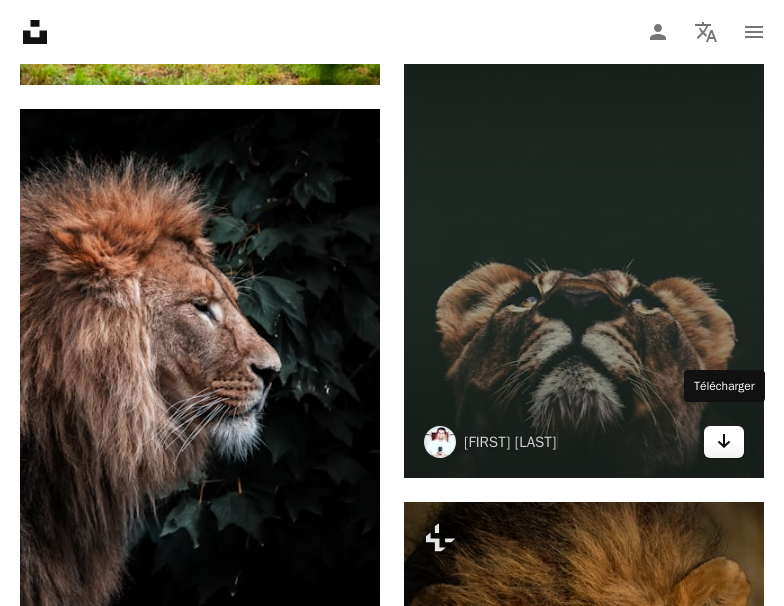click on "Arrow pointing down" 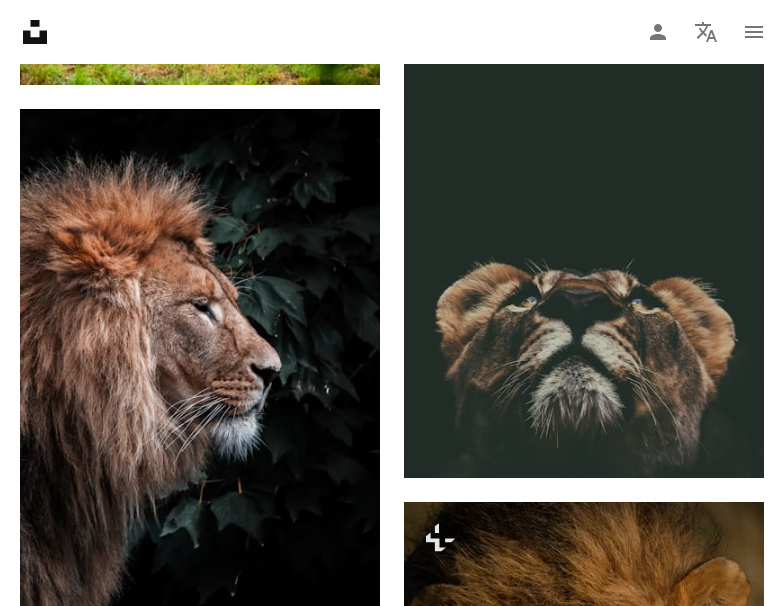 click on "Plus sign for Unsplash+ A heart A plus sign [FIRST] [LAST] Pour Unsplash+ A lock Télécharger A heart A plus sign Arrow pointing down A heart A plus sign Arrow pointing down A heart A plus sign Available to hire A checkmark inside of a circle Arrow pointing down A heart A plus sign Arrow pointing down A heart A plus sign Available to hire A checkmark inside of a circle Arrow pointing down A heart A plus sign Arrow pointing down A heart A plus sign Available to hire A checkmark inside of a circle Arrow pointing down A heart A plus sign Arrow pointing down A heart A plus sign Plus sign for Unsplash+ A heart A plus sign" at bounding box center [392, 888] 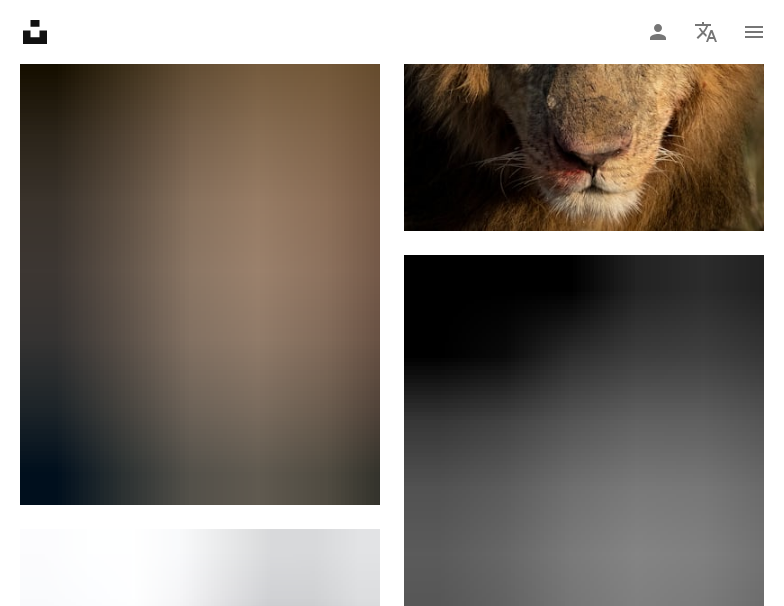 scroll, scrollTop: 4641, scrollLeft: 0, axis: vertical 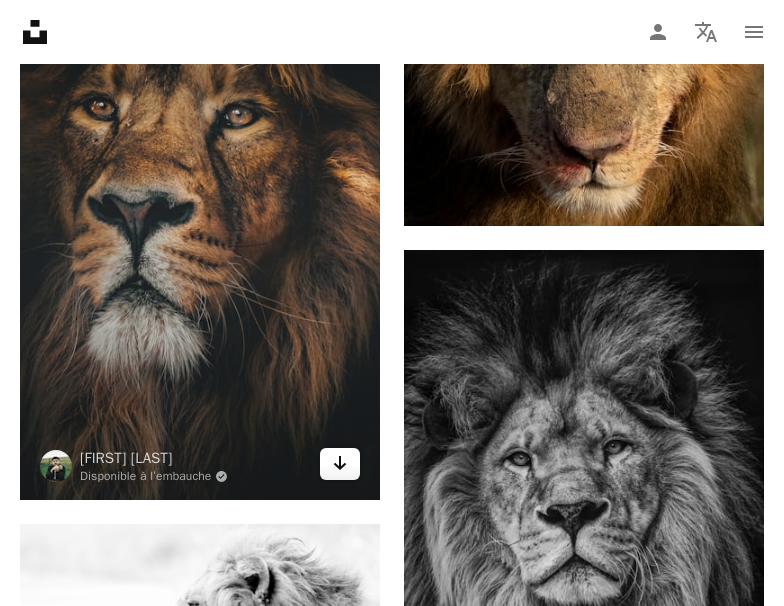 click on "Arrow pointing down" 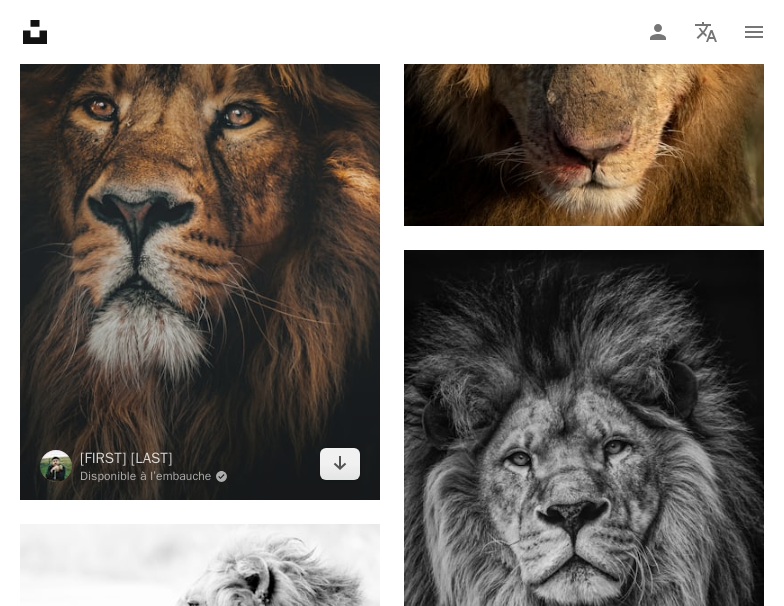 click at bounding box center (200, 230) 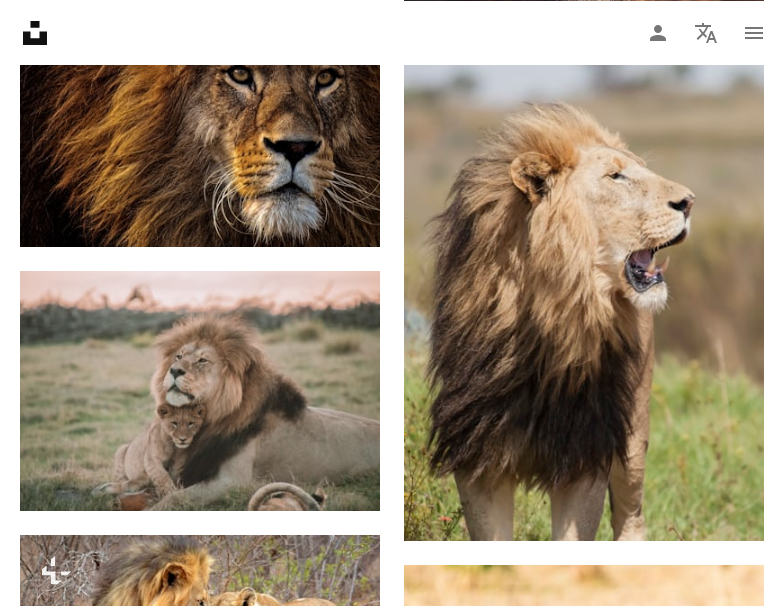 scroll, scrollTop: 7854, scrollLeft: 0, axis: vertical 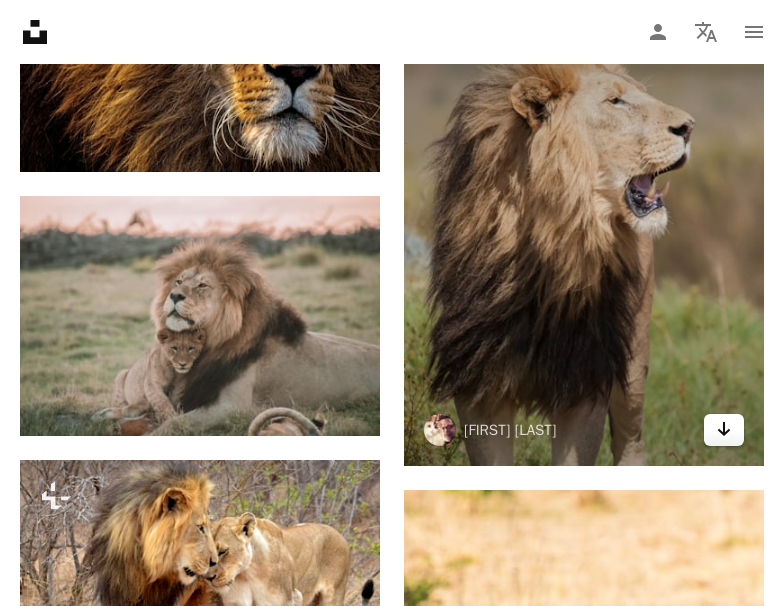 click on "Arrow pointing down" 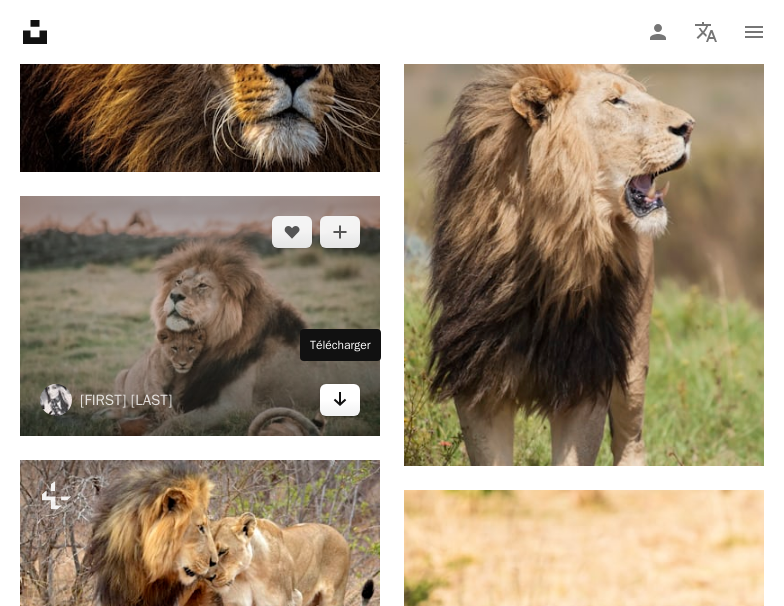 click 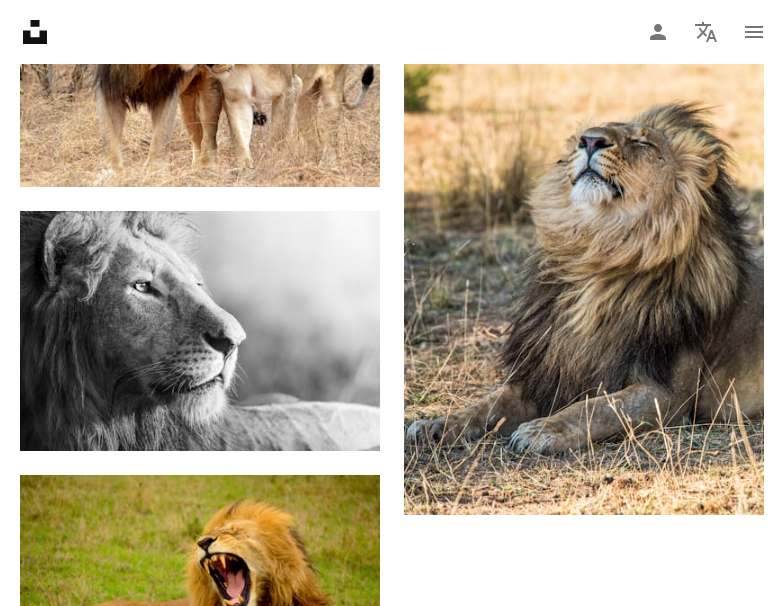 scroll, scrollTop: 8415, scrollLeft: 0, axis: vertical 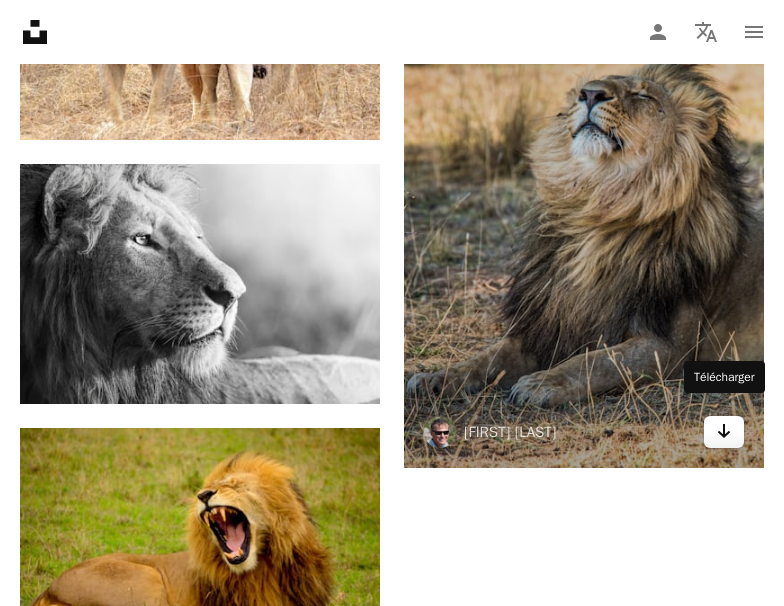 click on "Arrow pointing down" 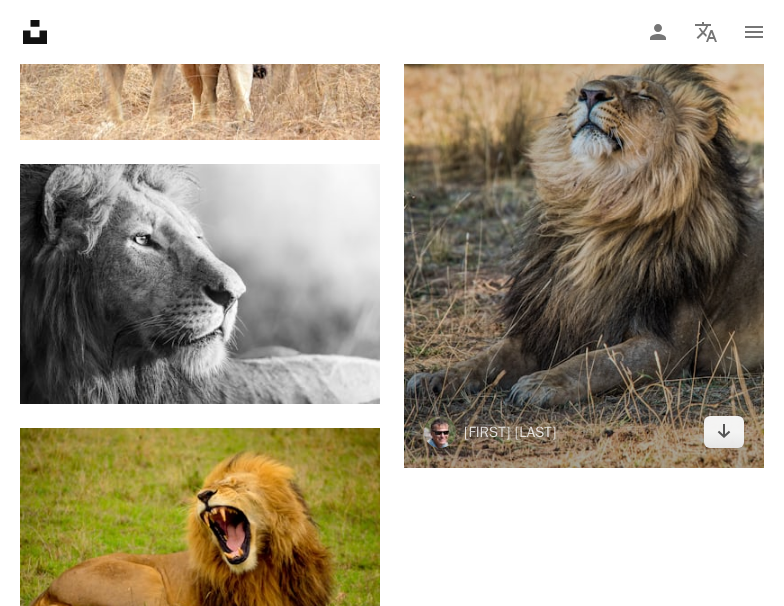 click at bounding box center [584, 198] 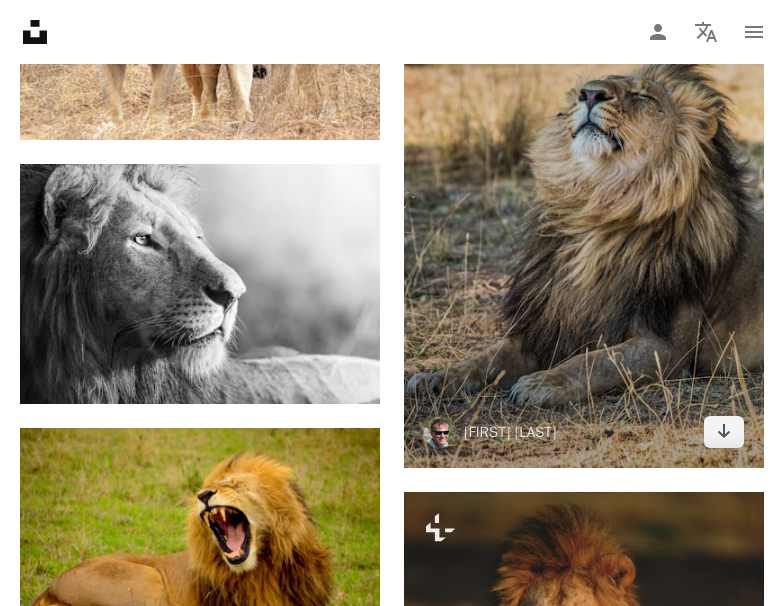 click at bounding box center [584, 198] 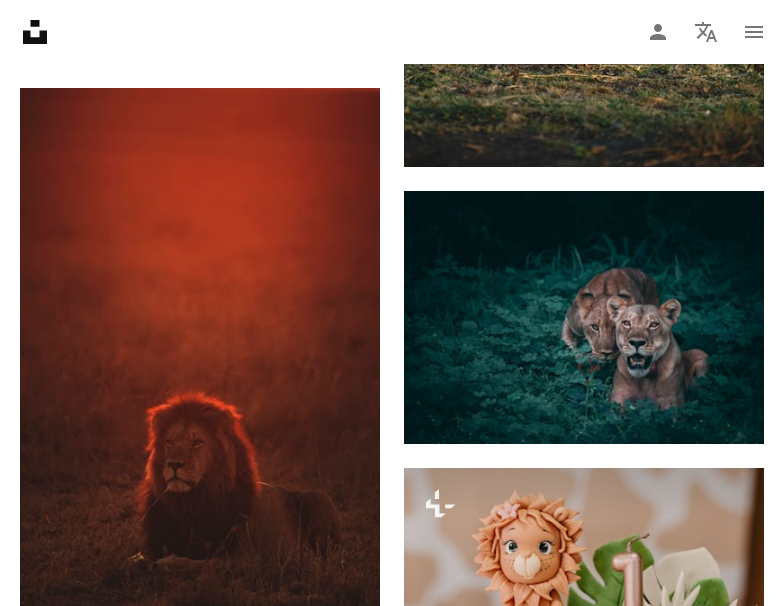 scroll, scrollTop: 9333, scrollLeft: 0, axis: vertical 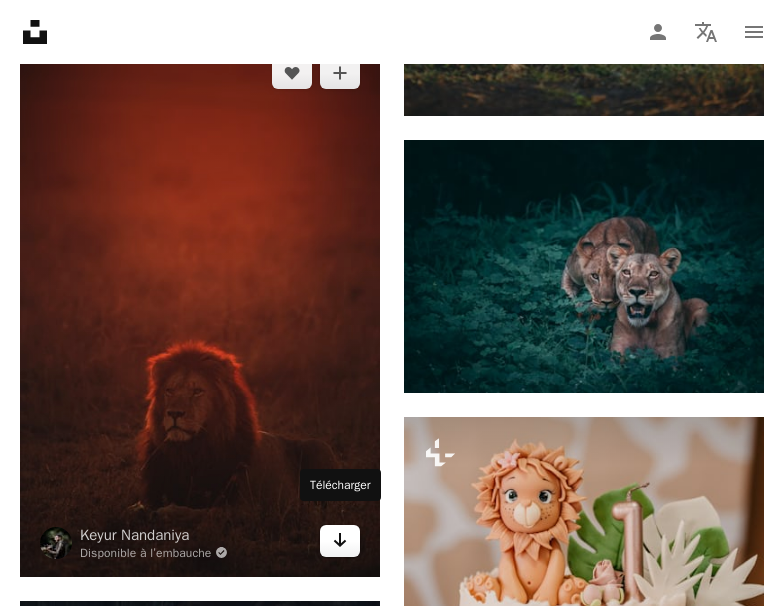 click 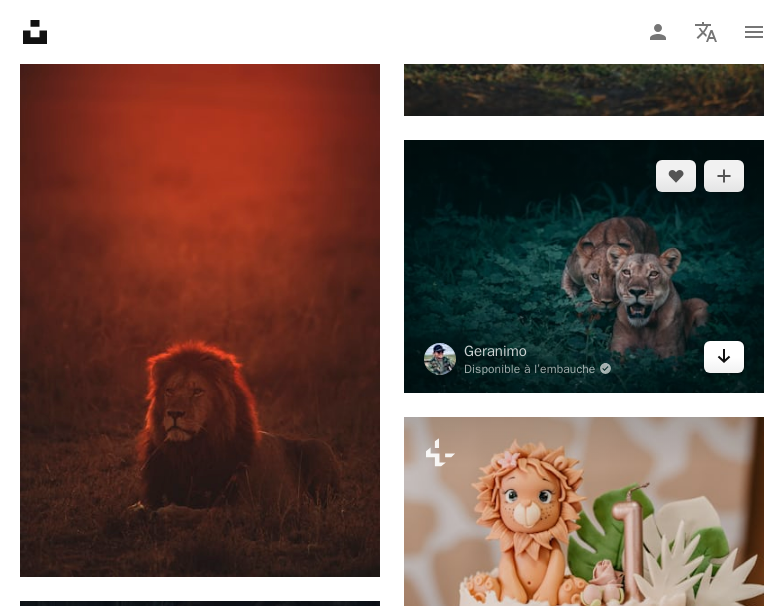 click on "Arrow pointing down" at bounding box center [724, 357] 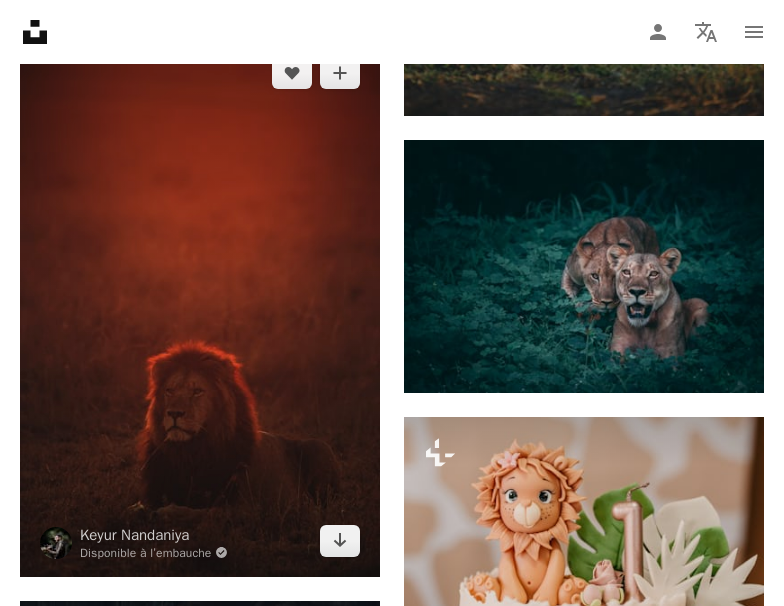 click at bounding box center [200, 307] 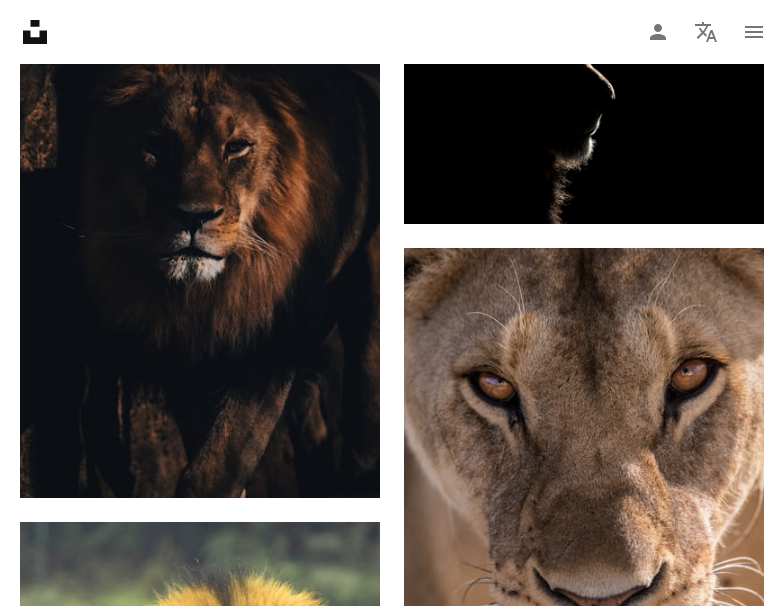 scroll, scrollTop: 10251, scrollLeft: 0, axis: vertical 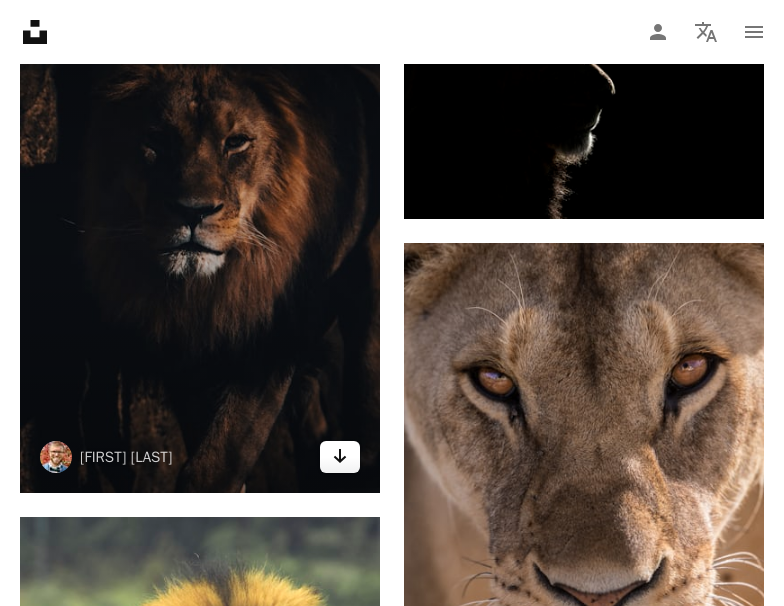 click on "Arrow pointing down" 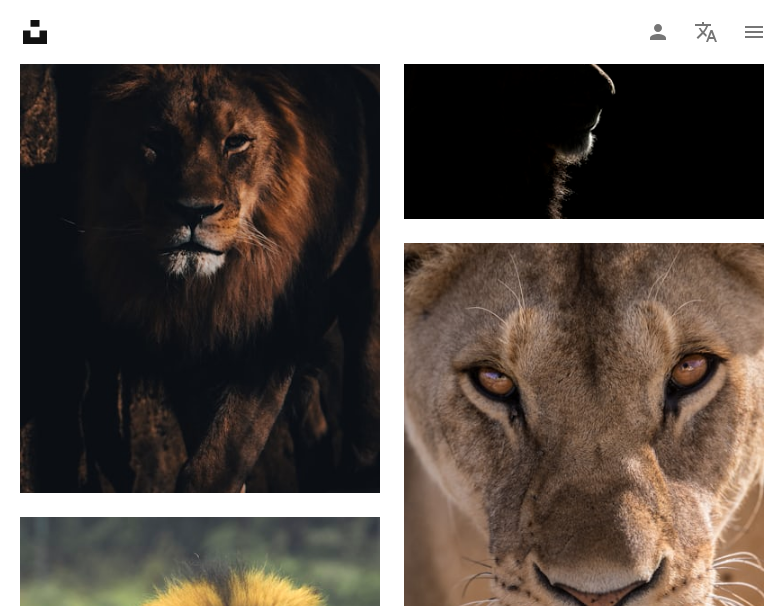 click on "Plus sign for Unsplash+ A heart A plus sign [FIRST] [LAST] Pour Unsplash+ A lock Télécharger A heart A plus sign Arrow pointing down A heart A plus sign Arrow pointing down A heart A plus sign Available to hire A checkmark inside of a circle Arrow pointing down A heart A plus sign Arrow pointing down A heart A plus sign Available to hire A checkmark inside of a circle Arrow pointing down A heart A plus sign Arrow pointing down A heart A plus sign Available to hire A checkmark inside of a circle Arrow pointing down A heart A plus sign Arrow pointing down A heart A plus sign Plus sign for Unsplash+ A heart A plus sign" at bounding box center [392, -3172] 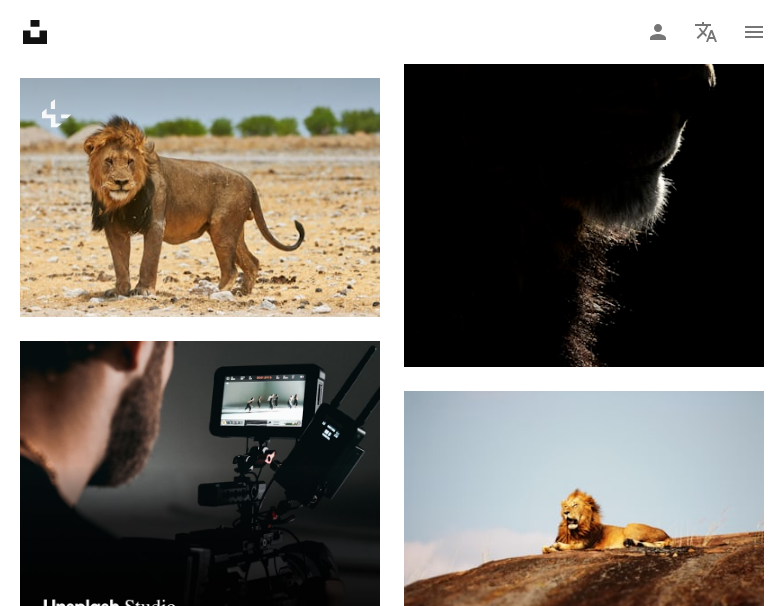 scroll, scrollTop: 5526, scrollLeft: 0, axis: vertical 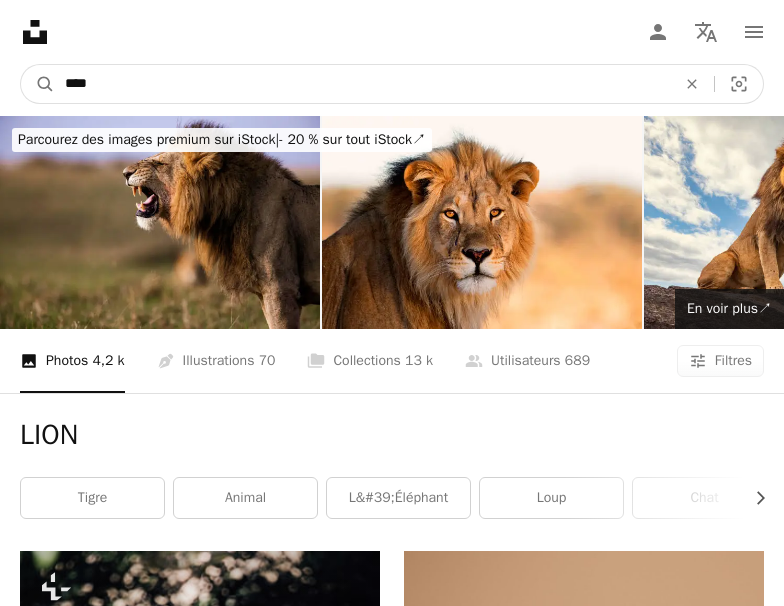 click on "****" at bounding box center [362, 84] 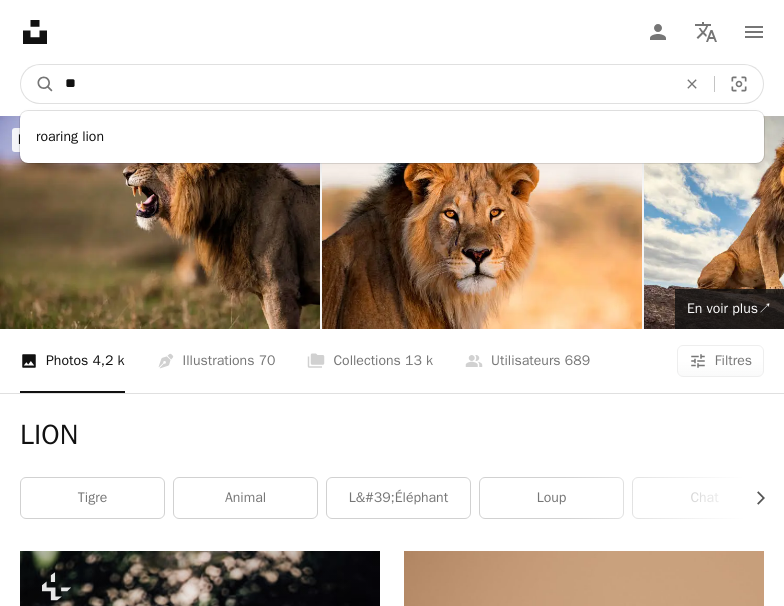 type on "*" 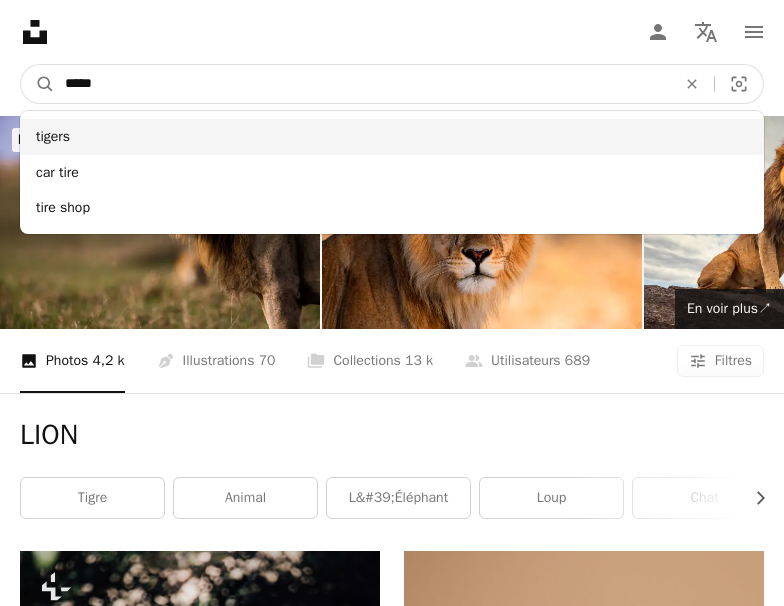 type on "*****" 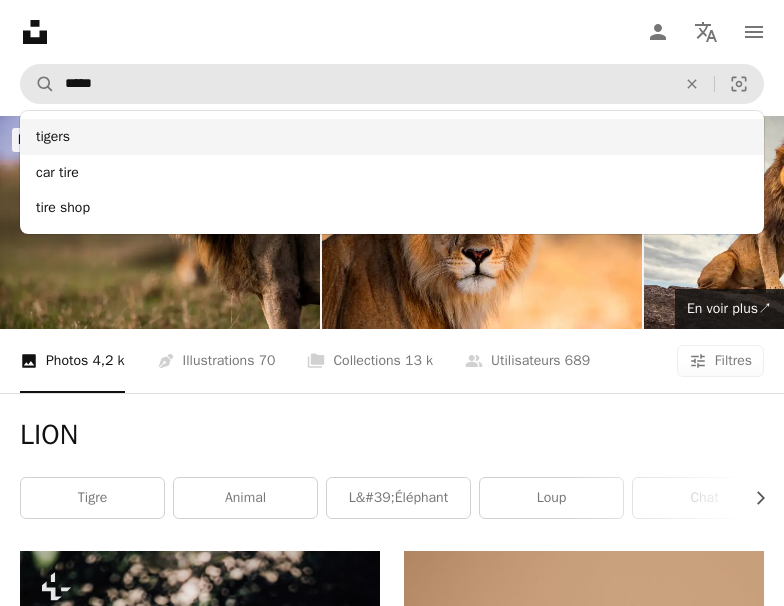 click on "tigers" at bounding box center [392, 137] 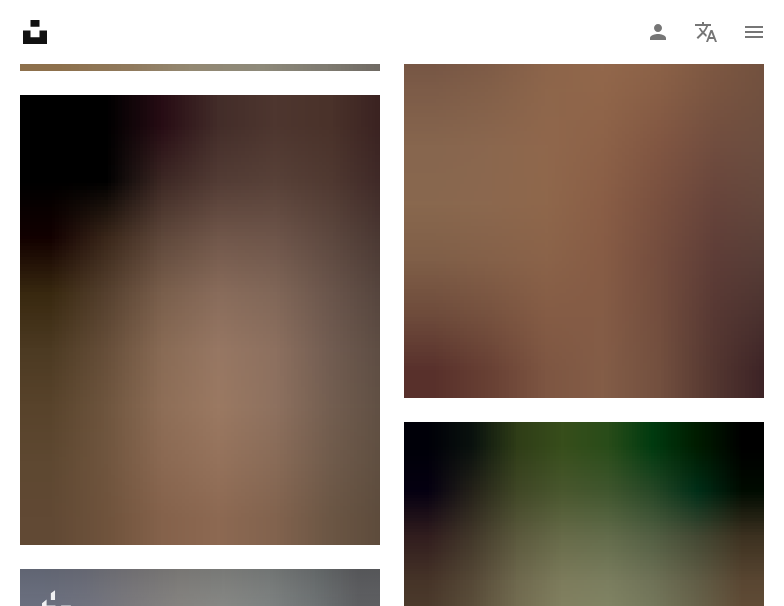 scroll, scrollTop: 1623, scrollLeft: 0, axis: vertical 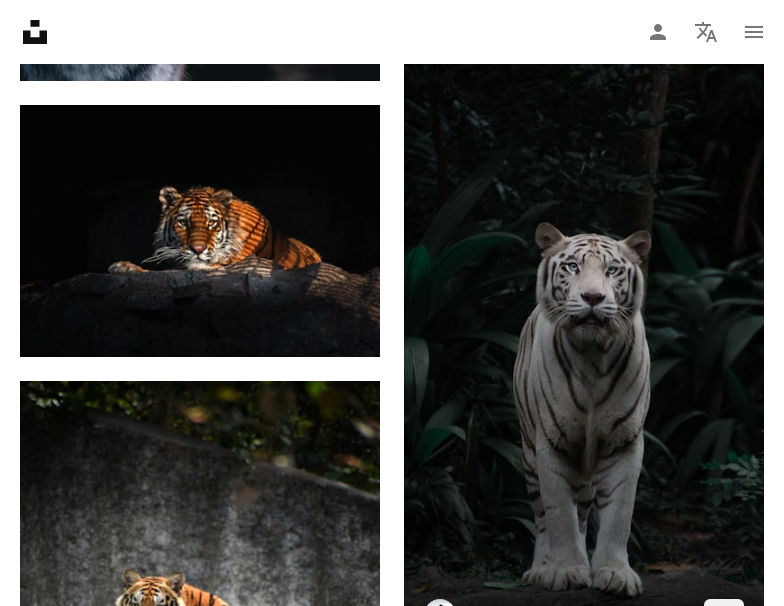 click at bounding box center (584, 331) 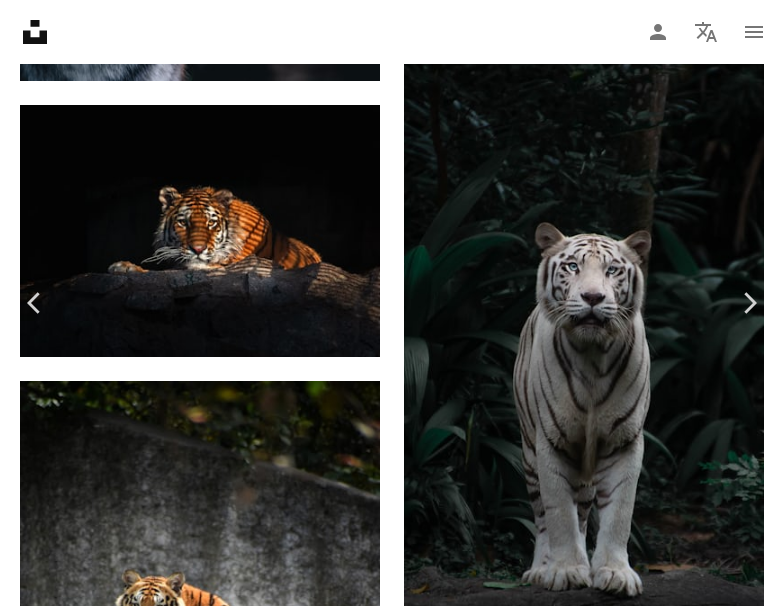 click on "An X shape" at bounding box center [20, 20] 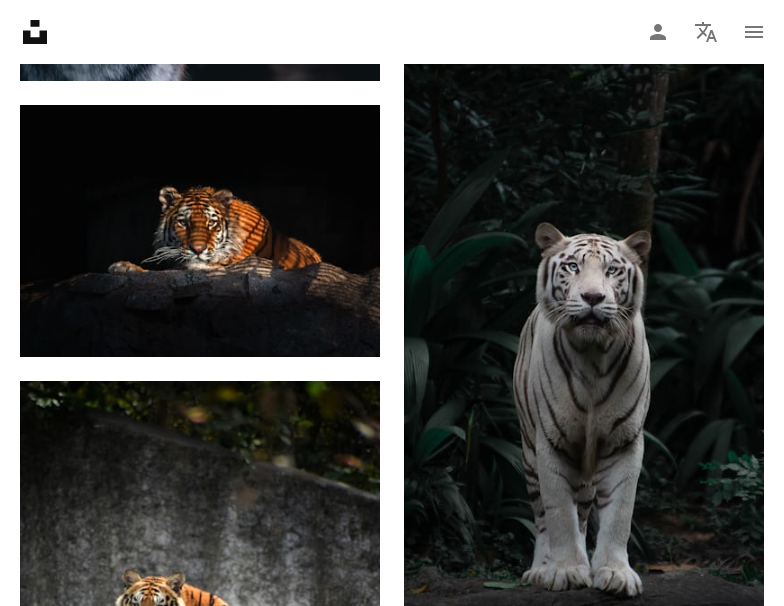 scroll, scrollTop: 2808, scrollLeft: 0, axis: vertical 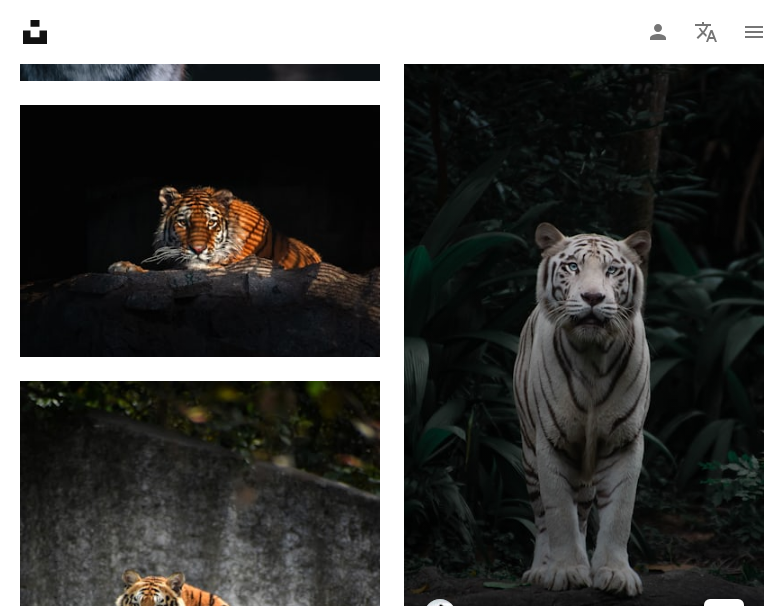 click 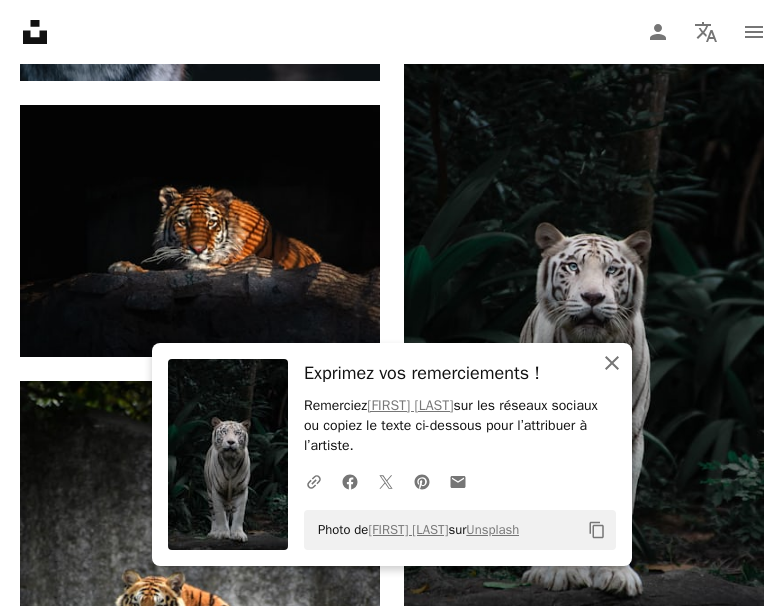 click on "An X shape" 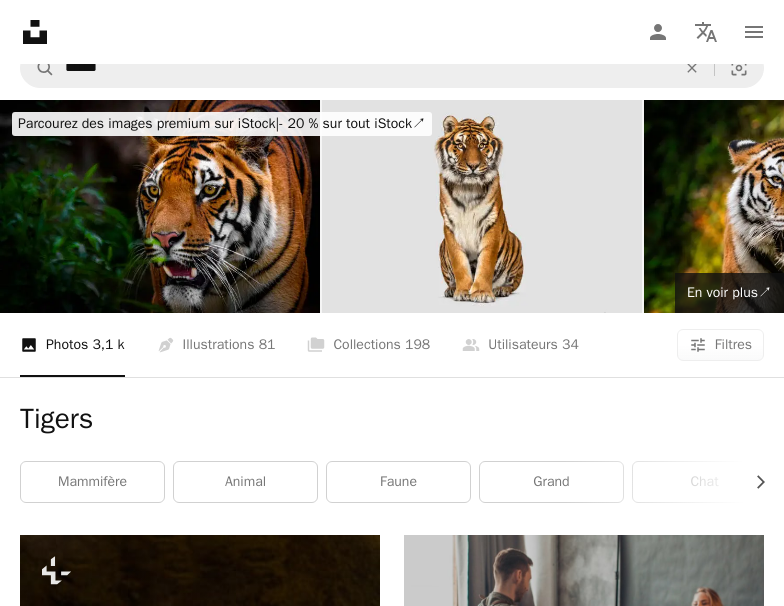 scroll, scrollTop: 0, scrollLeft: 0, axis: both 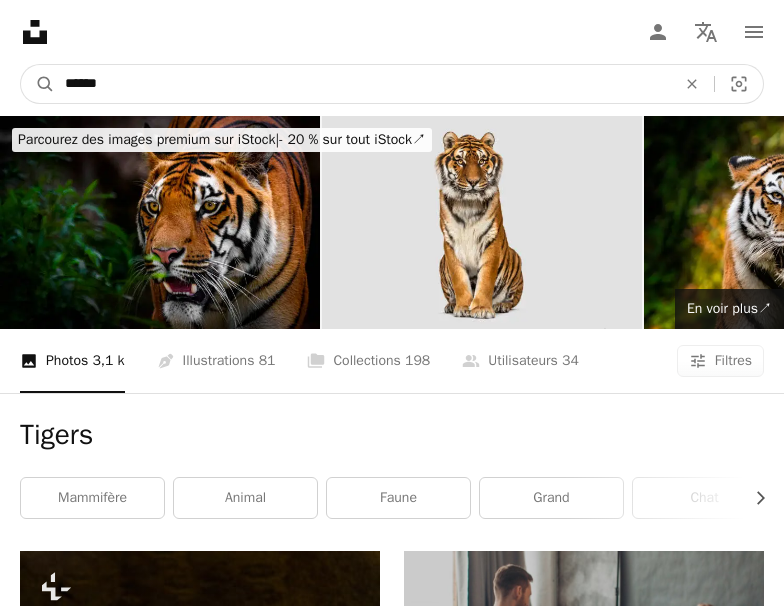 click on "******" at bounding box center [362, 84] 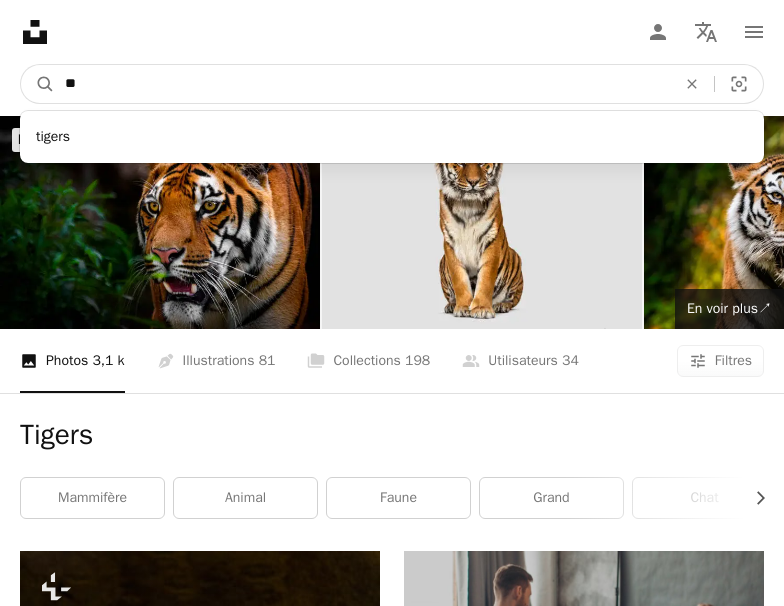 type on "*" 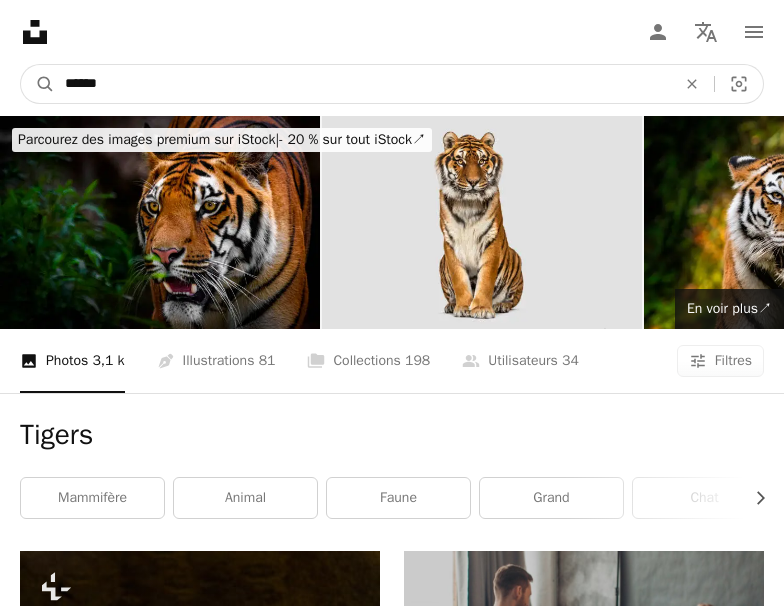 type on "******" 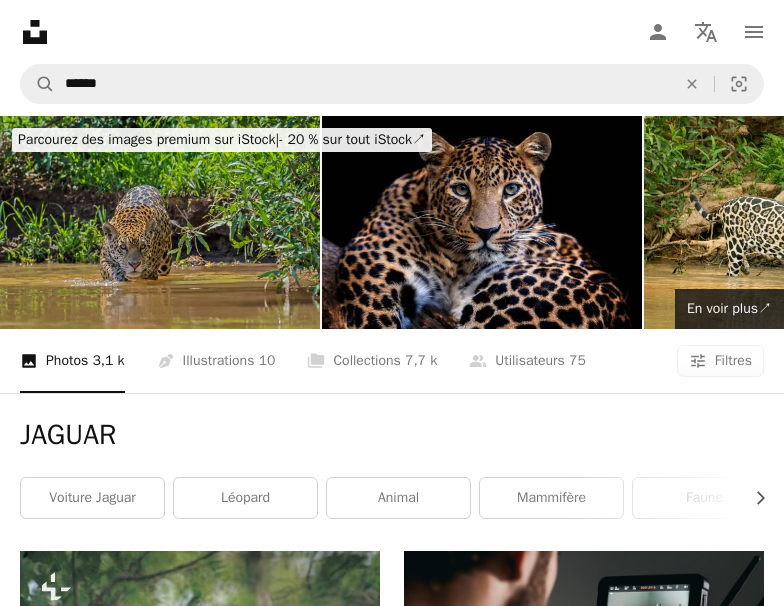 scroll, scrollTop: 572, scrollLeft: 0, axis: vertical 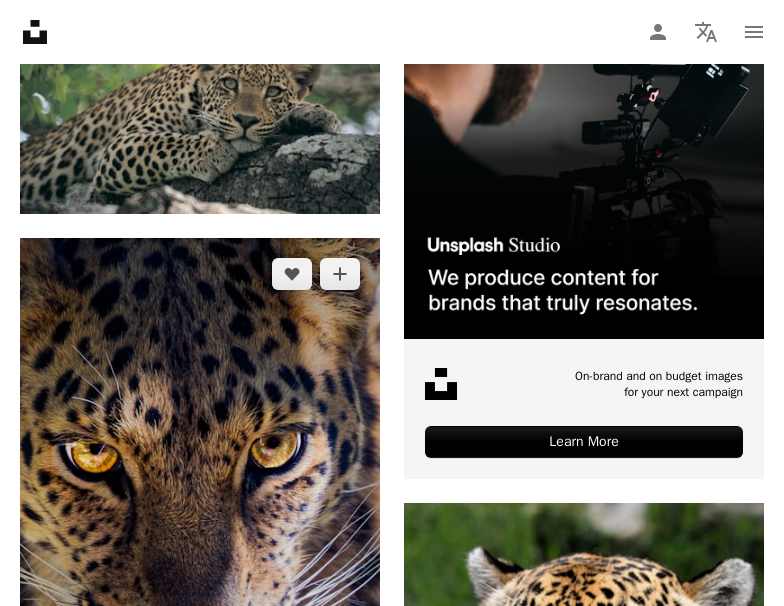 click at bounding box center (200, 519) 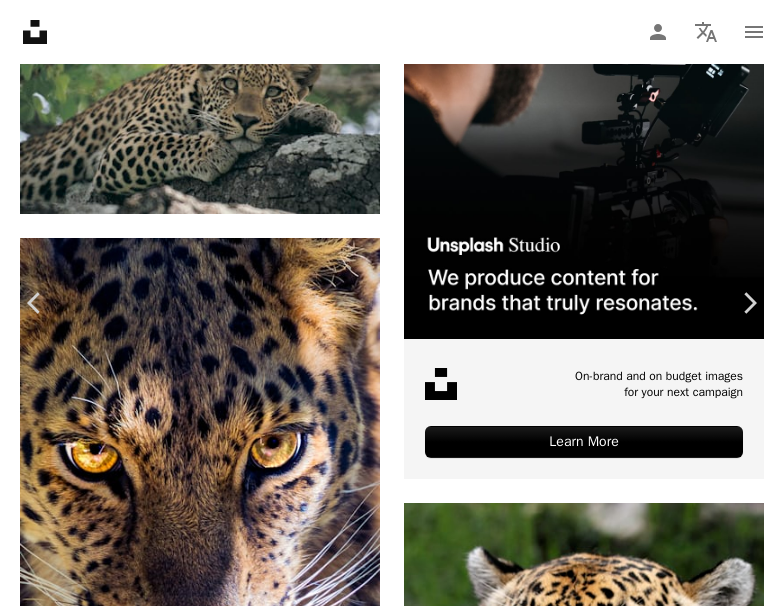 click on "An X shape" at bounding box center [20, 20] 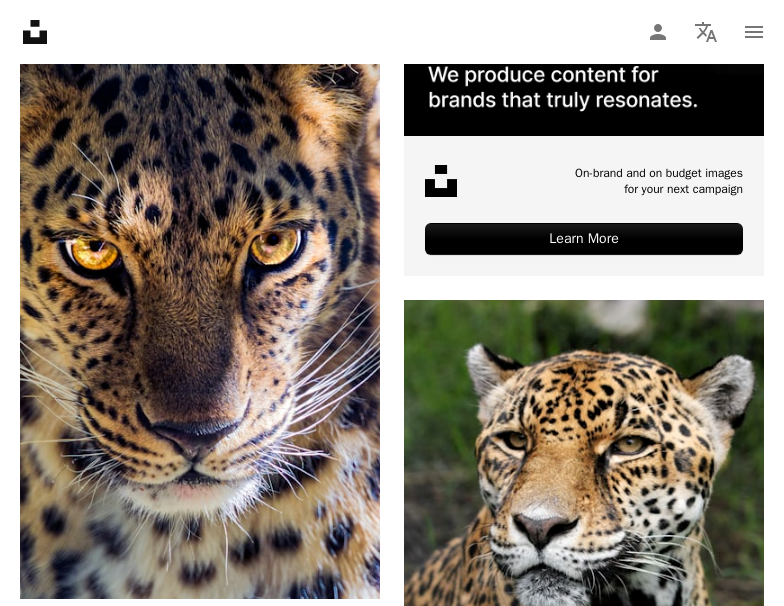 scroll, scrollTop: 827, scrollLeft: 0, axis: vertical 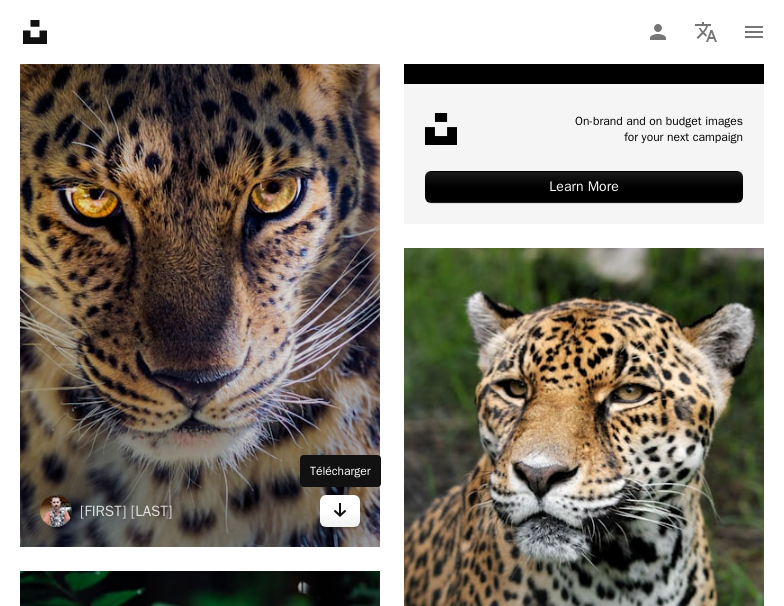 click on "Arrow pointing down" 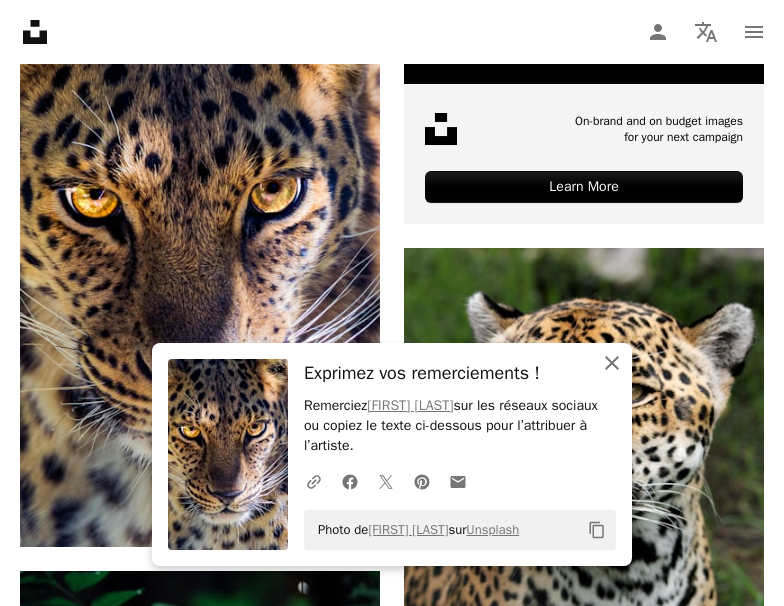 click on "An X shape" 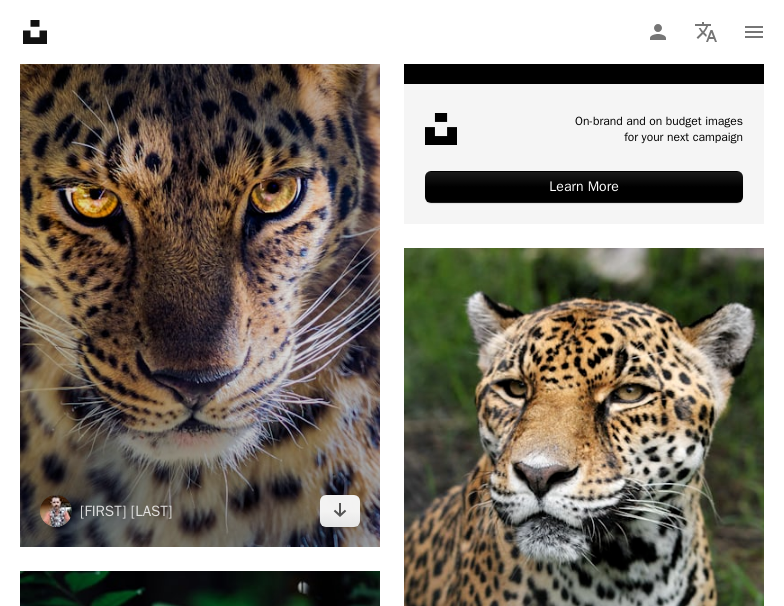 click at bounding box center (200, 264) 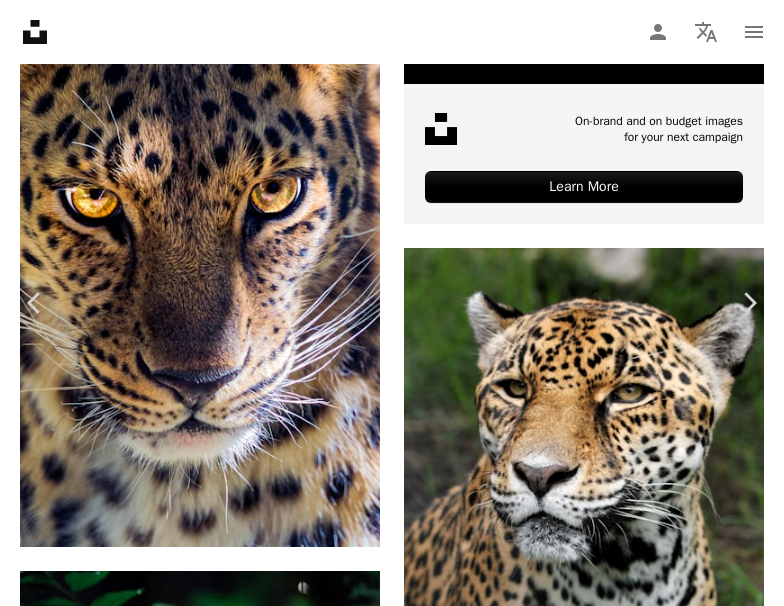 click on "Zoom in" at bounding box center (384, 4817) 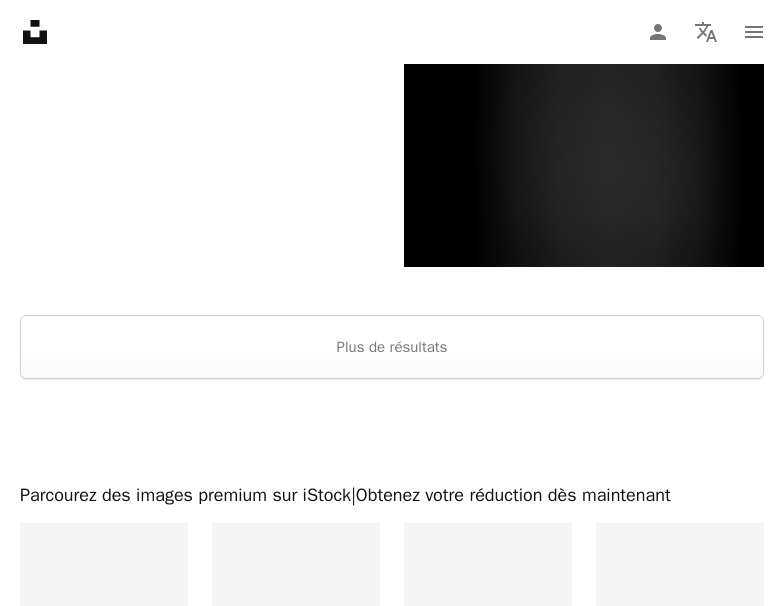 scroll, scrollTop: 4339, scrollLeft: 0, axis: vertical 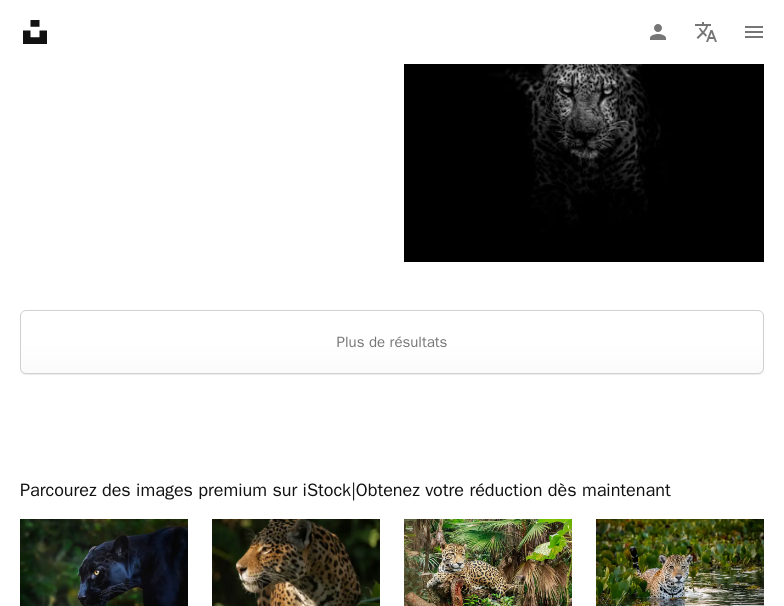 click at bounding box center [104, 575] 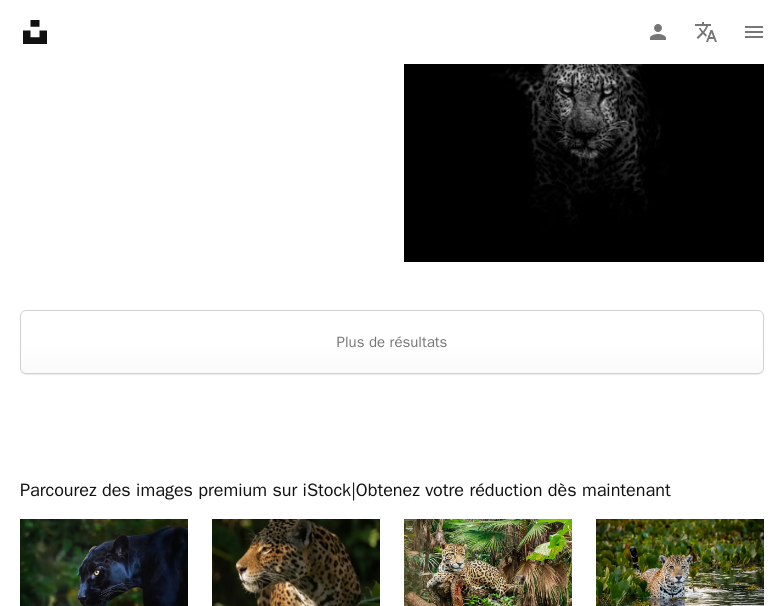 scroll, scrollTop: 3831, scrollLeft: 0, axis: vertical 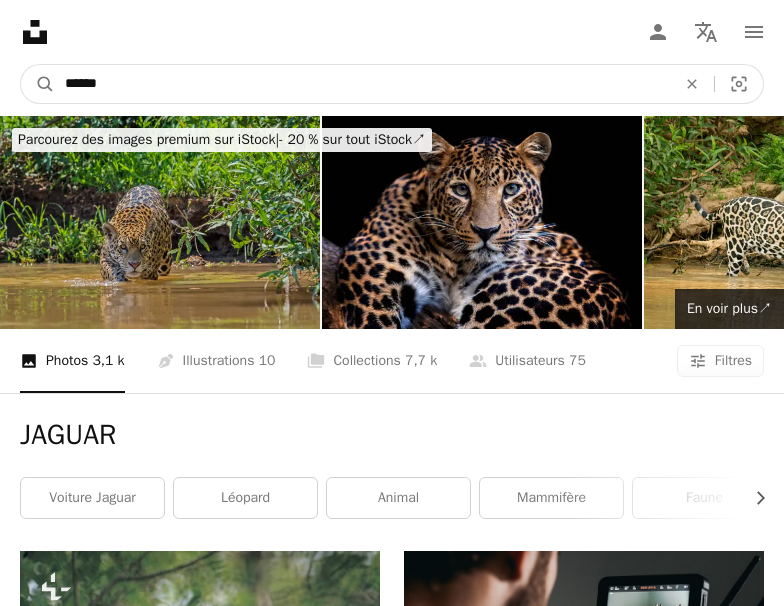 click on "******" at bounding box center [362, 84] 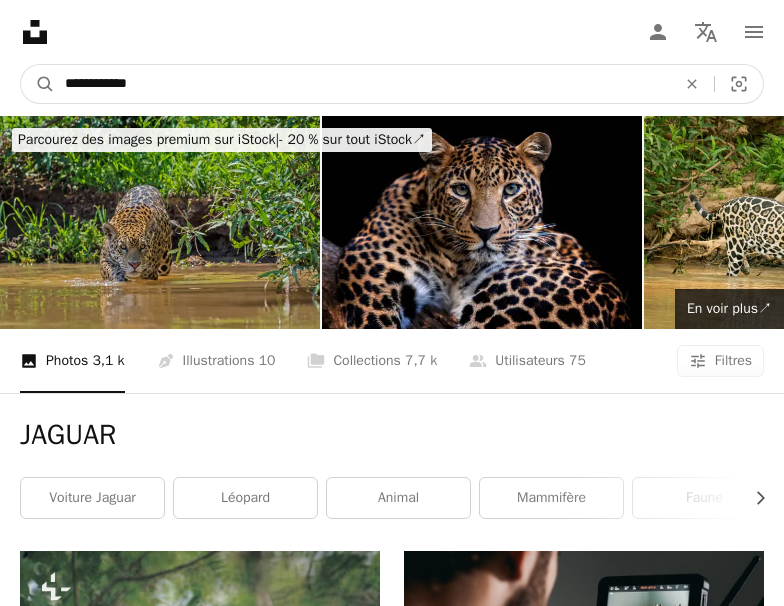 type on "**********" 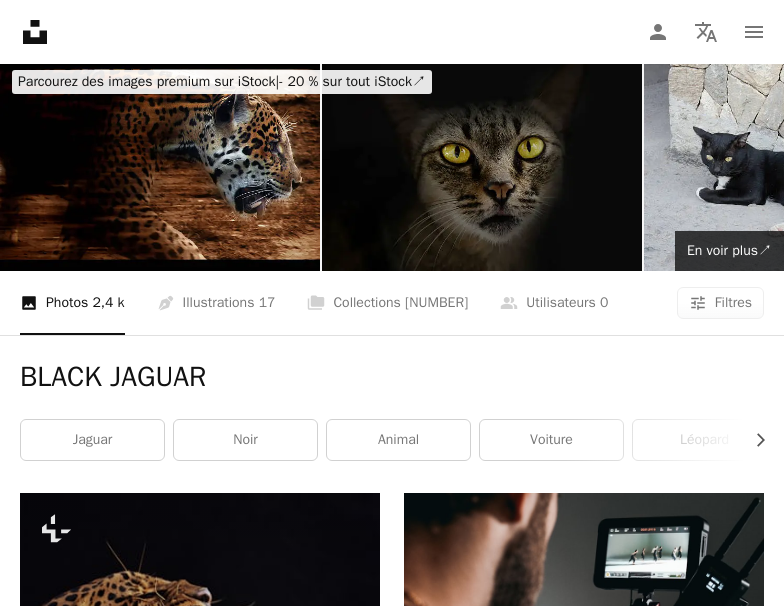 scroll, scrollTop: 0, scrollLeft: 0, axis: both 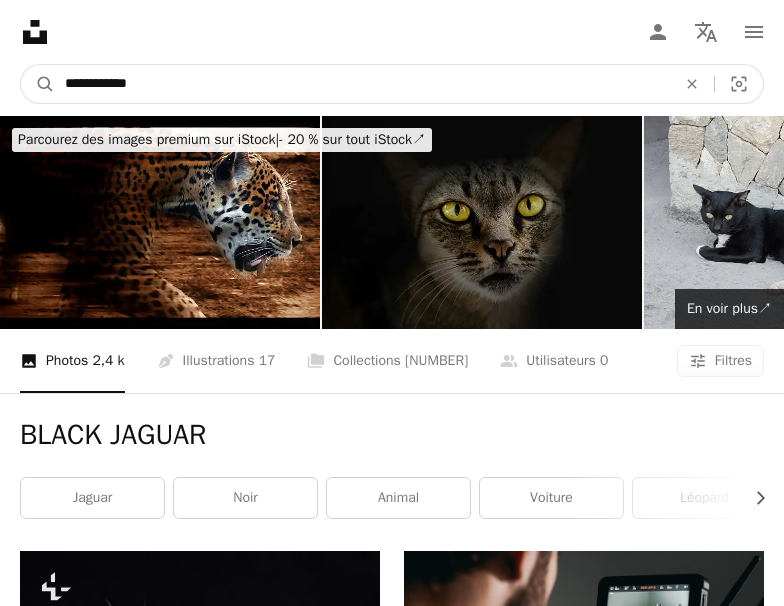 click on "**********" at bounding box center (362, 84) 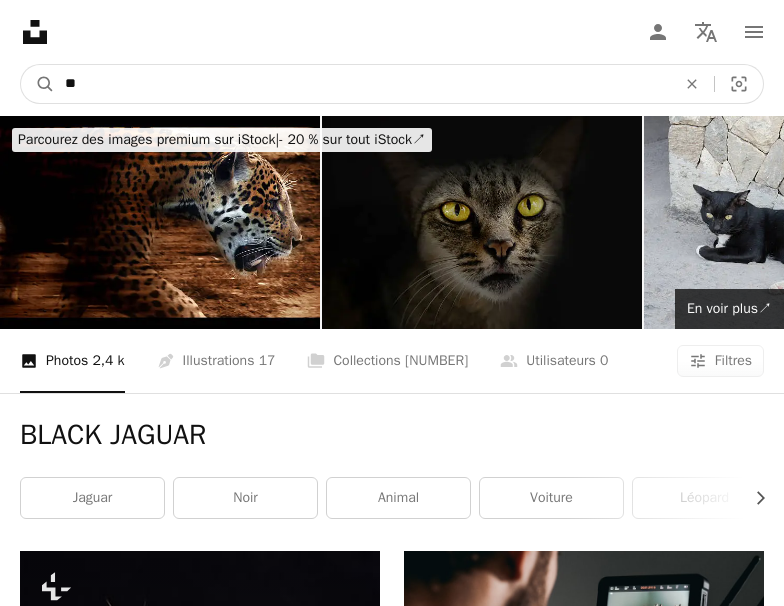 type on "*" 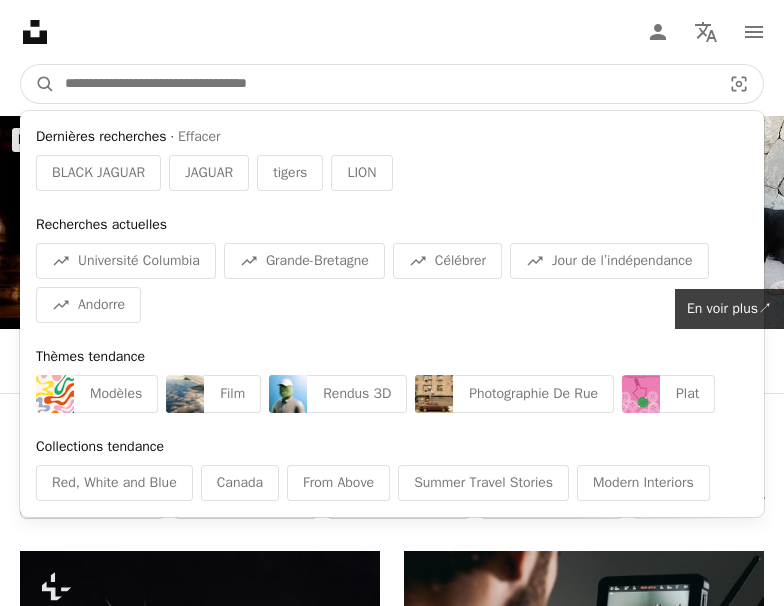 click at bounding box center [385, 84] 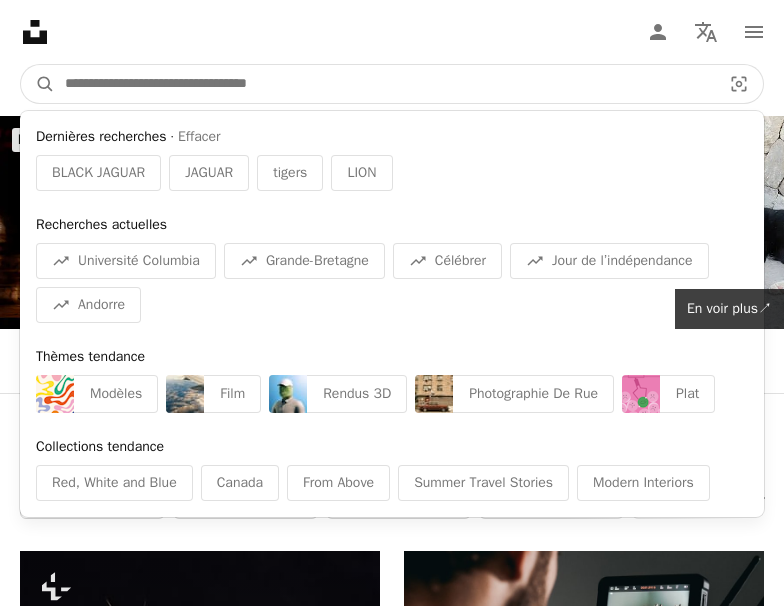 type on "*" 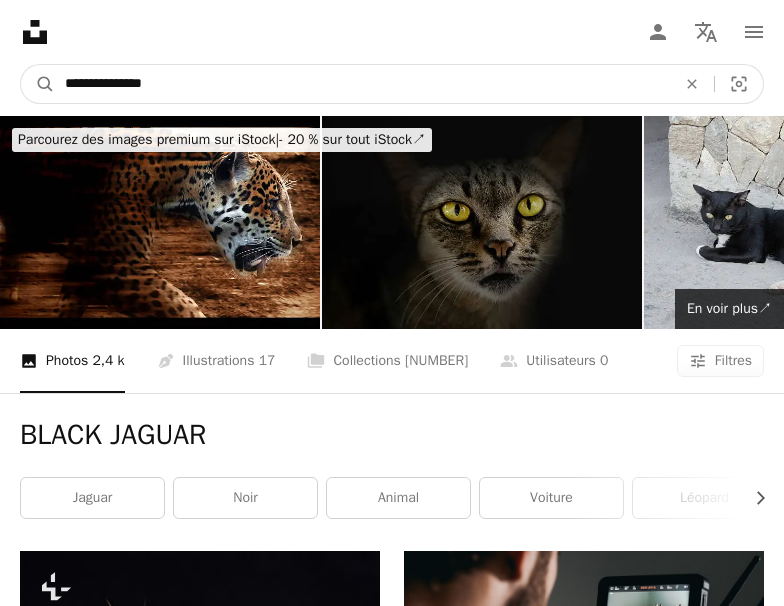 type on "**********" 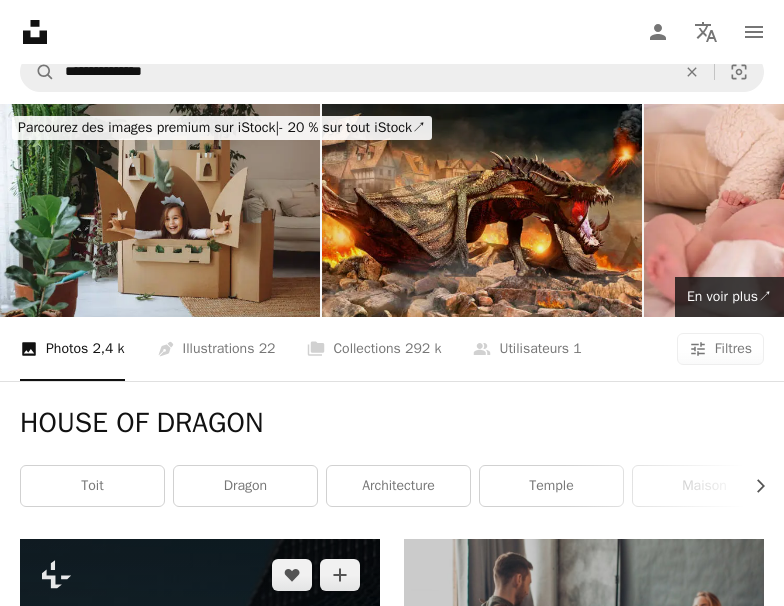 scroll, scrollTop: 0, scrollLeft: 0, axis: both 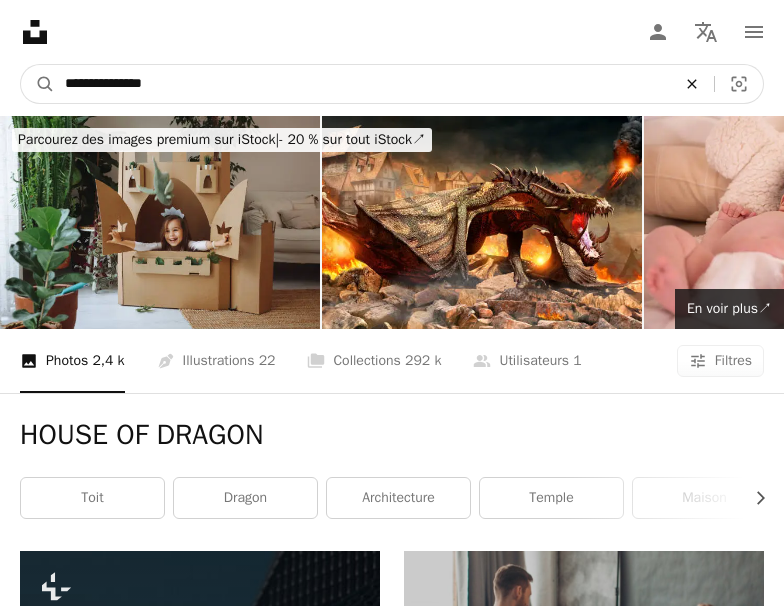 click on "An X shape" 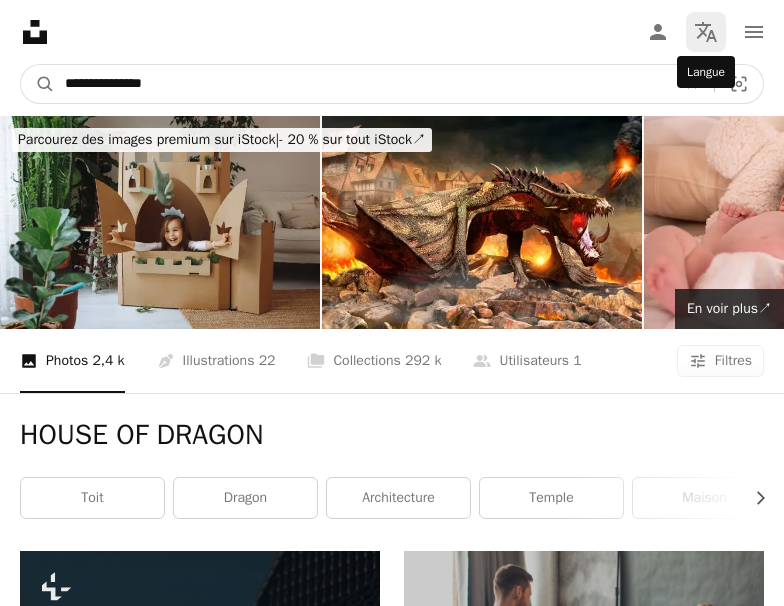 type on "**********" 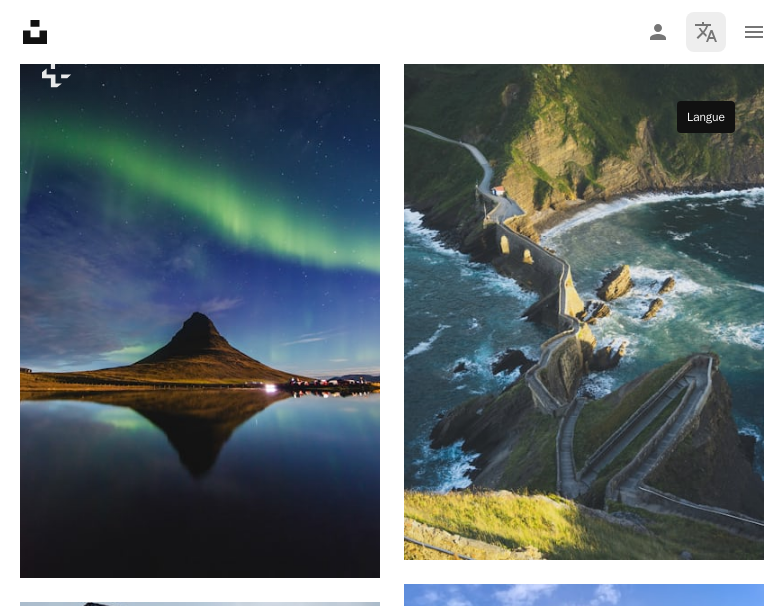 scroll, scrollTop: 1275, scrollLeft: 0, axis: vertical 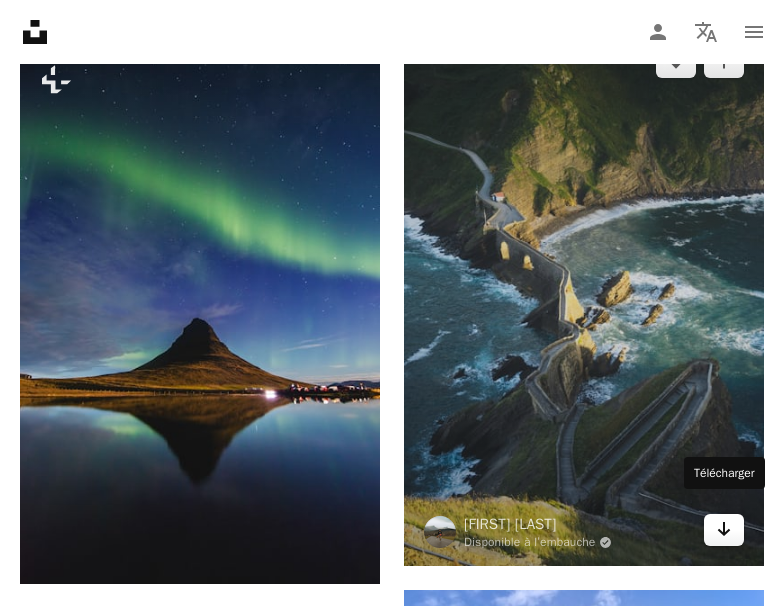 click on "Arrow pointing down" 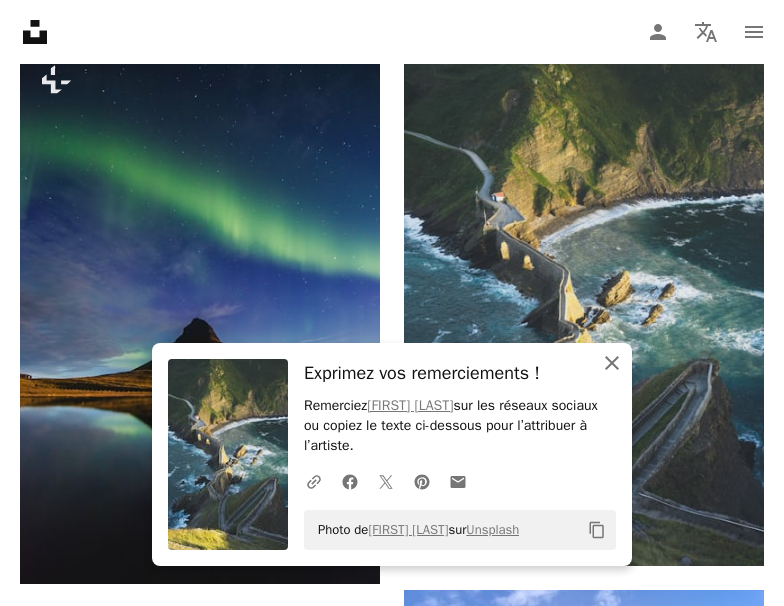 click 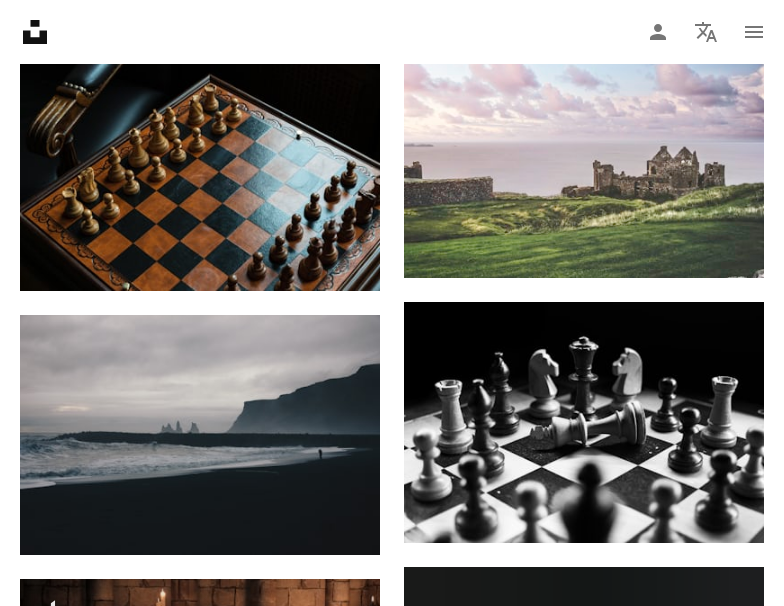 scroll, scrollTop: 2856, scrollLeft: 0, axis: vertical 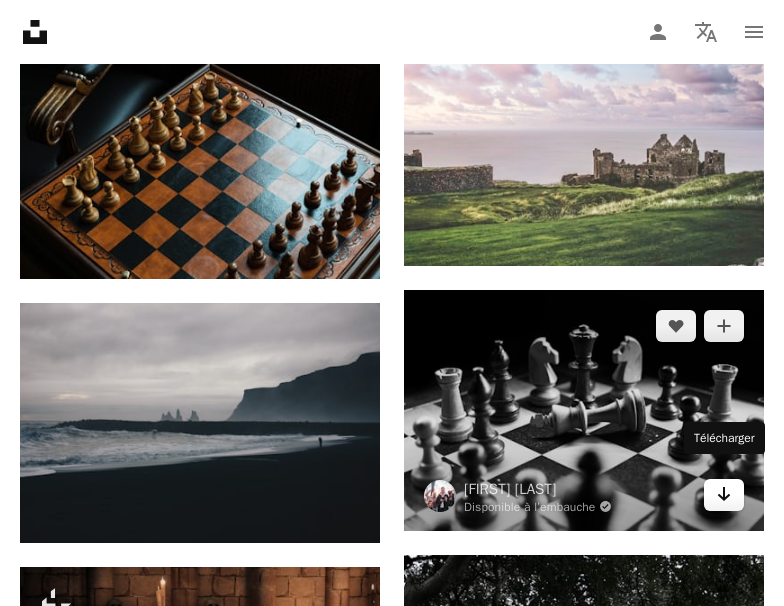 click on "Arrow pointing down" 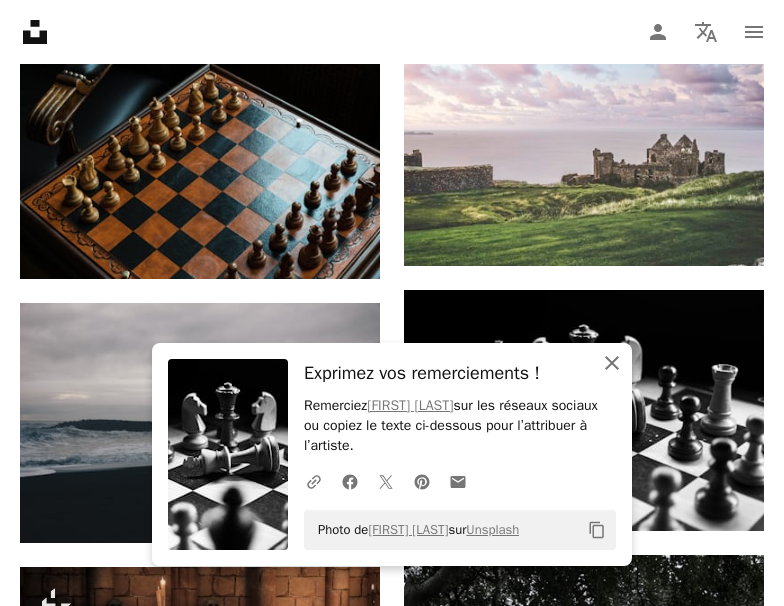 click on "An X shape" 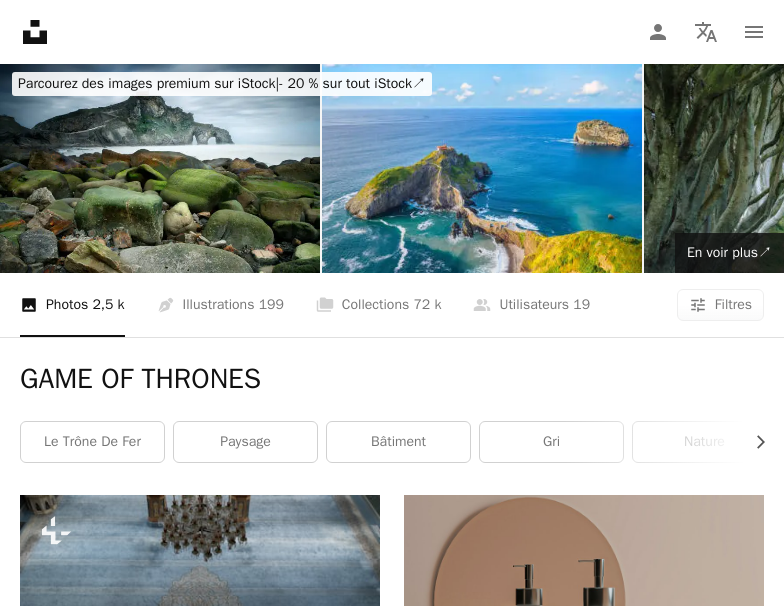 scroll, scrollTop: 0, scrollLeft: 0, axis: both 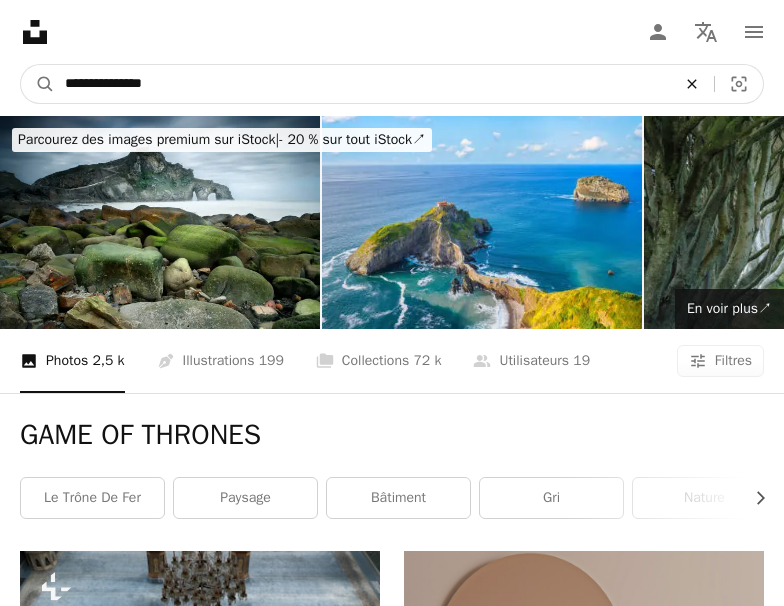 click on "An X shape" 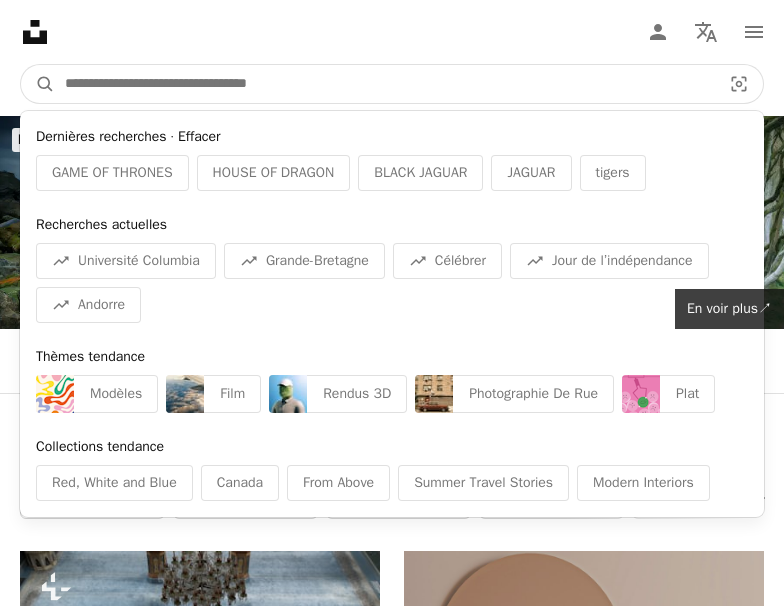 click on "Effacer" at bounding box center (199, 137) 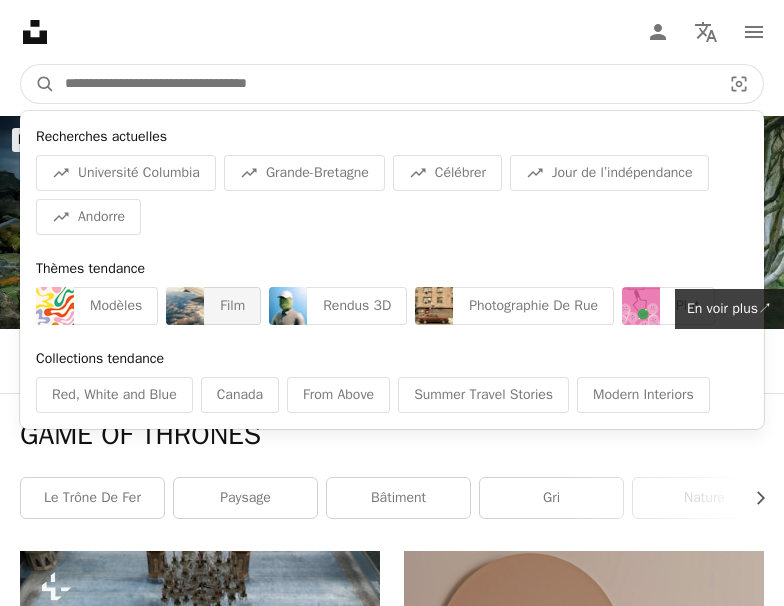 click on "Film" at bounding box center (232, 306) 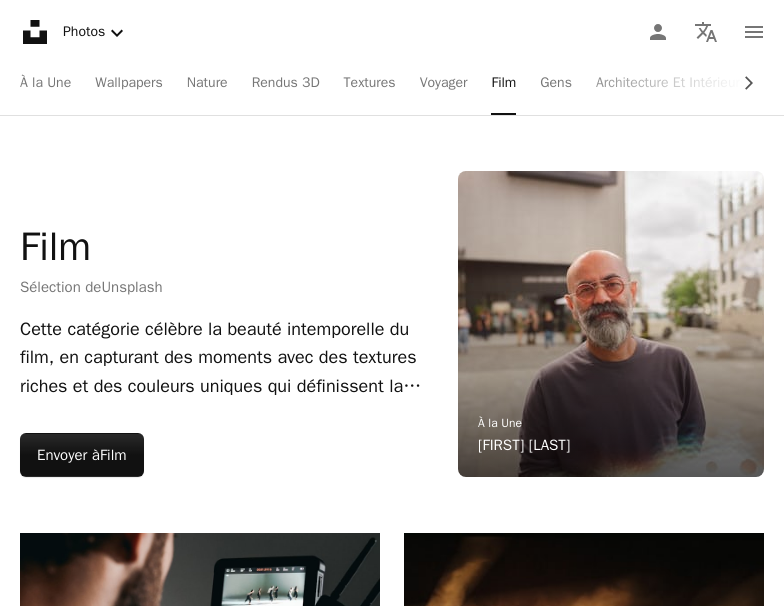 scroll, scrollTop: 0, scrollLeft: 0, axis: both 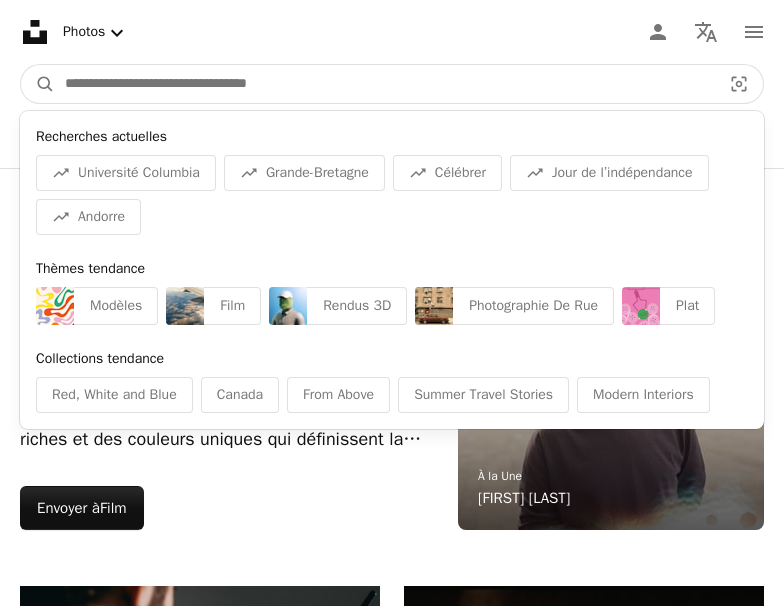 click at bounding box center (385, 84) 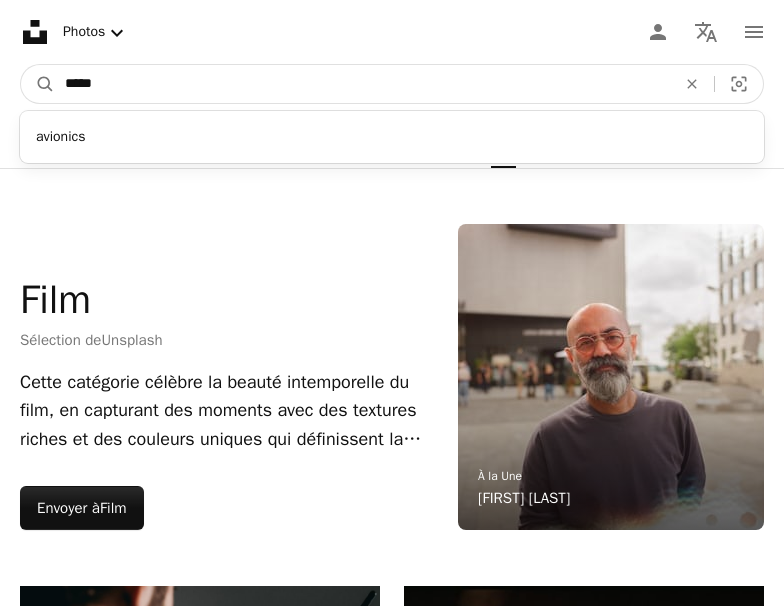type on "*****" 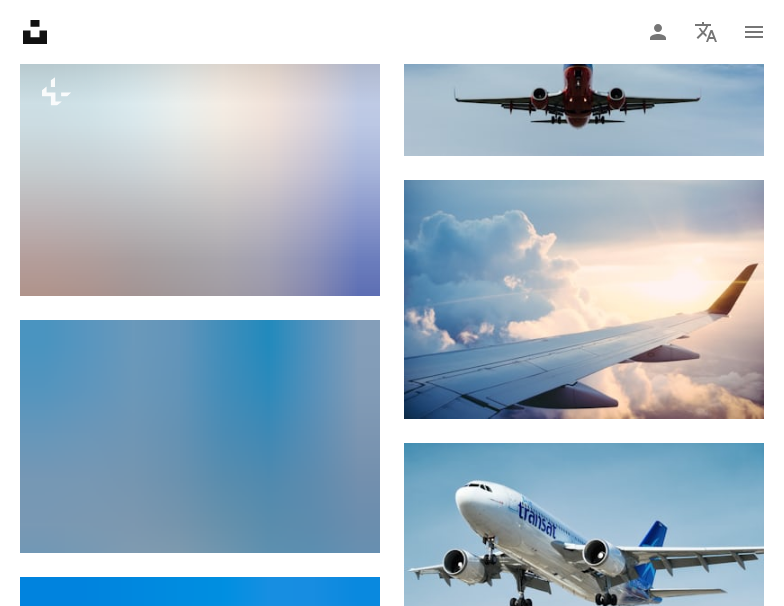 scroll, scrollTop: 1173, scrollLeft: 0, axis: vertical 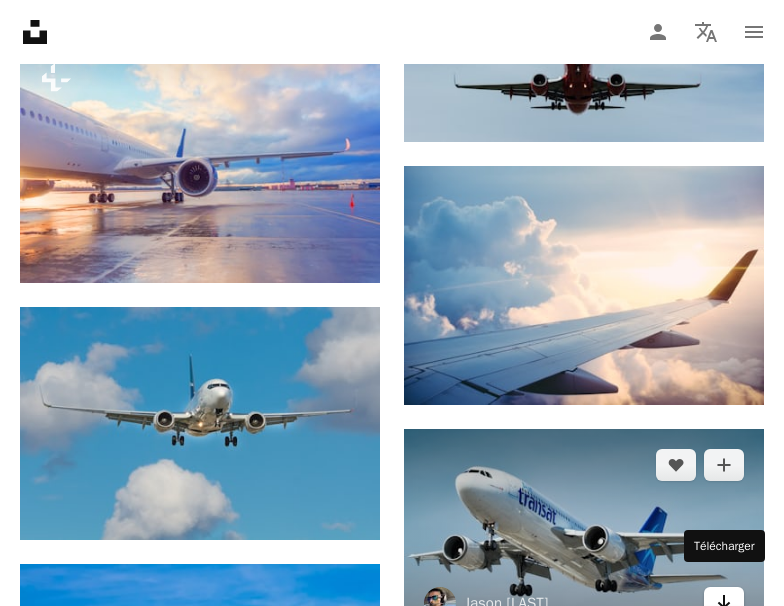 click on "Arrow pointing down" 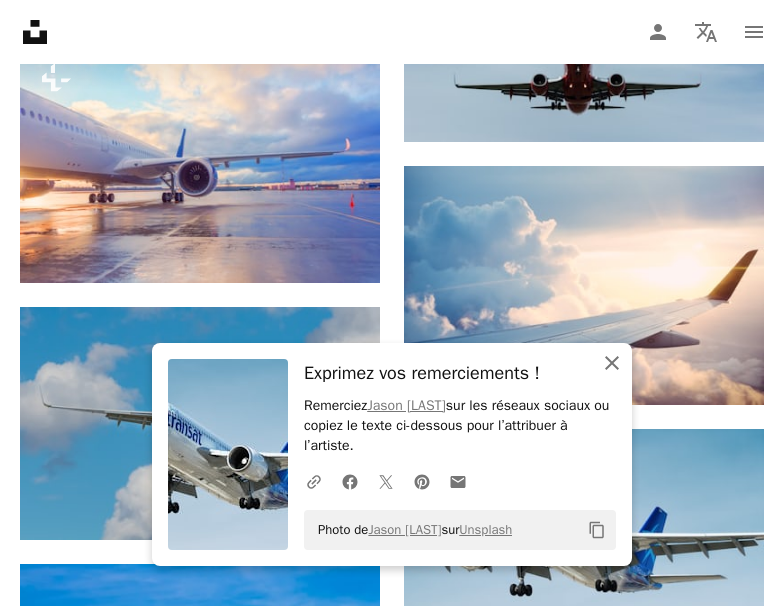click 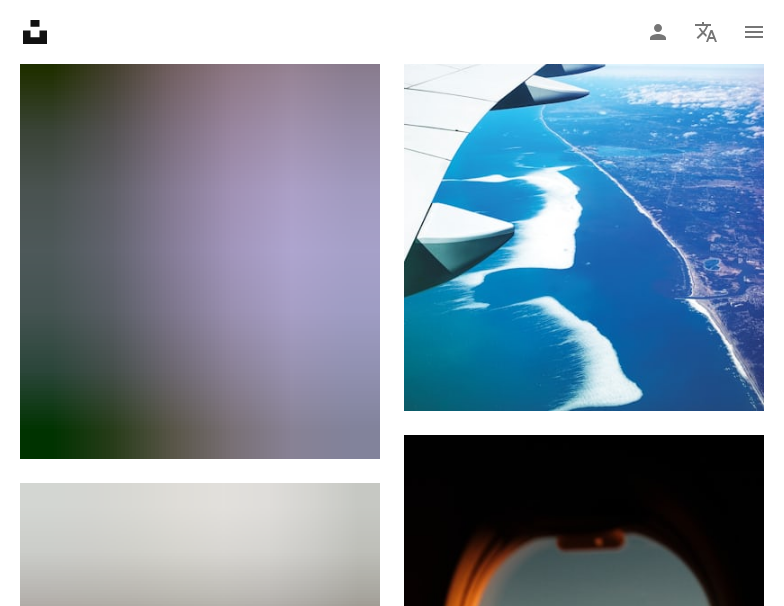 scroll, scrollTop: 3621, scrollLeft: 0, axis: vertical 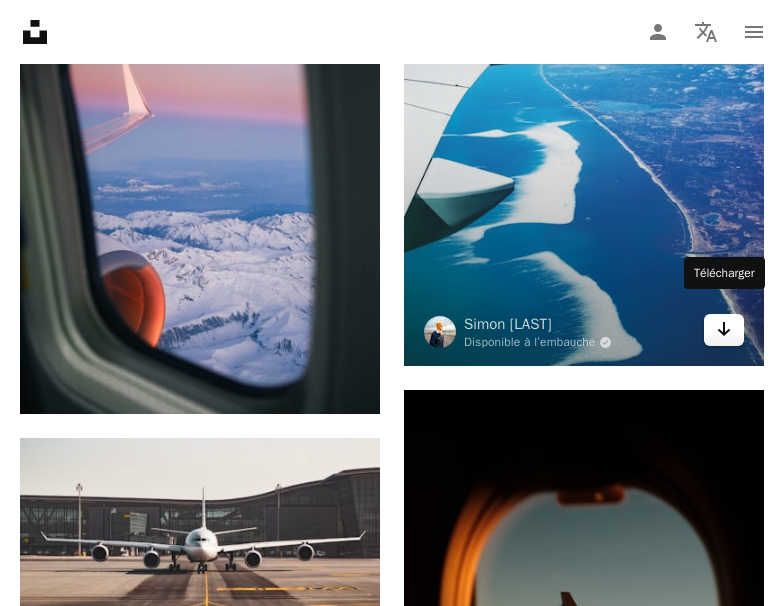 click on "Arrow pointing down" at bounding box center [724, 330] 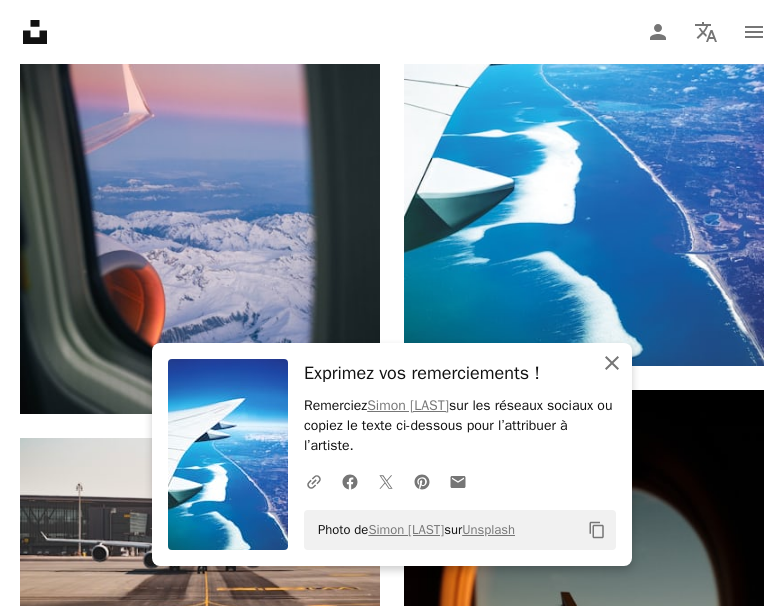 click on "An X shape" 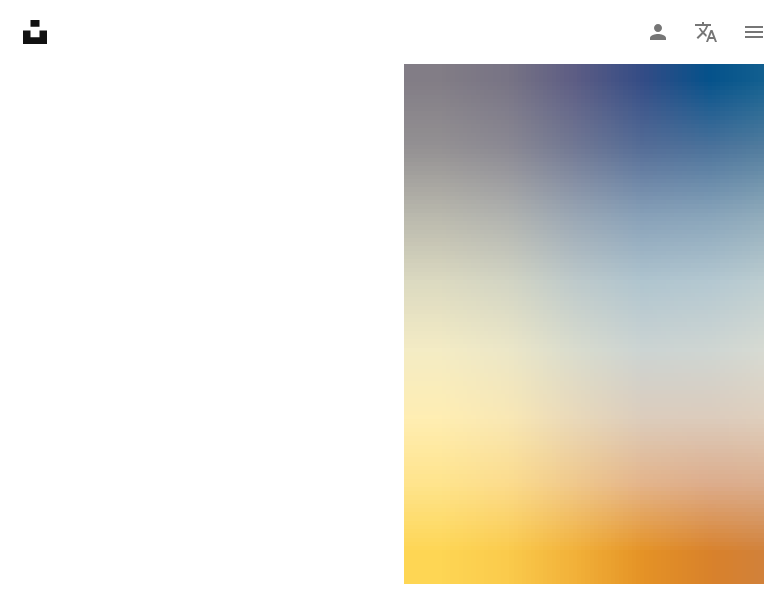 scroll, scrollTop: 4539, scrollLeft: 0, axis: vertical 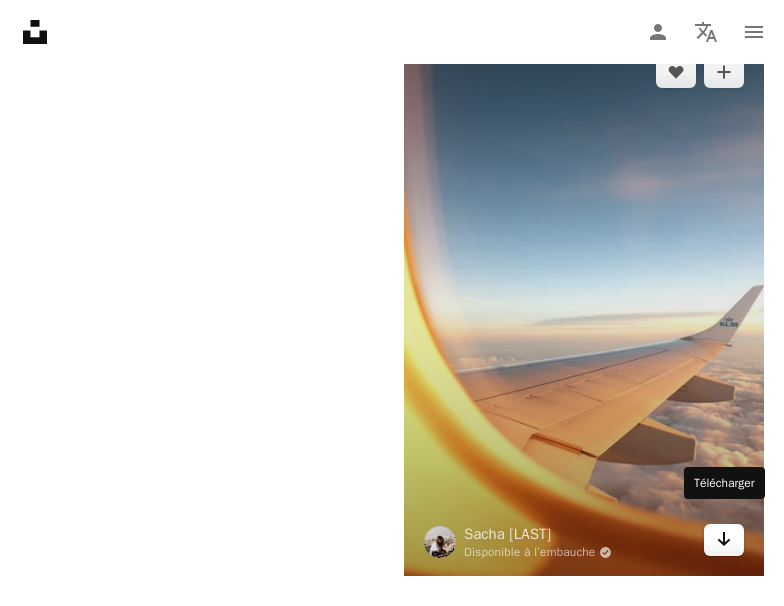 click 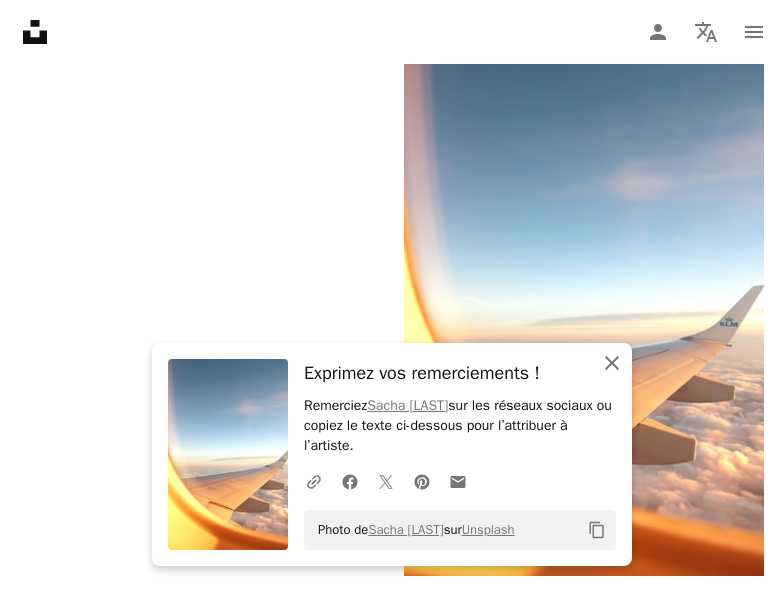 click on "An X shape" 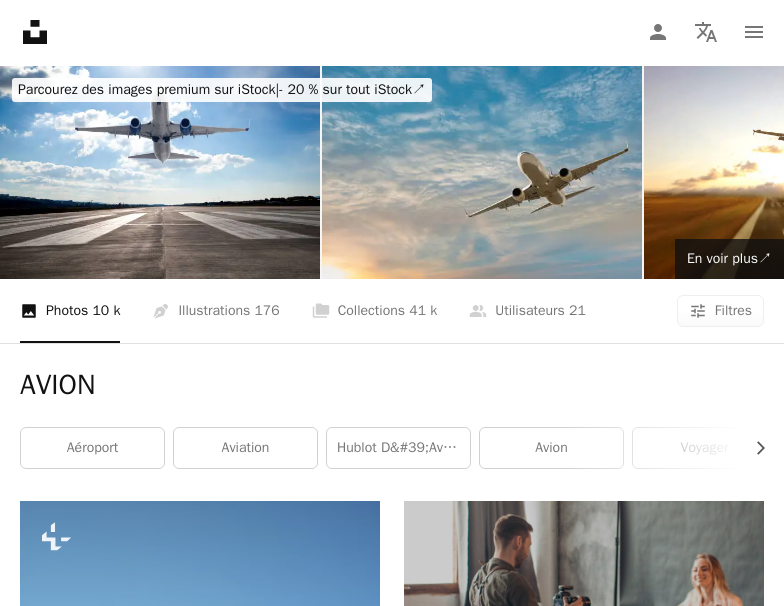 scroll, scrollTop: 0, scrollLeft: 0, axis: both 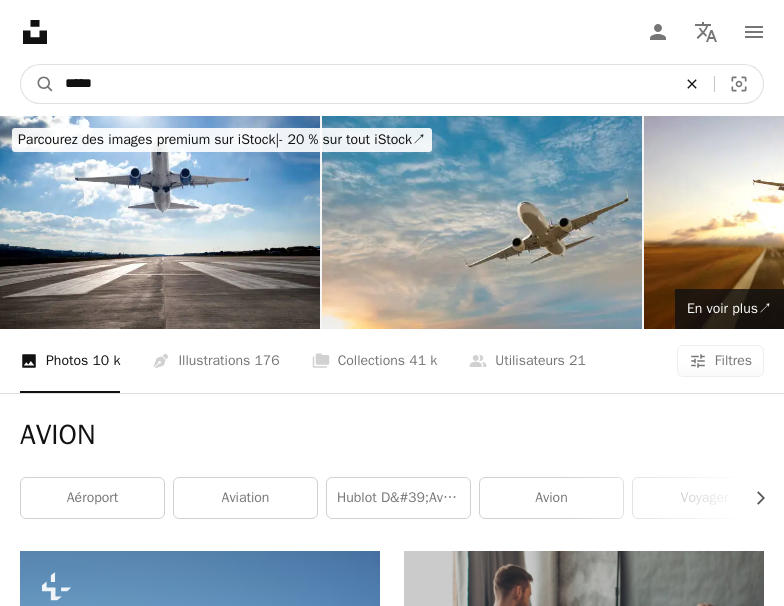 click 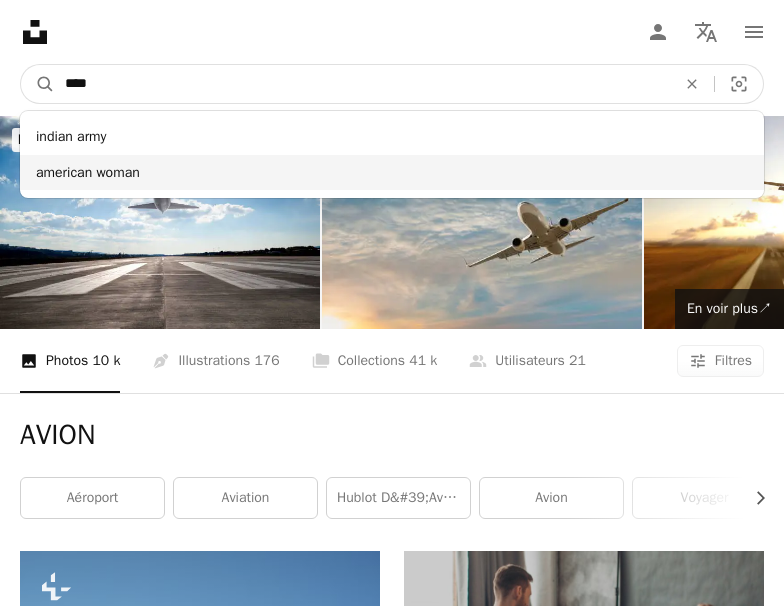type on "****" 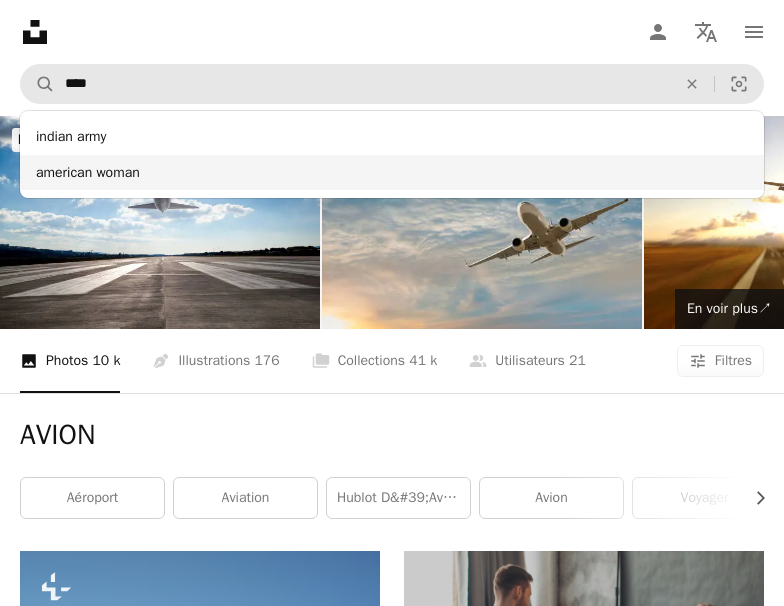 click on "american woman" at bounding box center (392, 173) 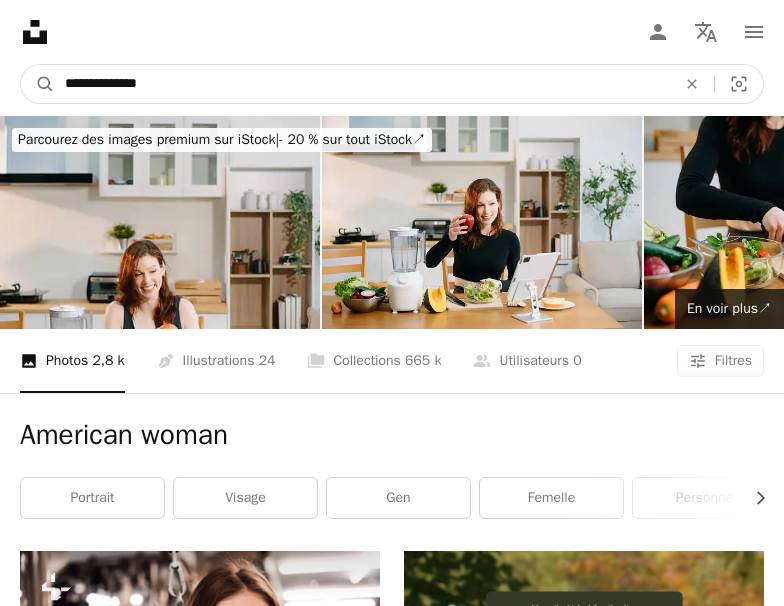 click on "**********" at bounding box center (362, 84) 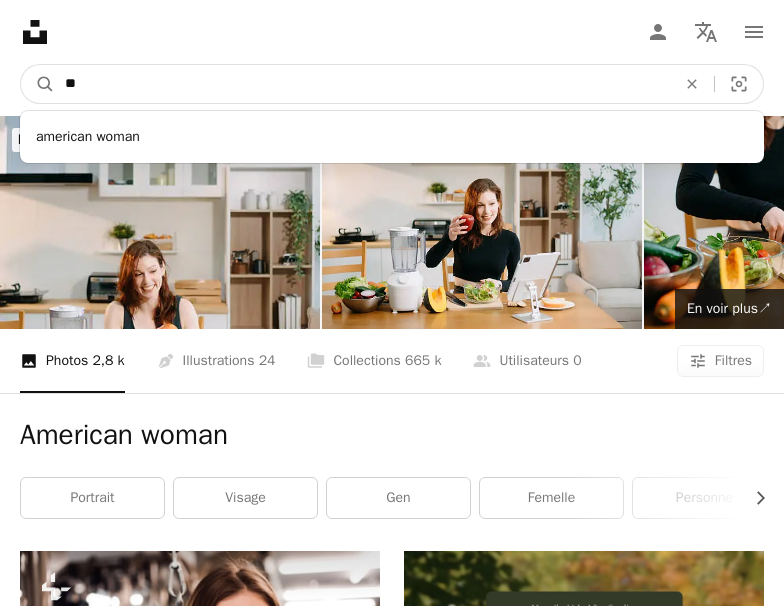 type on "*" 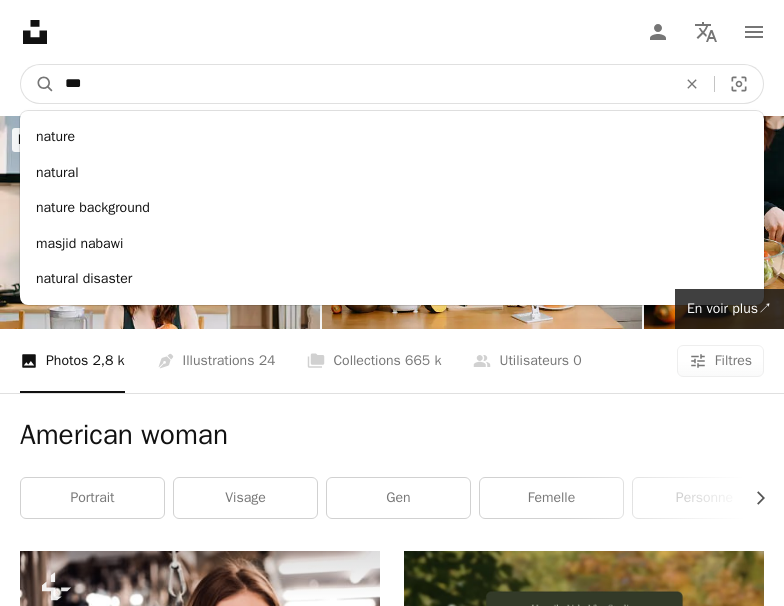 type on "****" 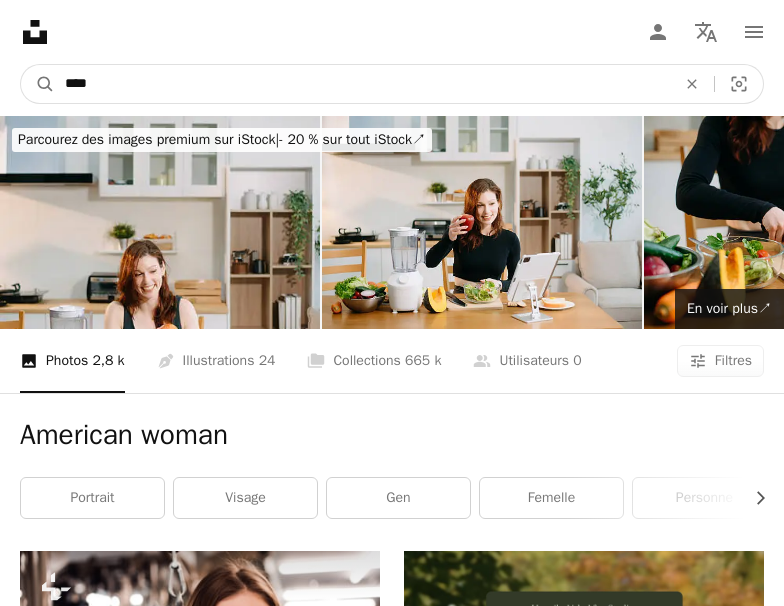 click on "A magnifying glass" at bounding box center [38, 84] 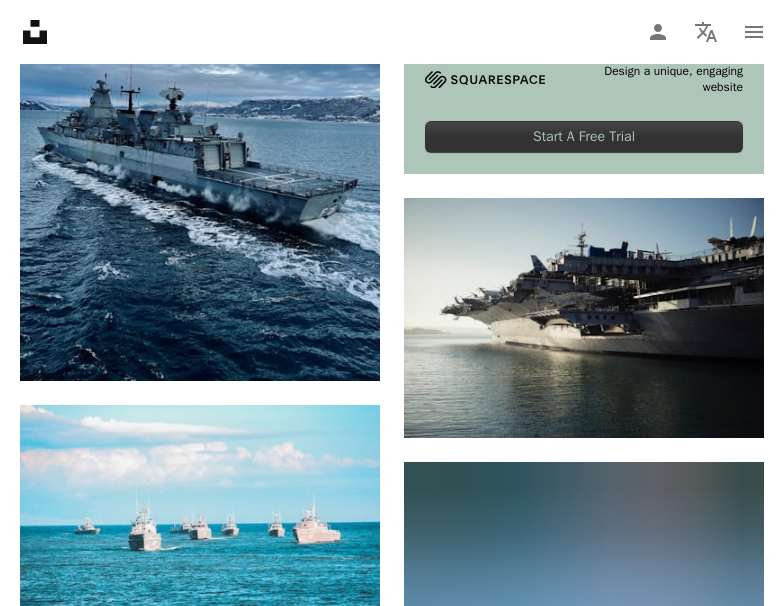 scroll, scrollTop: 969, scrollLeft: 0, axis: vertical 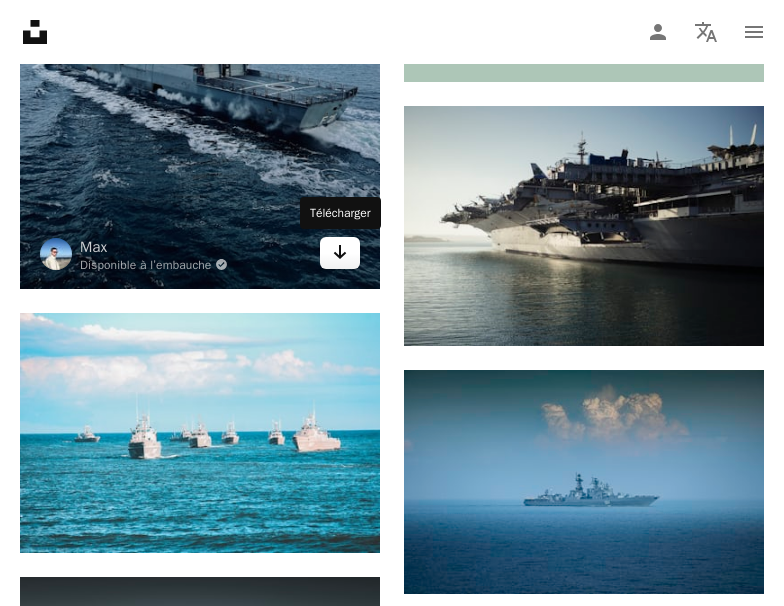 click 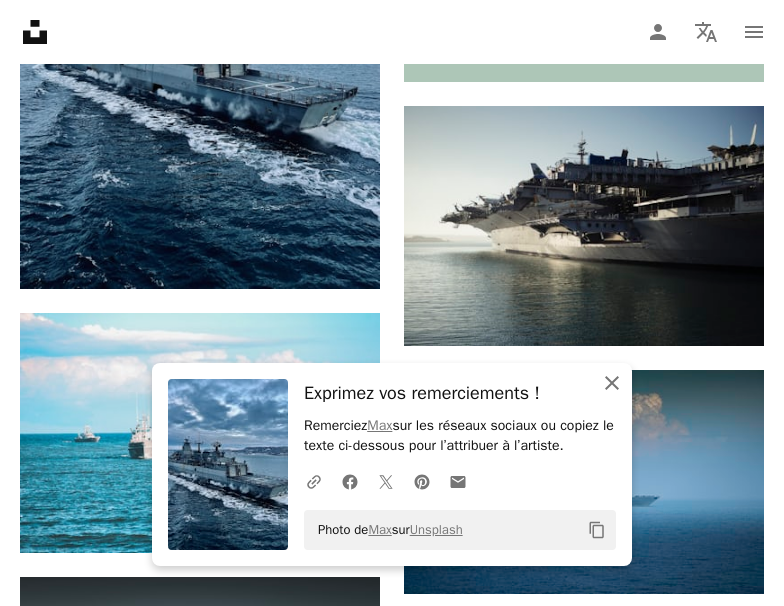 click on "An X shape" 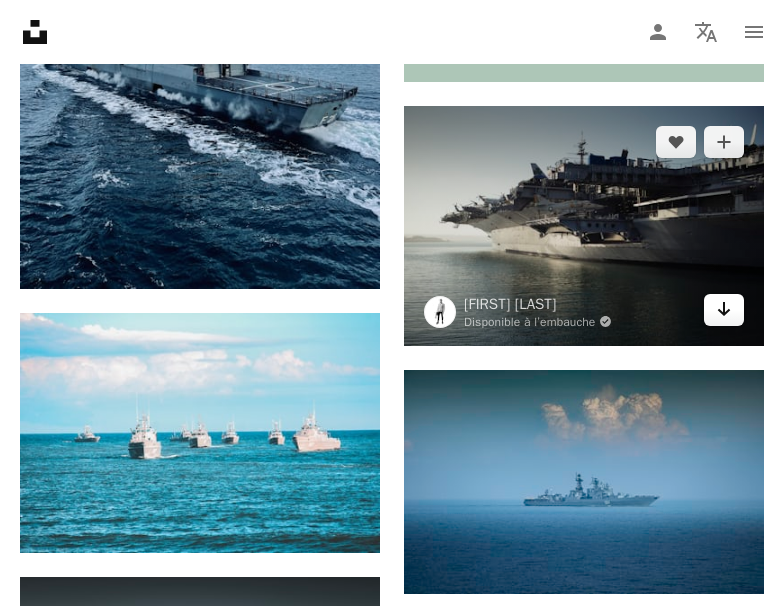 click on "Arrow pointing down" 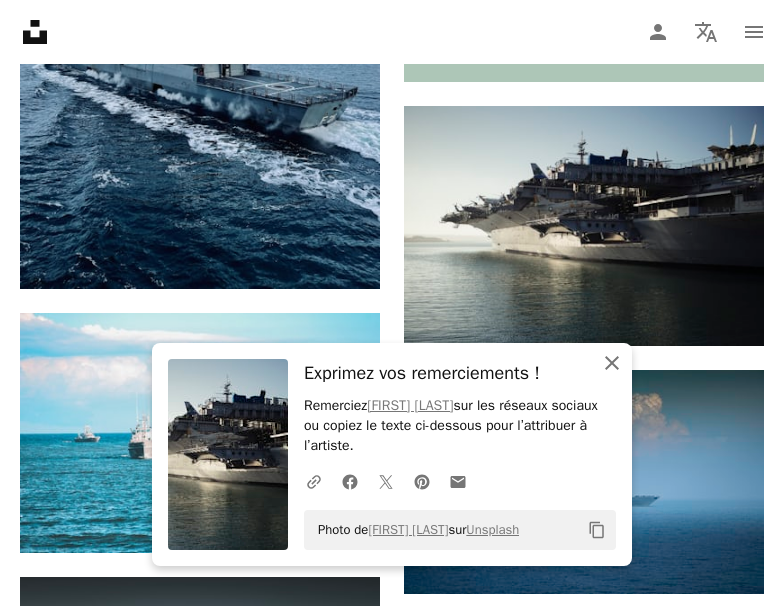 click on "An X shape" 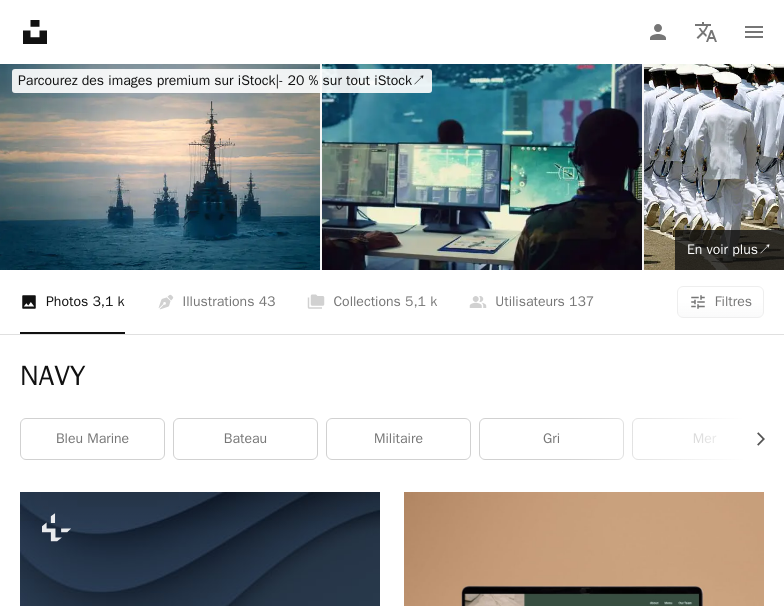 scroll, scrollTop: 0, scrollLeft: 0, axis: both 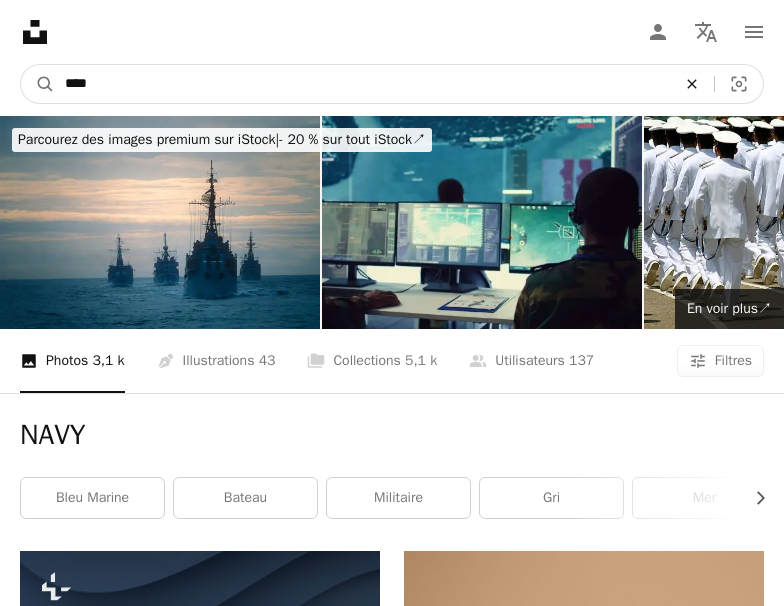 click on "An X shape" 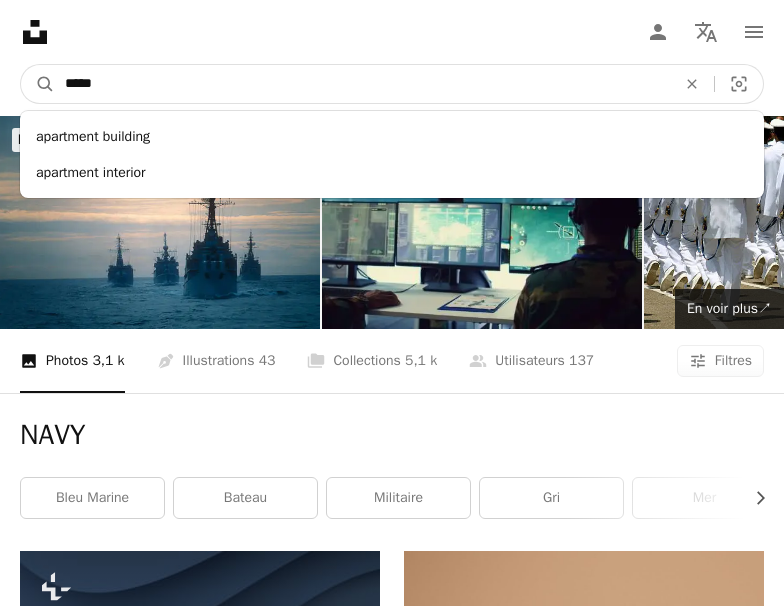 type on "******" 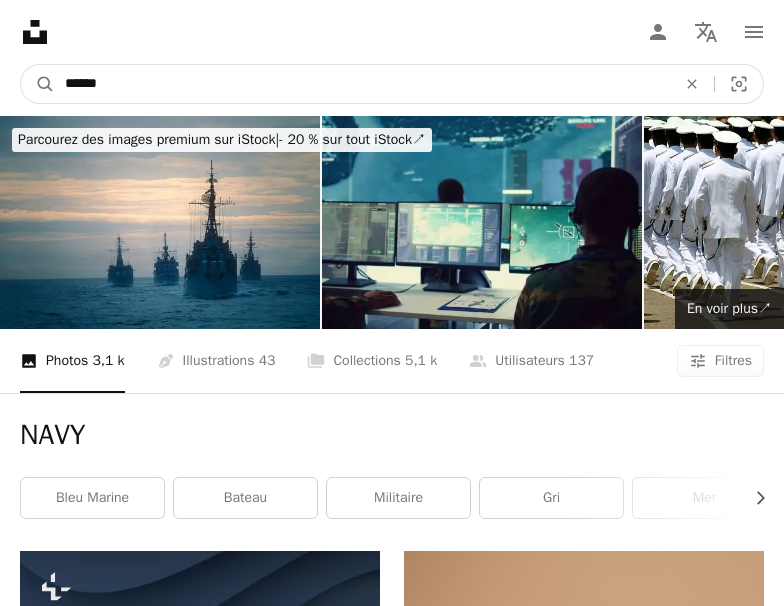 click on "A magnifying glass" at bounding box center (38, 84) 